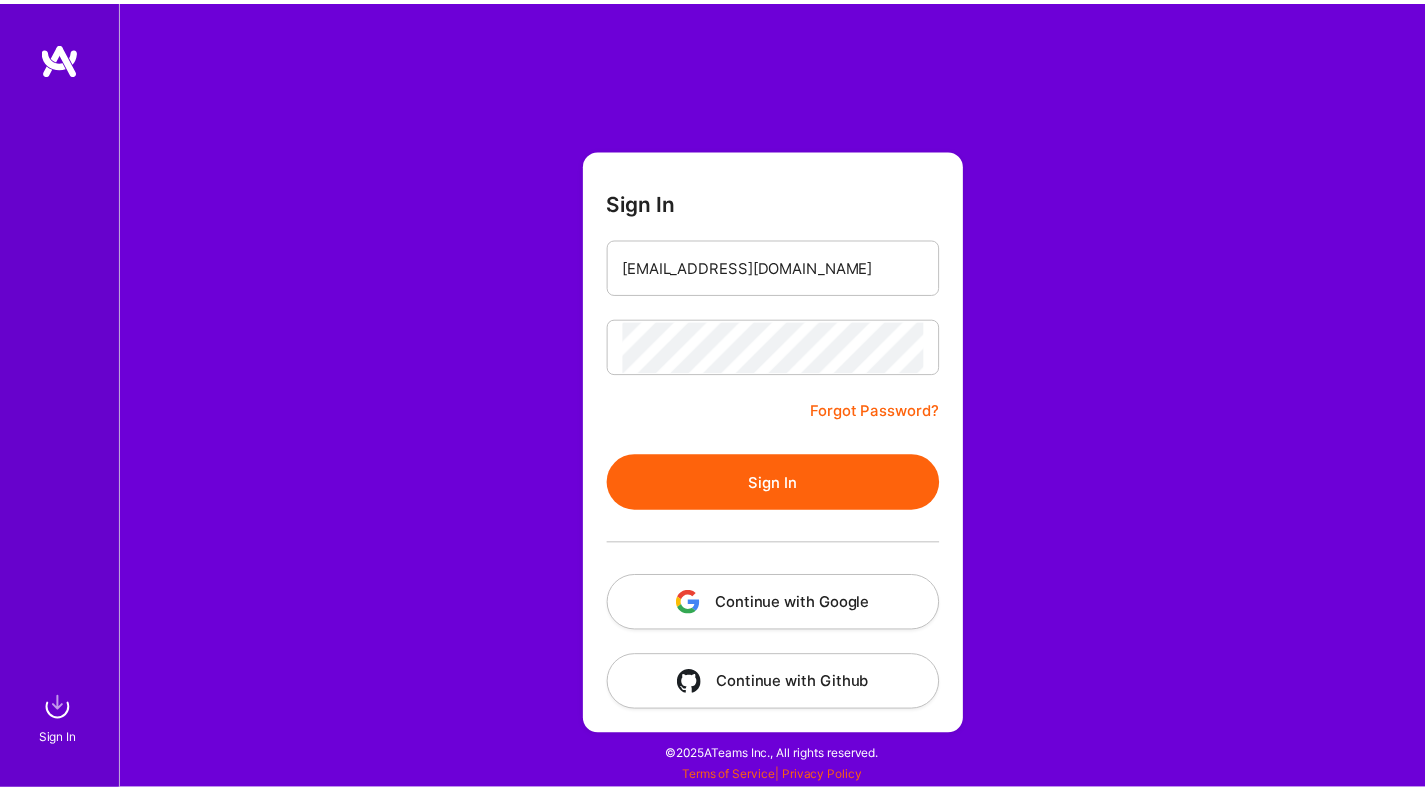 scroll, scrollTop: 0, scrollLeft: 0, axis: both 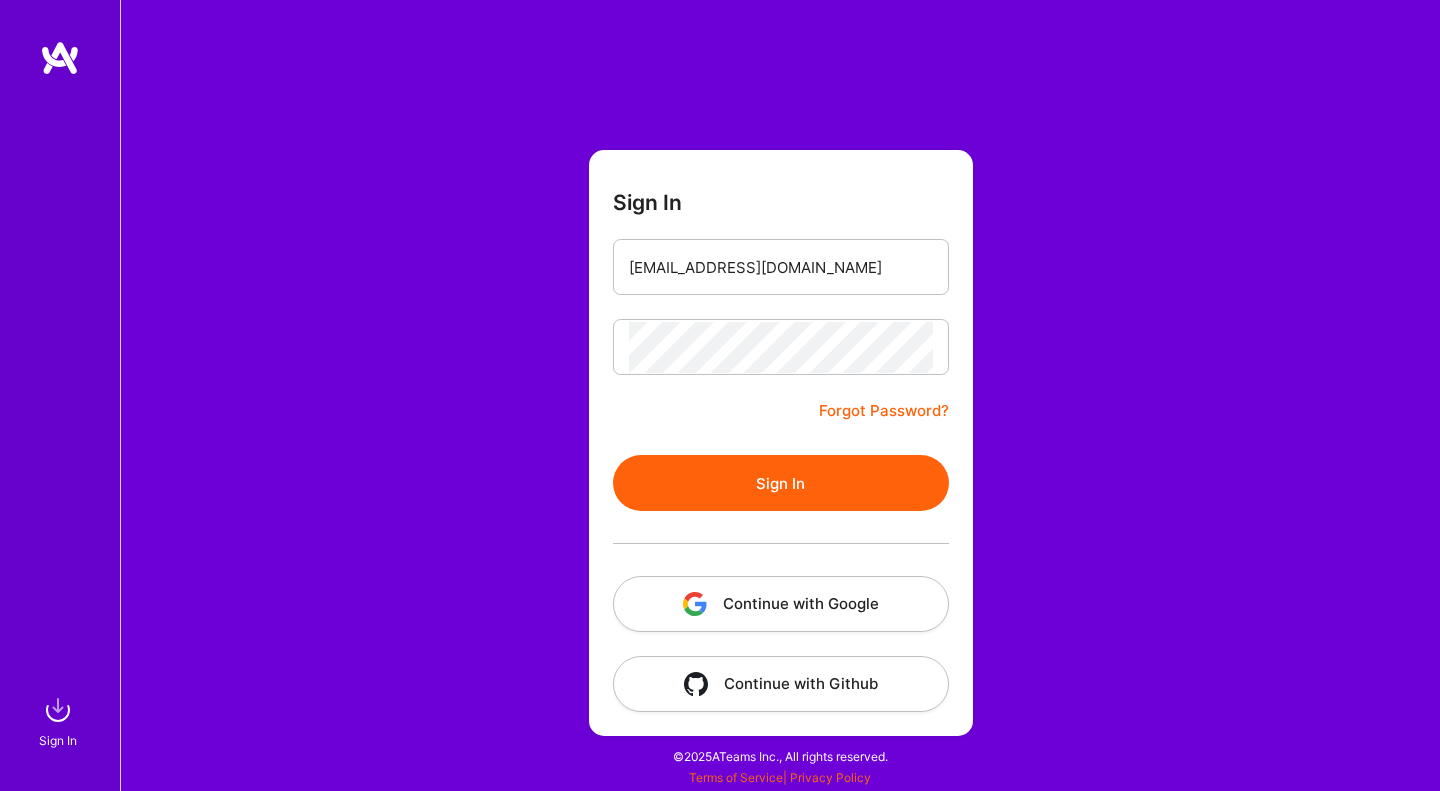 click on "Sign In" at bounding box center (781, 483) 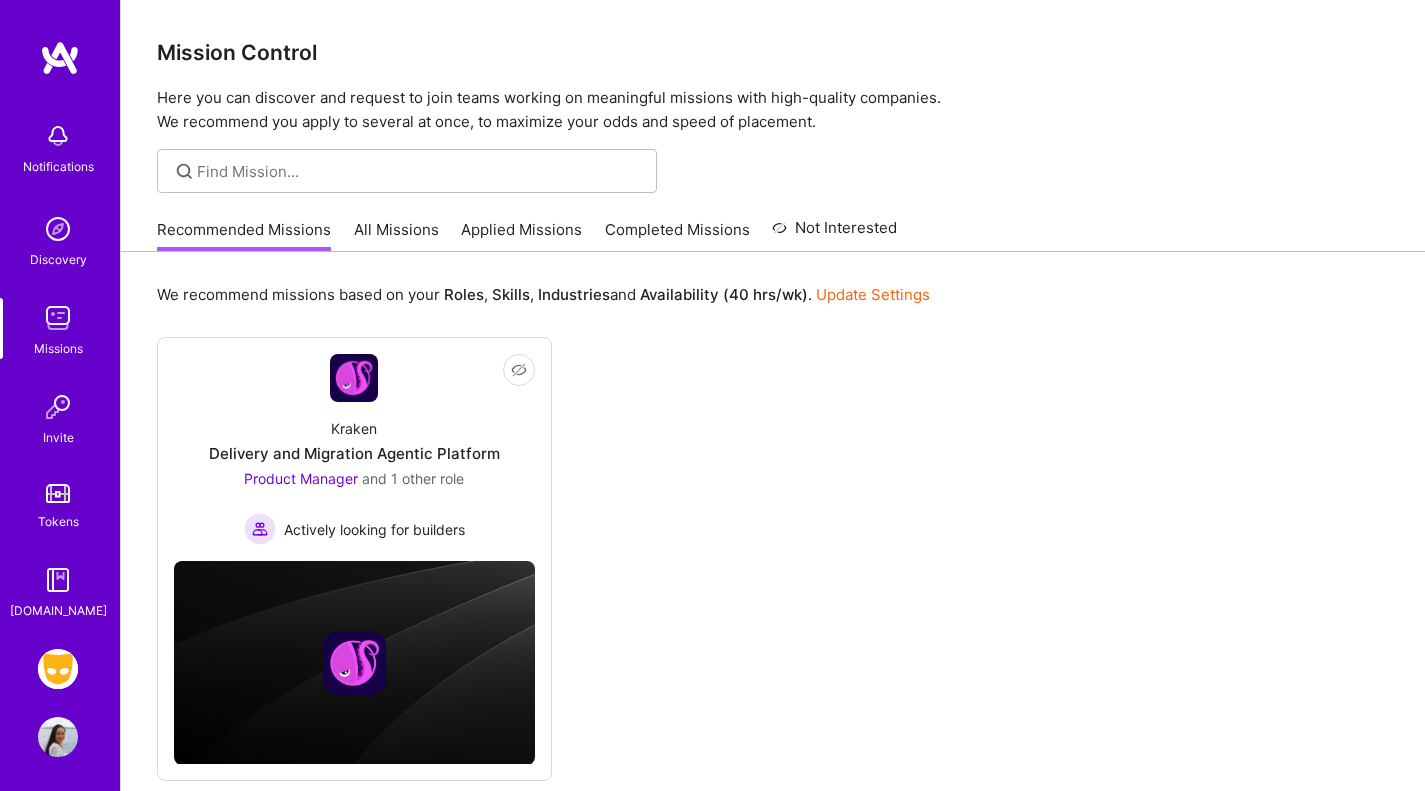 click at bounding box center (58, 669) 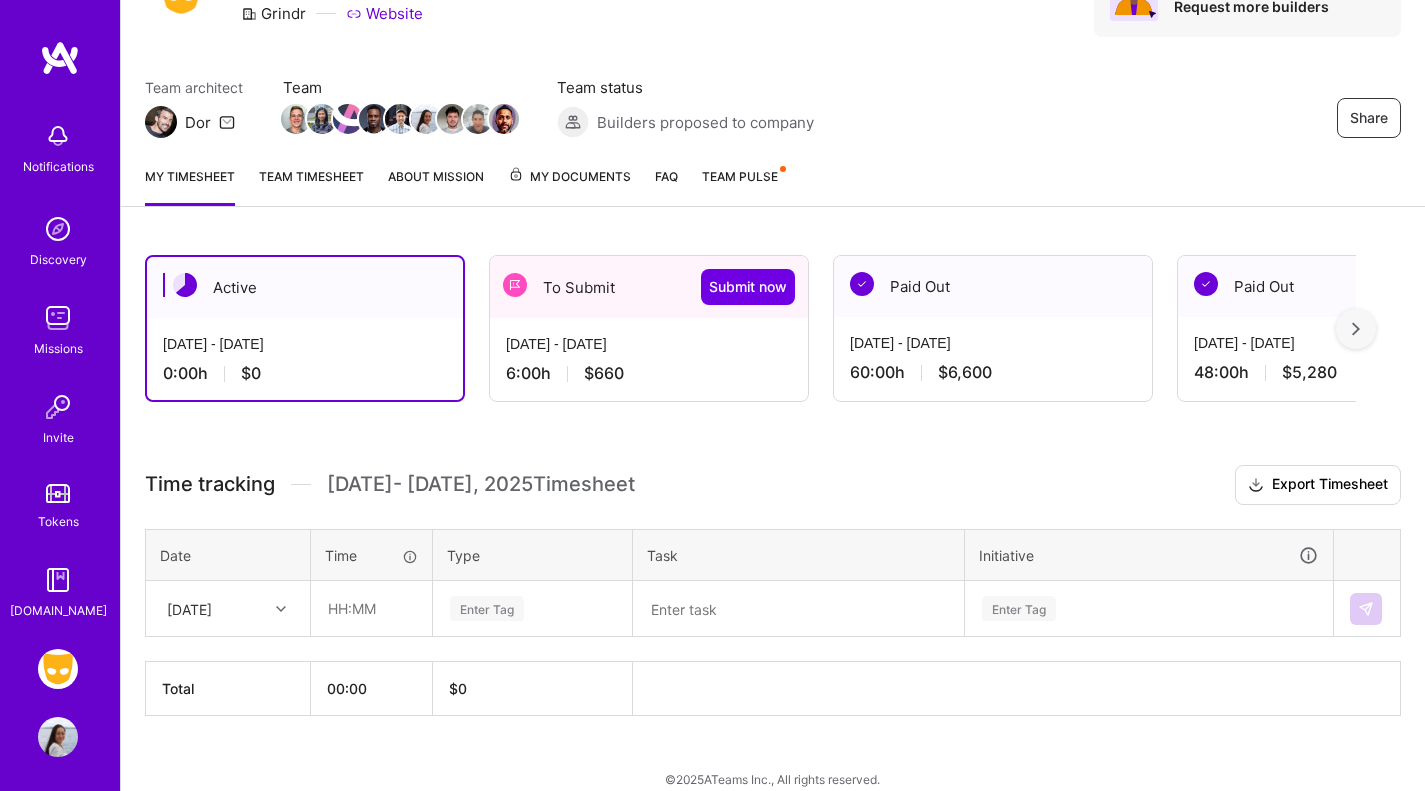 scroll, scrollTop: 135, scrollLeft: 0, axis: vertical 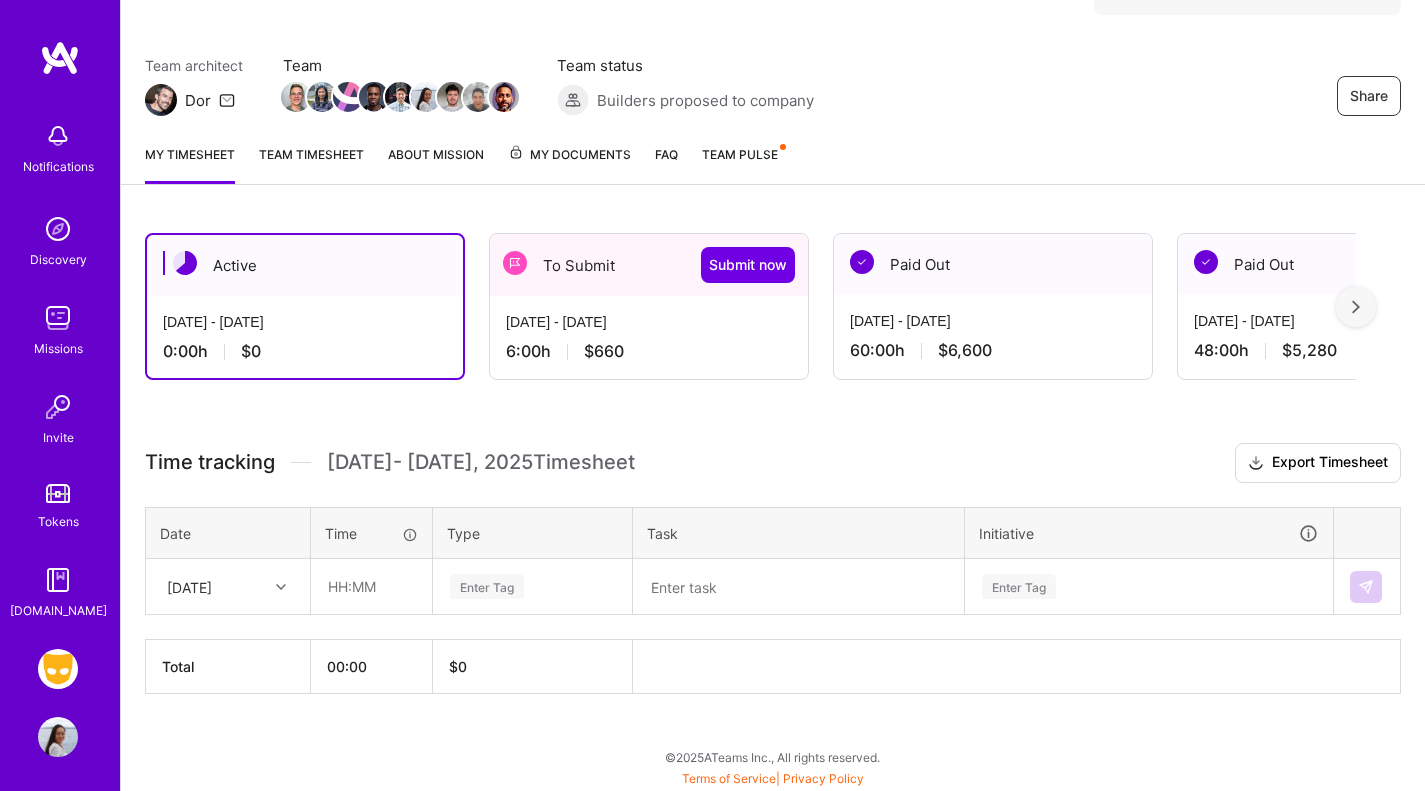 click on "[DATE] - [DATE]" at bounding box center [649, 322] 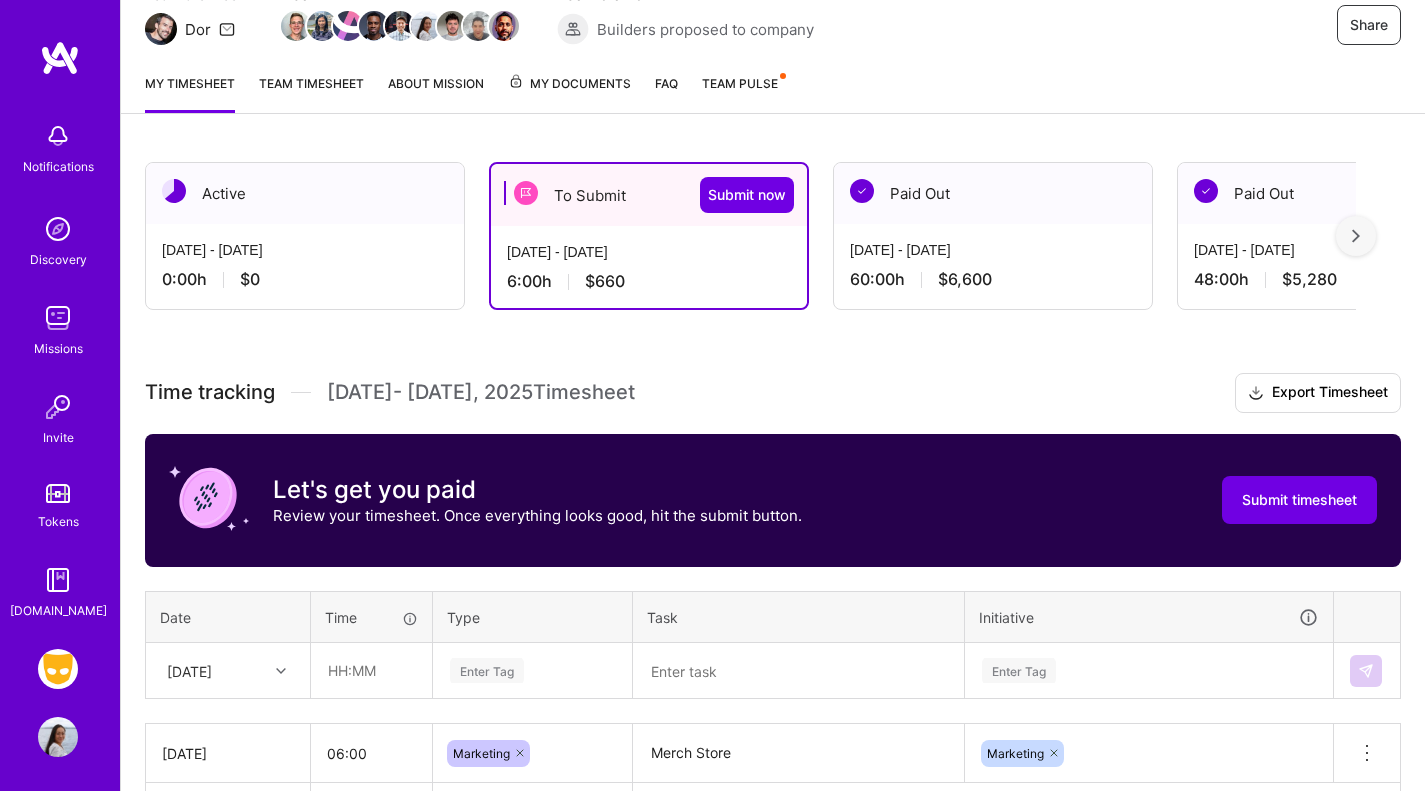 scroll, scrollTop: 349, scrollLeft: 0, axis: vertical 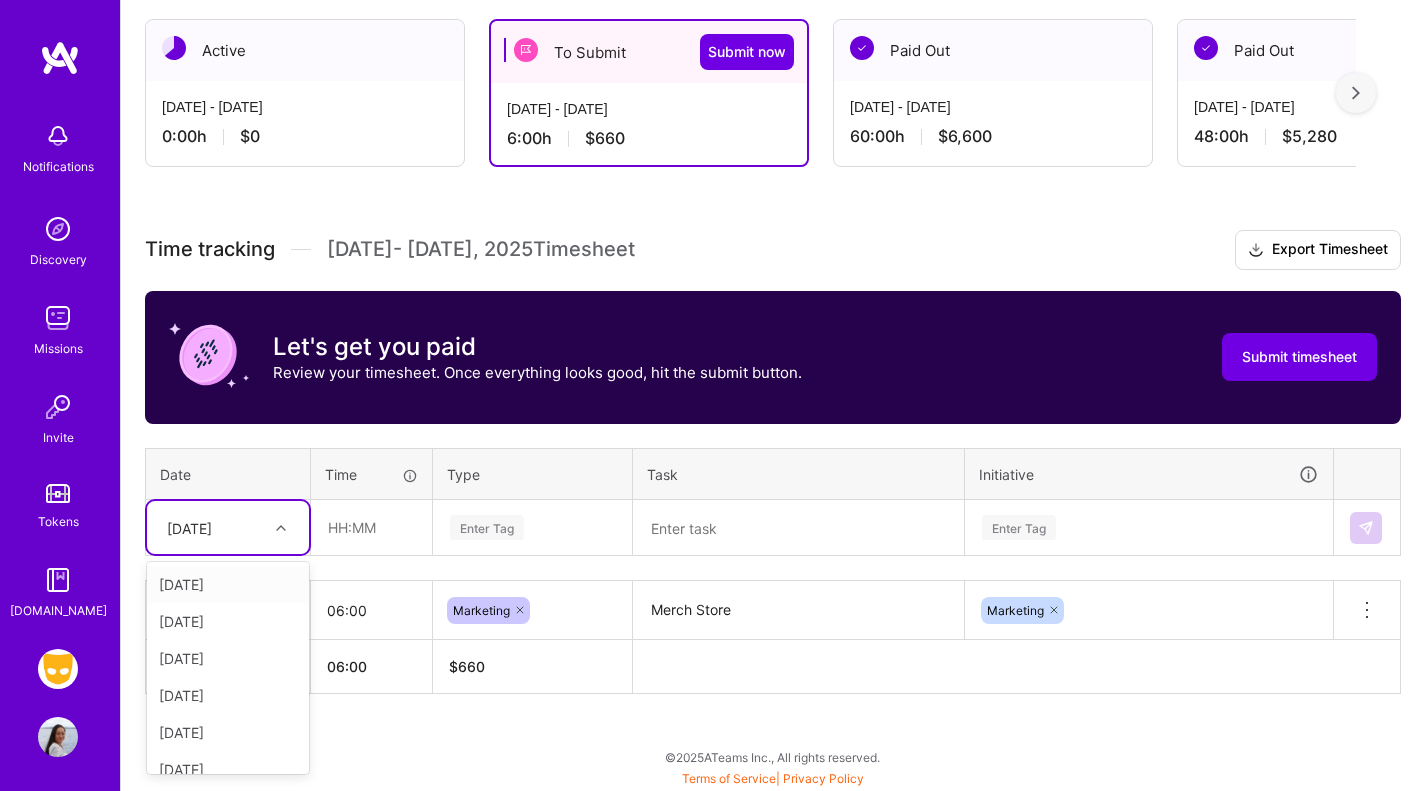 click on "[DATE]" at bounding box center (212, 527) 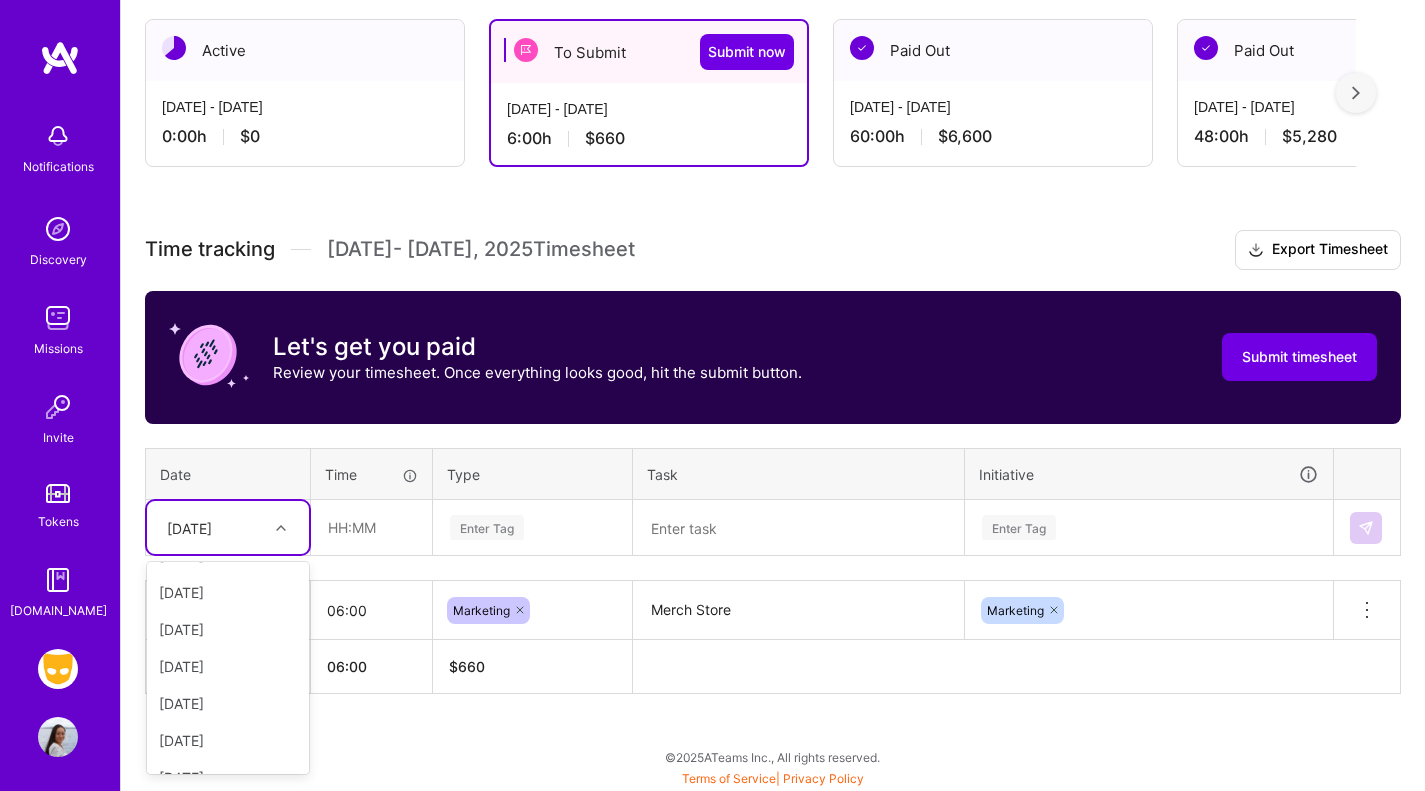 scroll, scrollTop: 103, scrollLeft: 0, axis: vertical 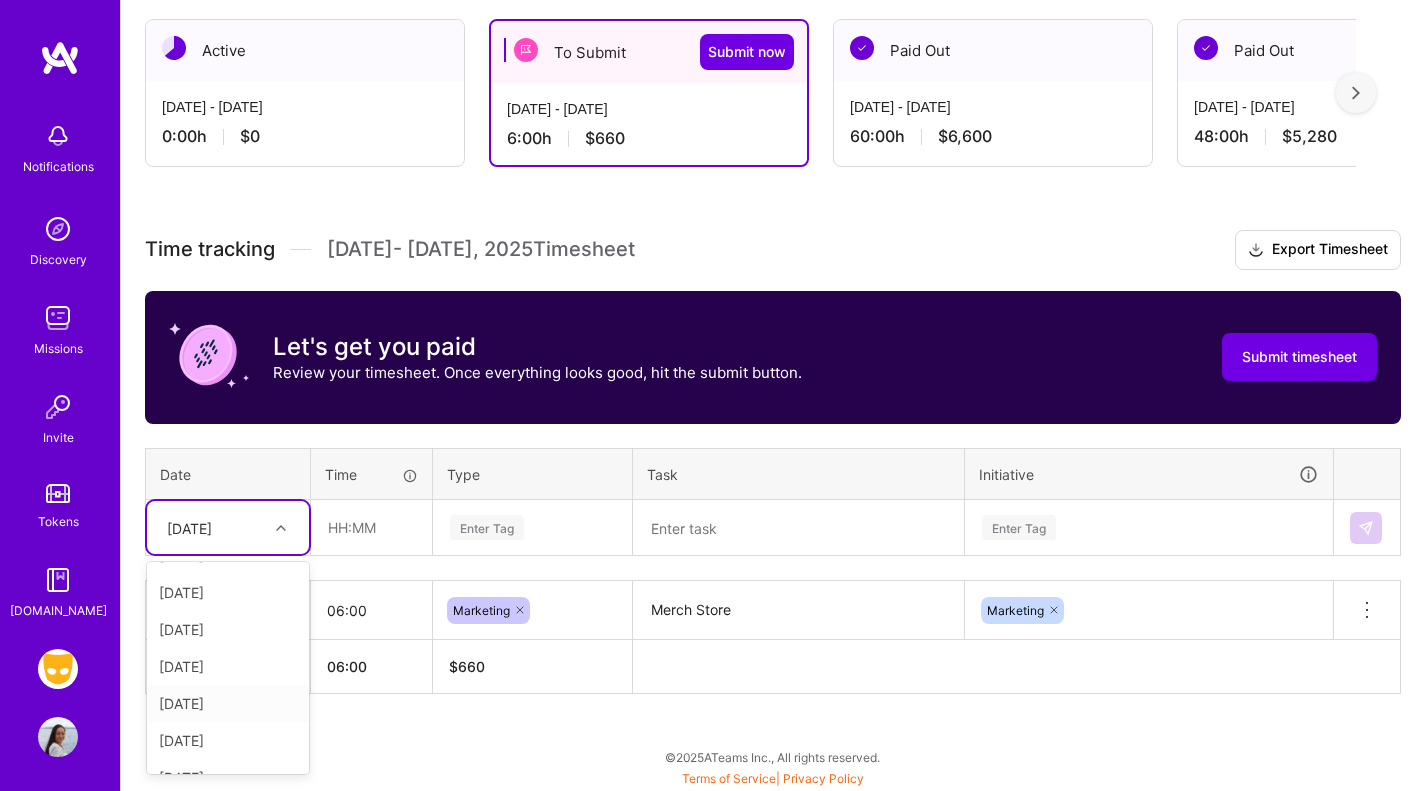 click on "[DATE]" at bounding box center (228, 703) 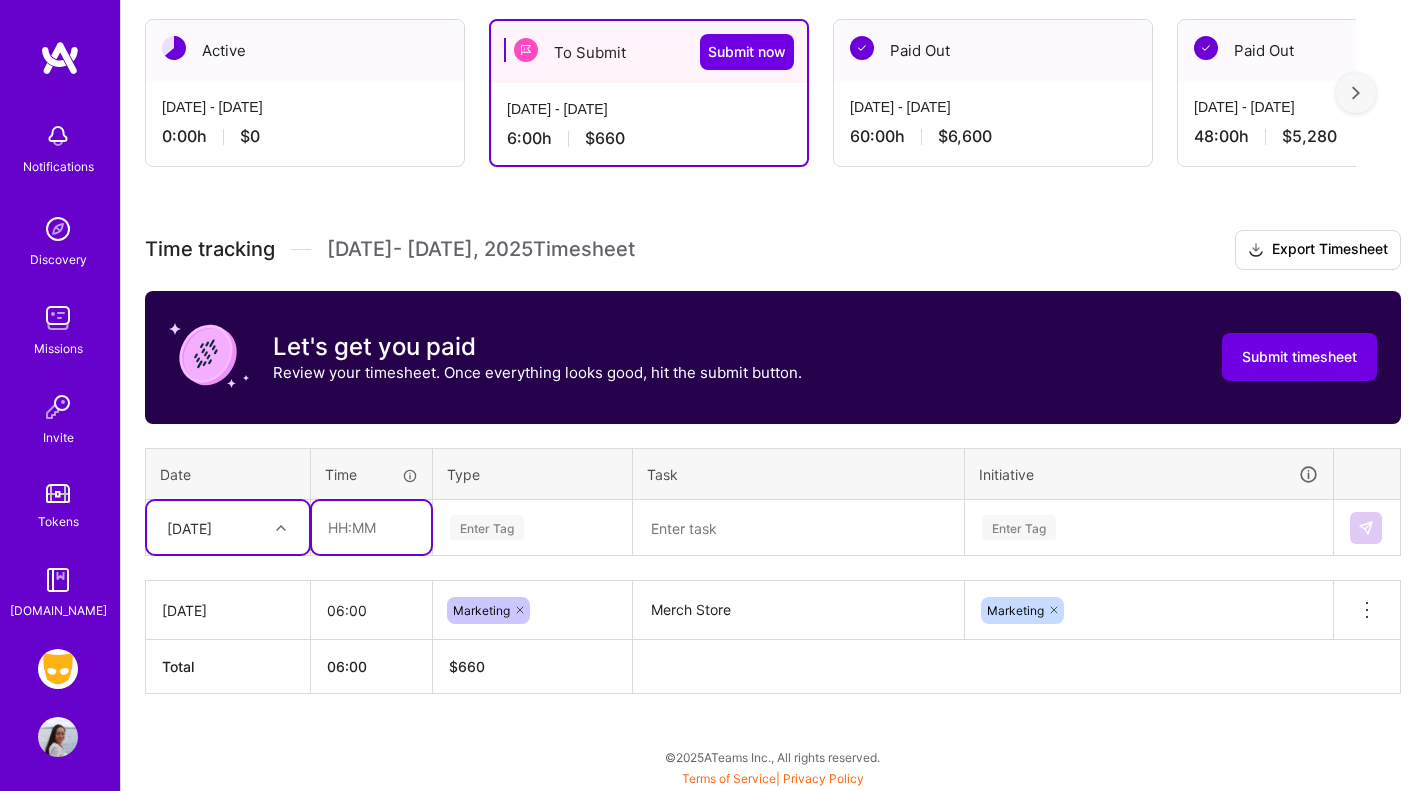 click at bounding box center (371, 527) 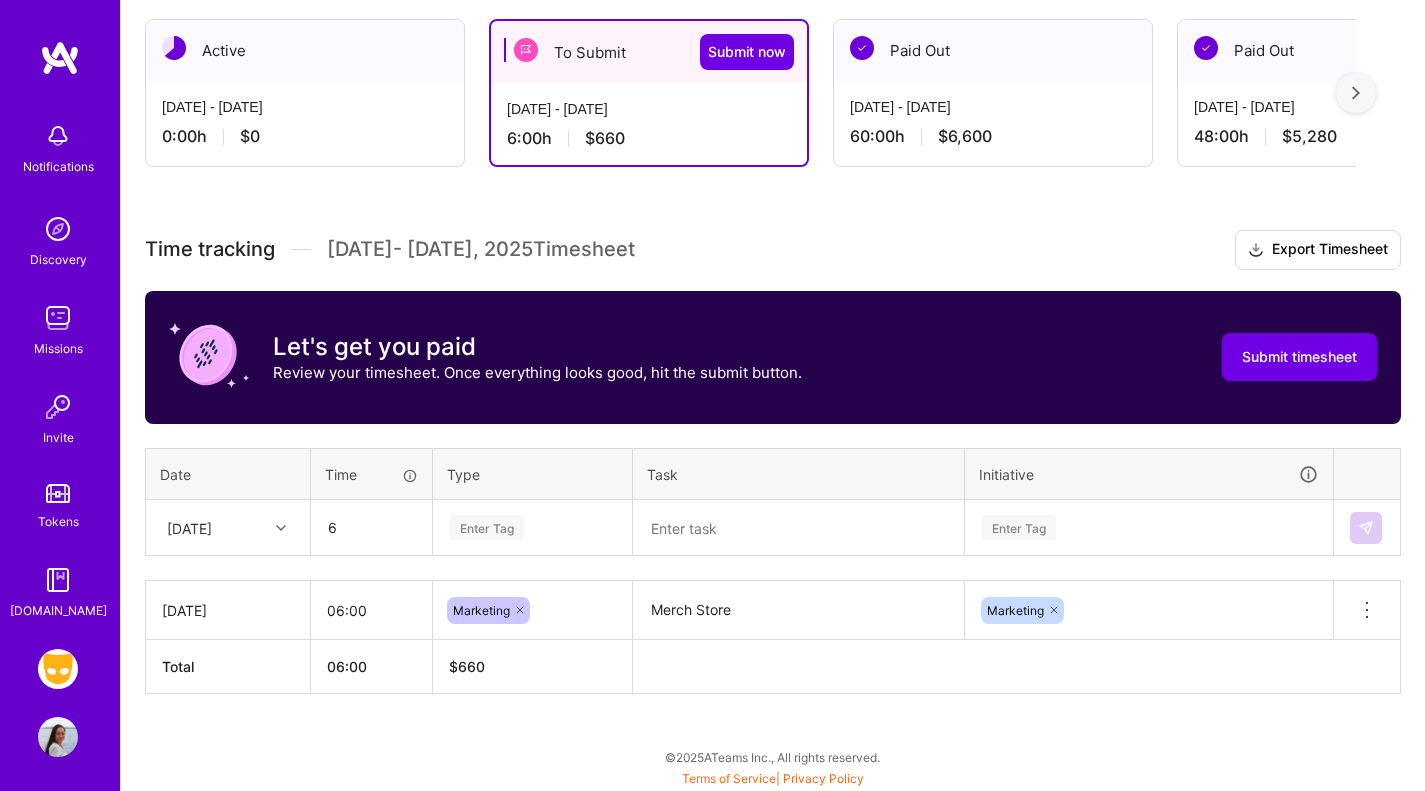 type on "06:00" 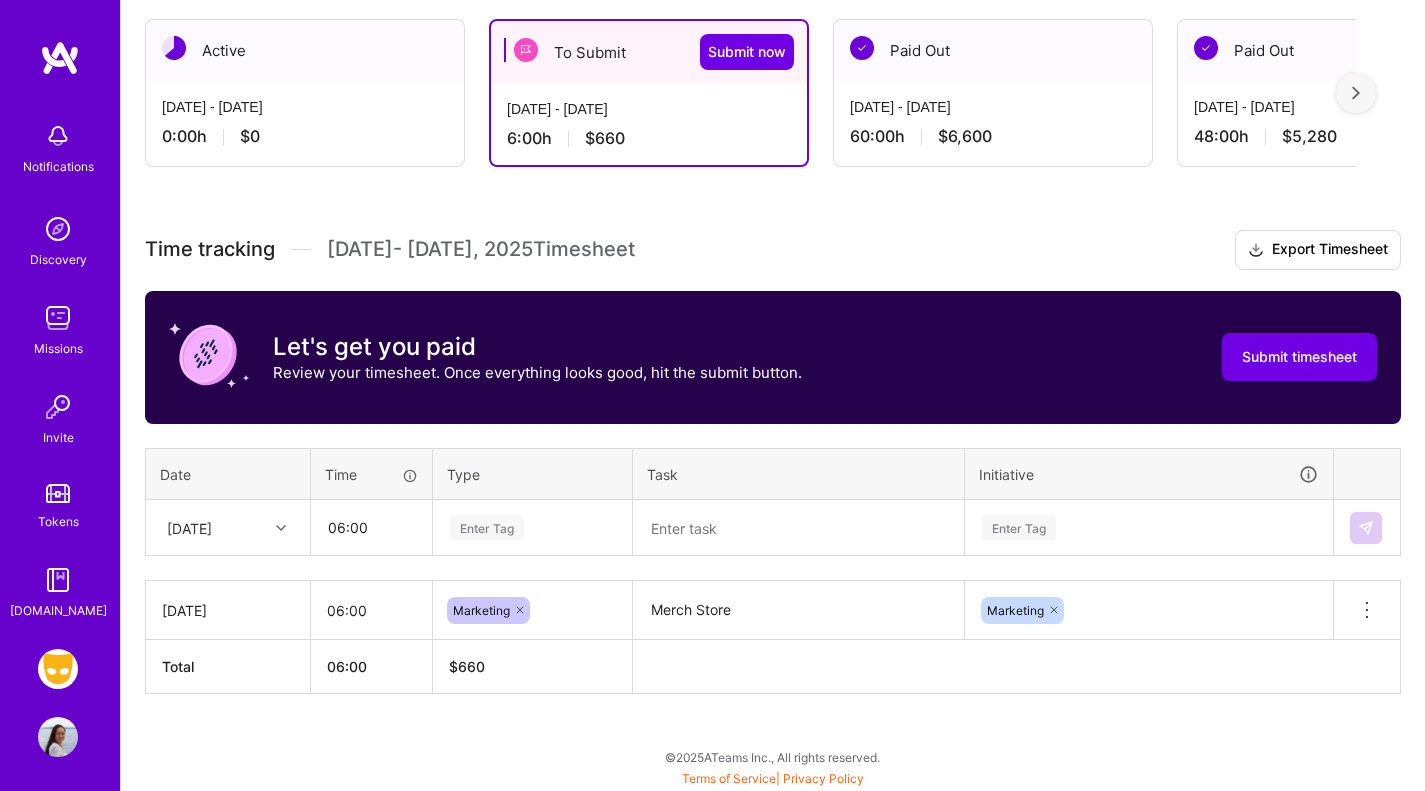 click on "Enter Tag" at bounding box center [487, 527] 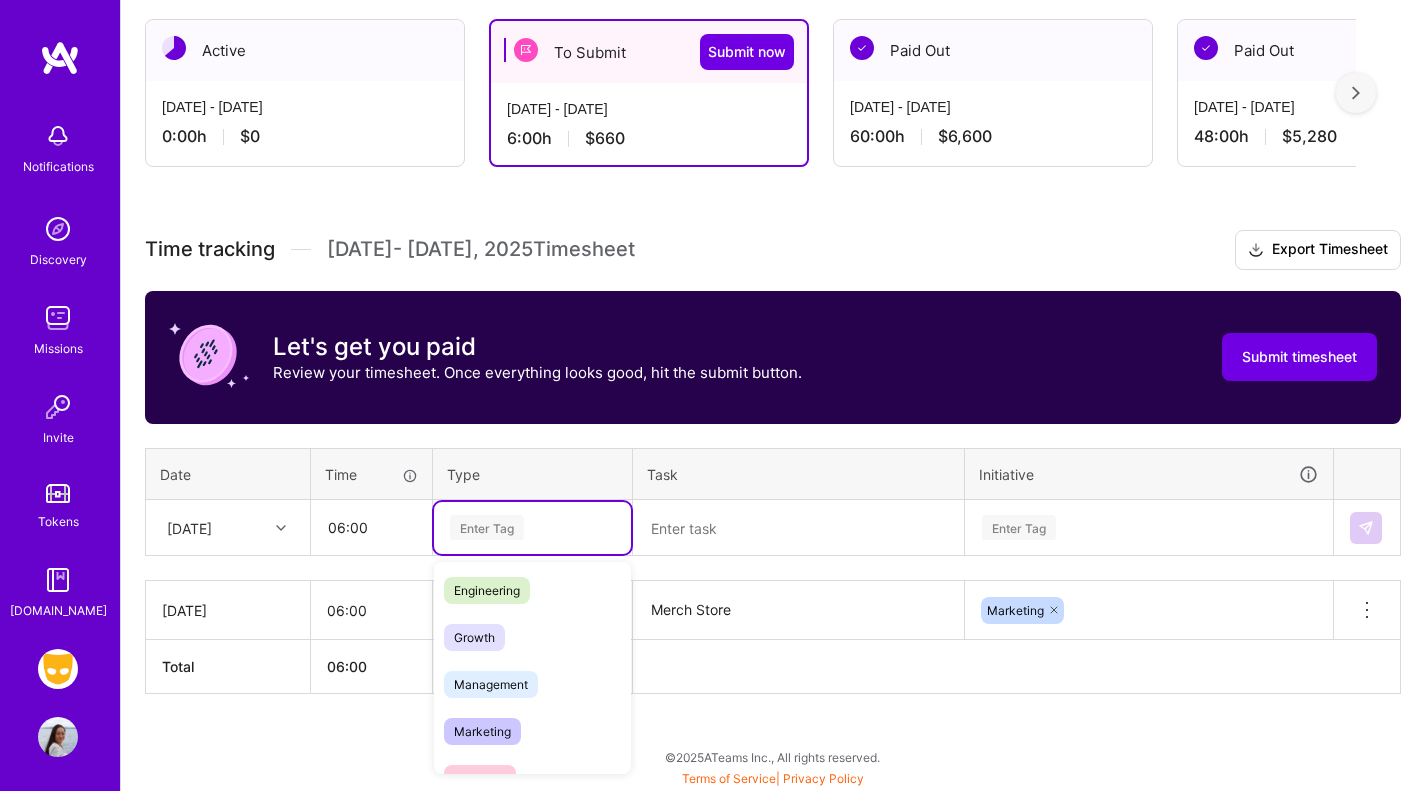 scroll, scrollTop: 145, scrollLeft: 0, axis: vertical 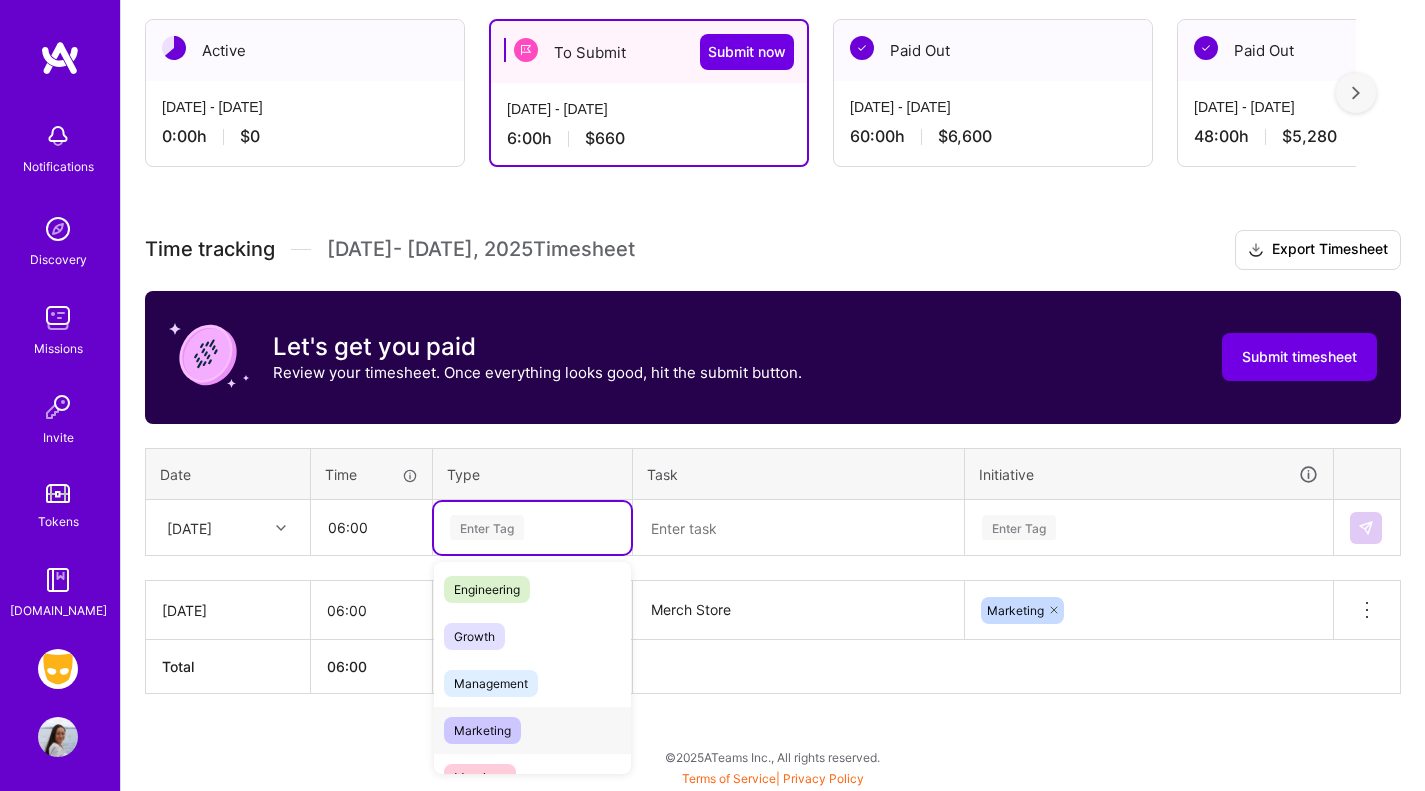 click on "Marketing" at bounding box center [482, 730] 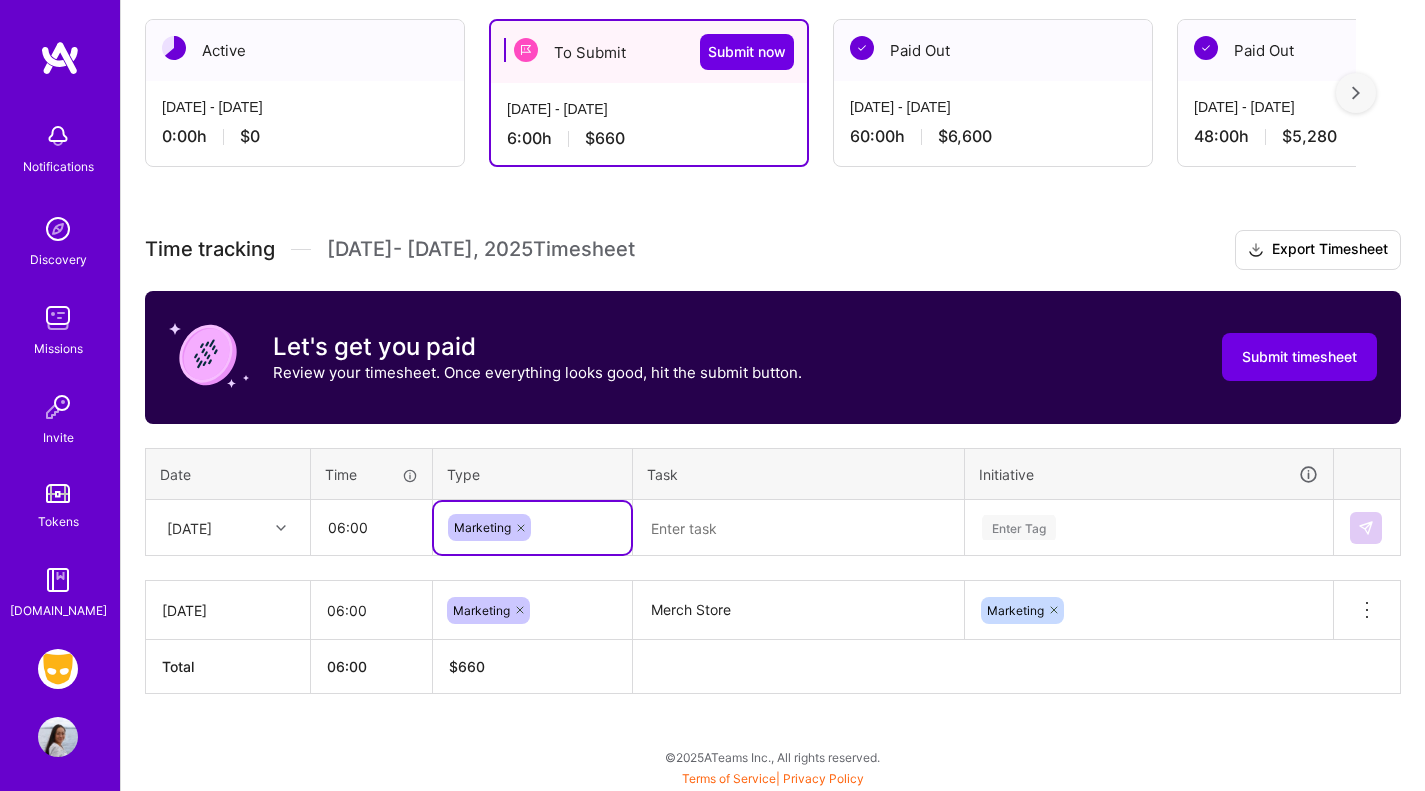 click at bounding box center (798, 528) 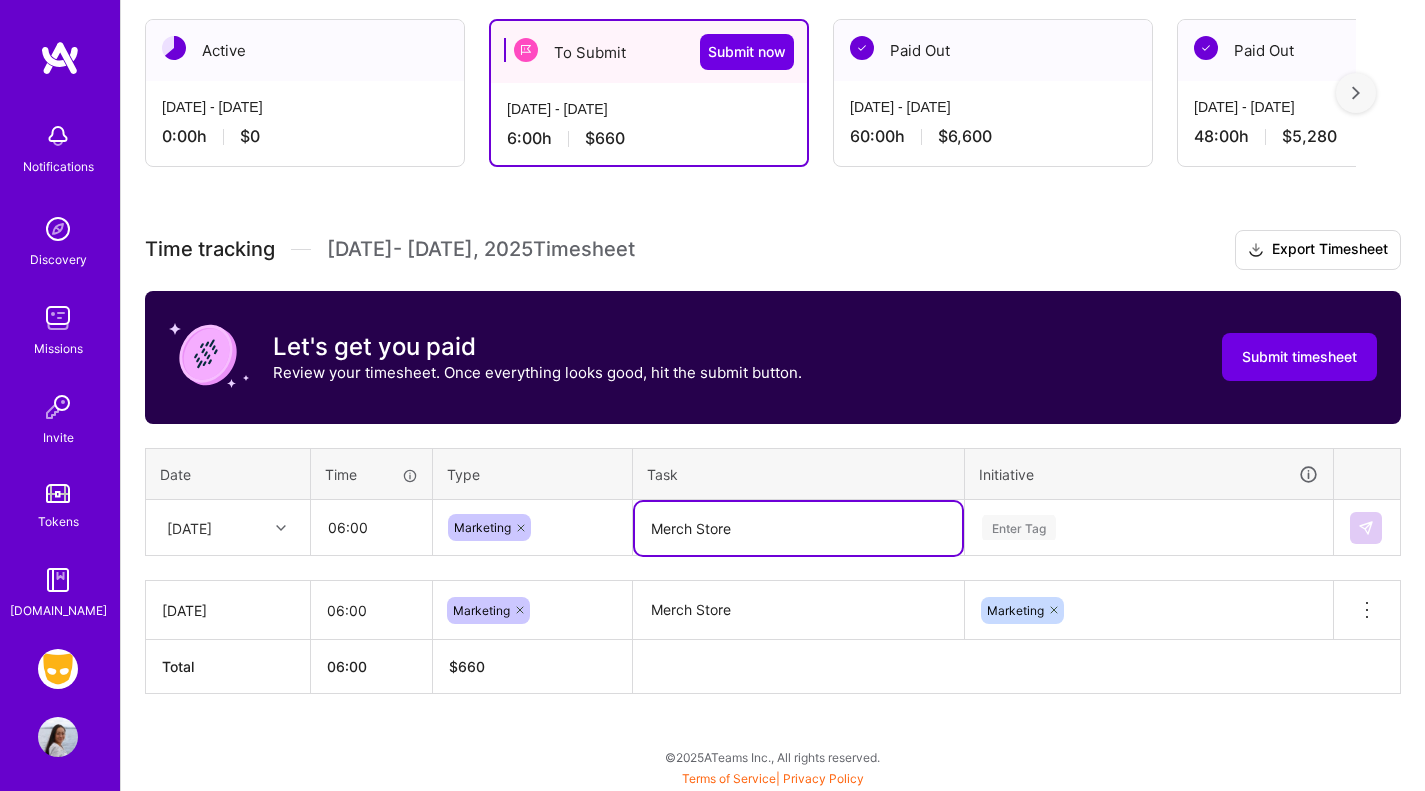 type on "Merch Store" 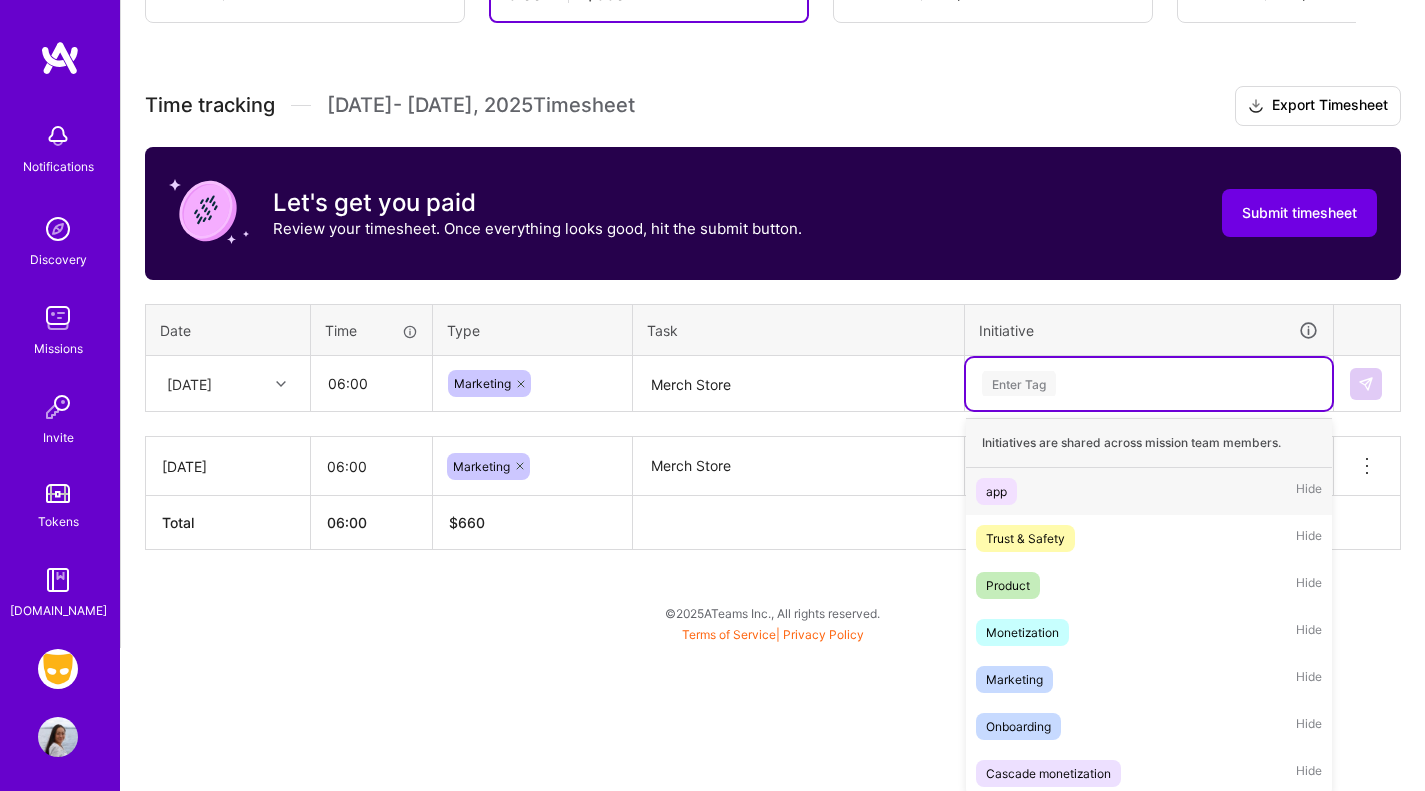 scroll, scrollTop: 498, scrollLeft: 0, axis: vertical 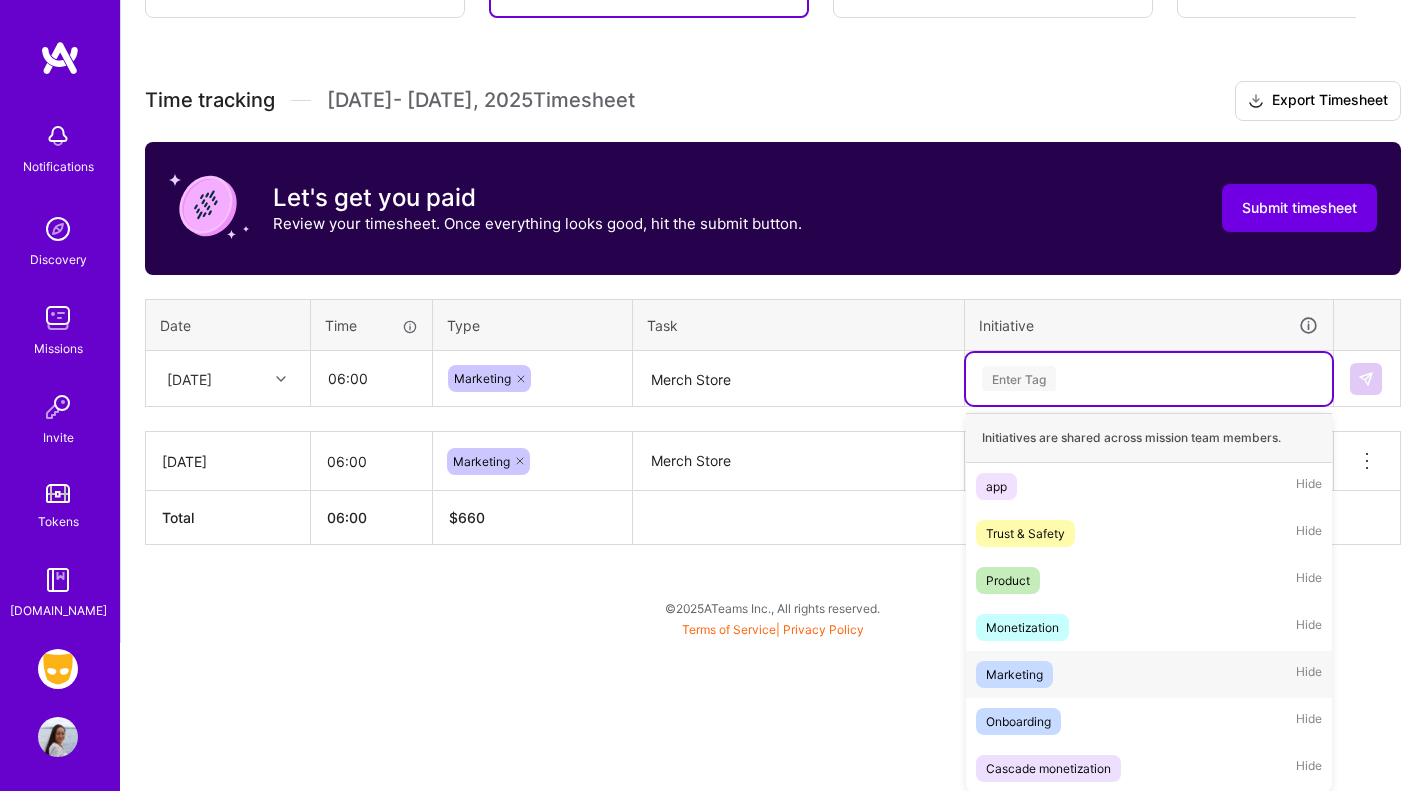 click on "Marketing Hide" at bounding box center (1149, 674) 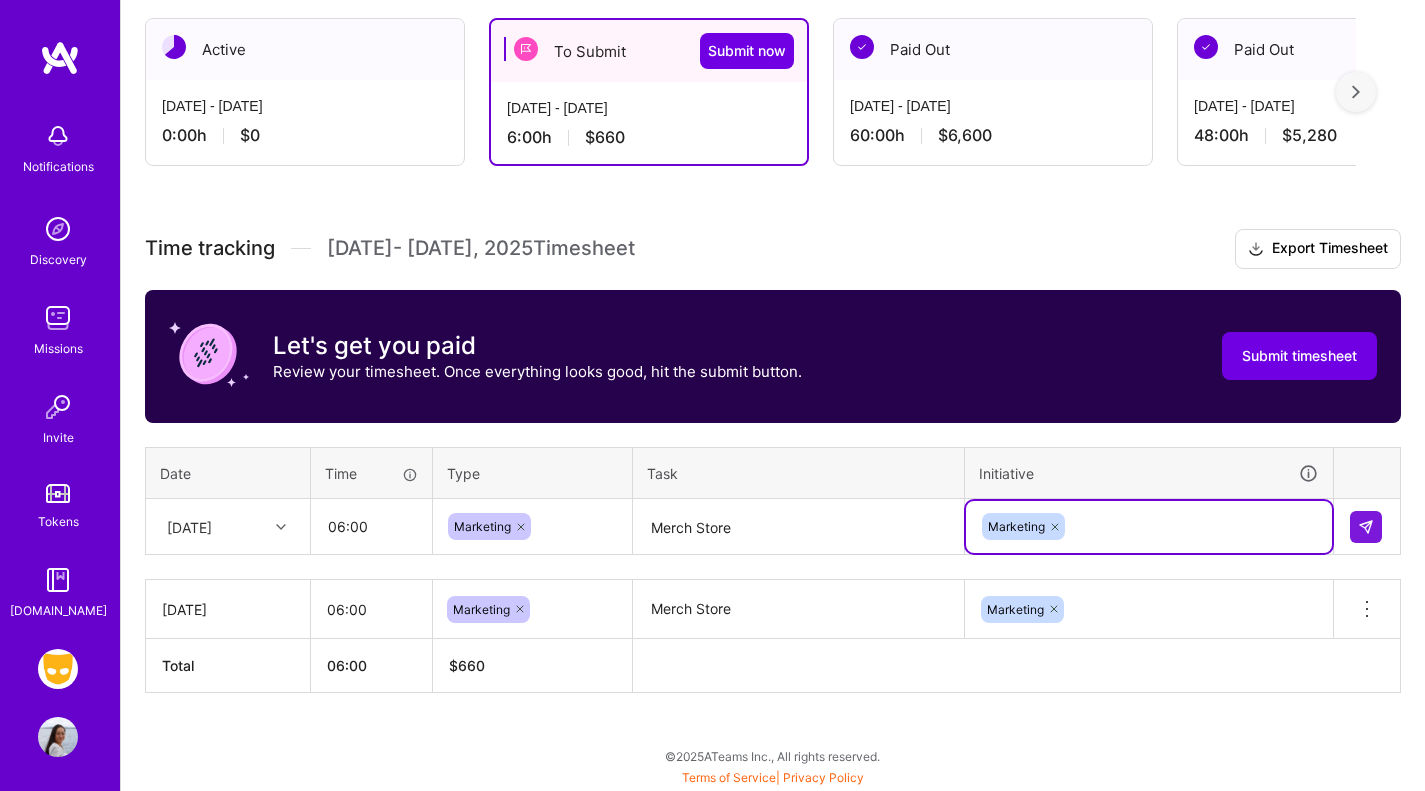 scroll, scrollTop: 349, scrollLeft: 0, axis: vertical 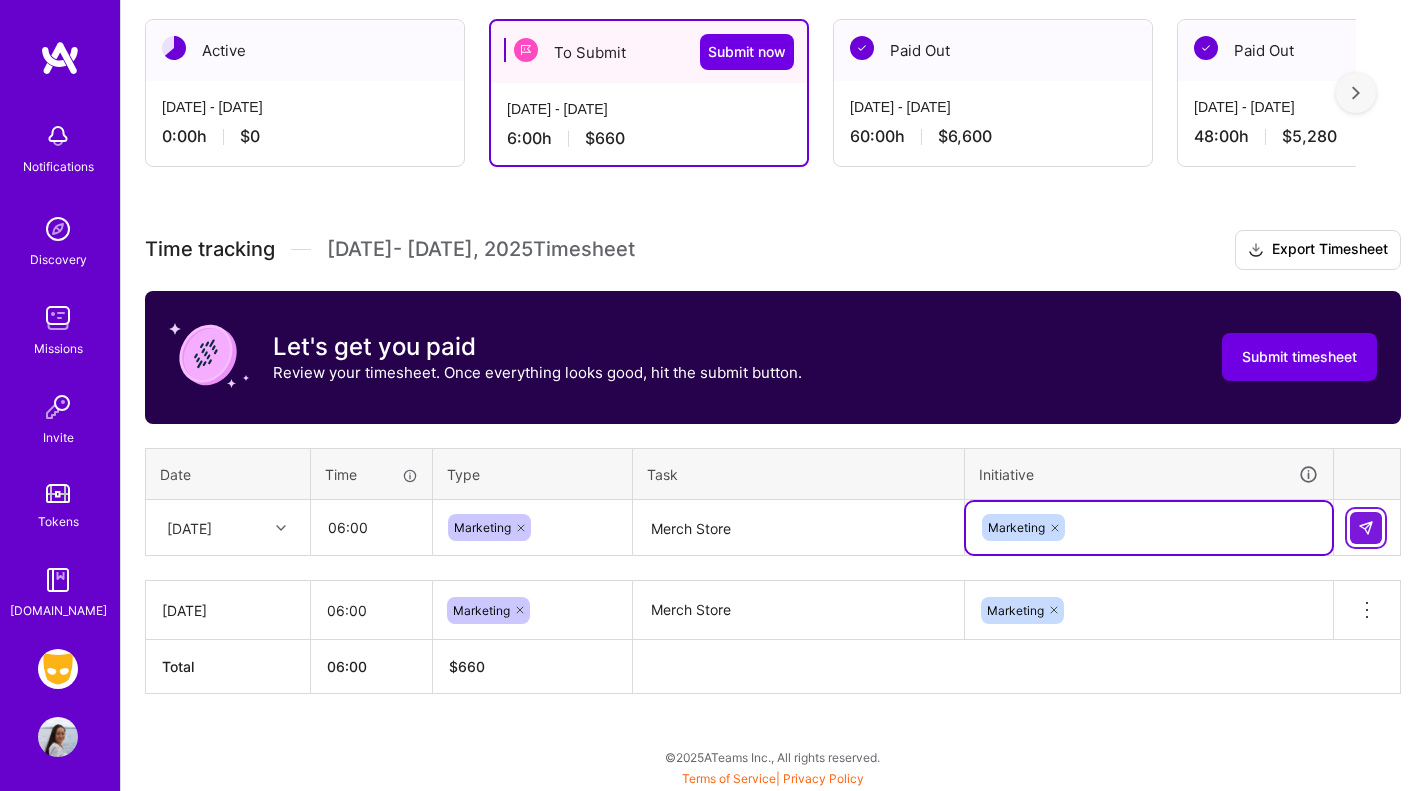 click at bounding box center [1366, 528] 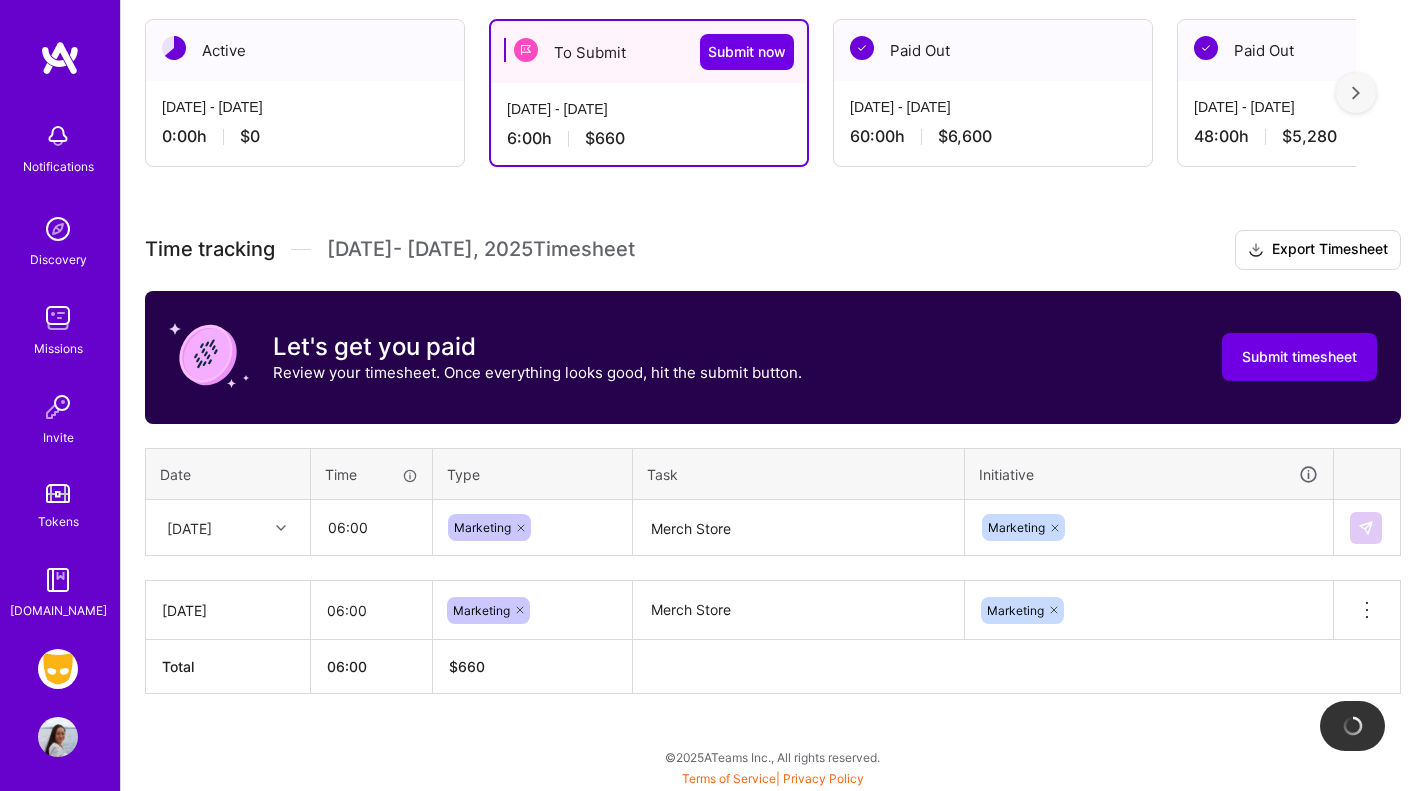 type 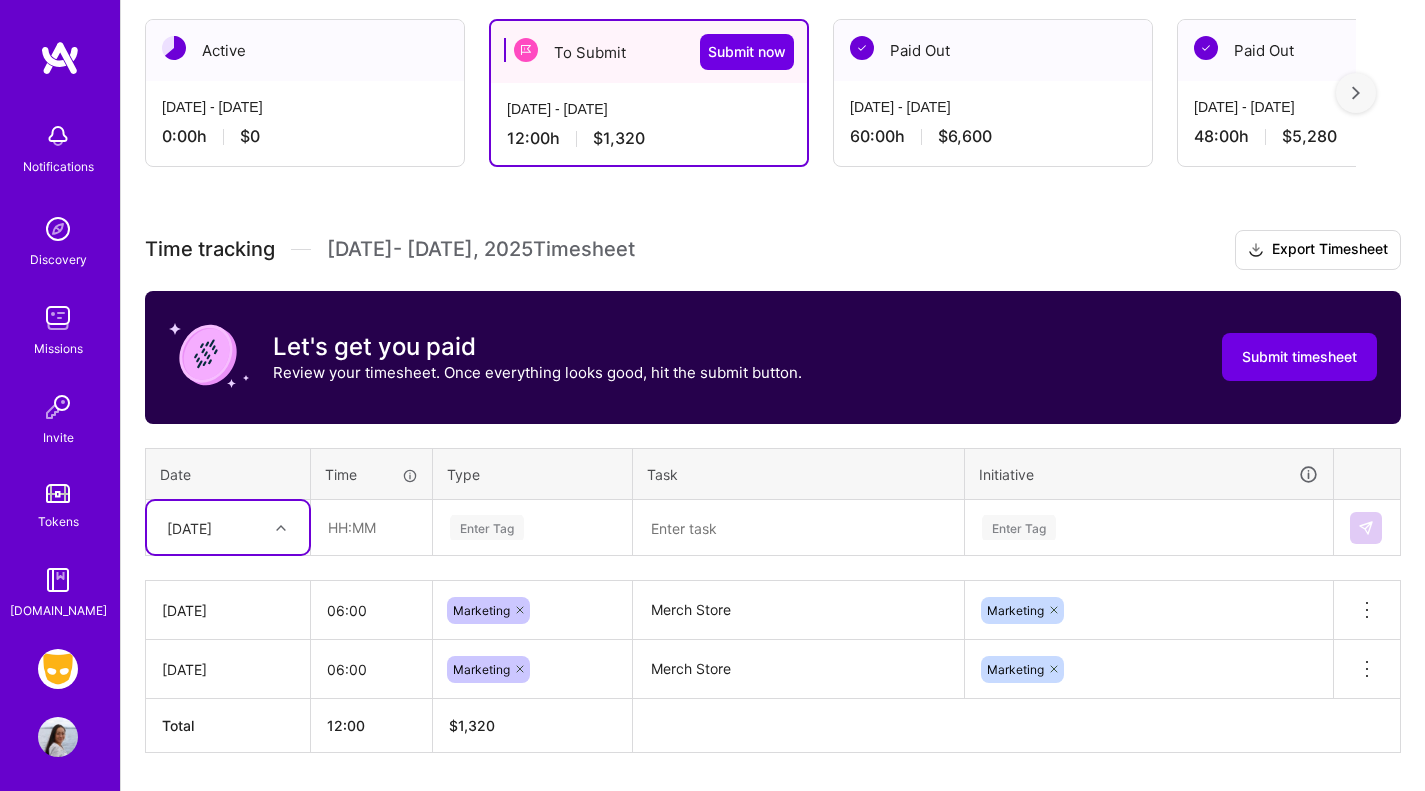 scroll, scrollTop: 408, scrollLeft: 0, axis: vertical 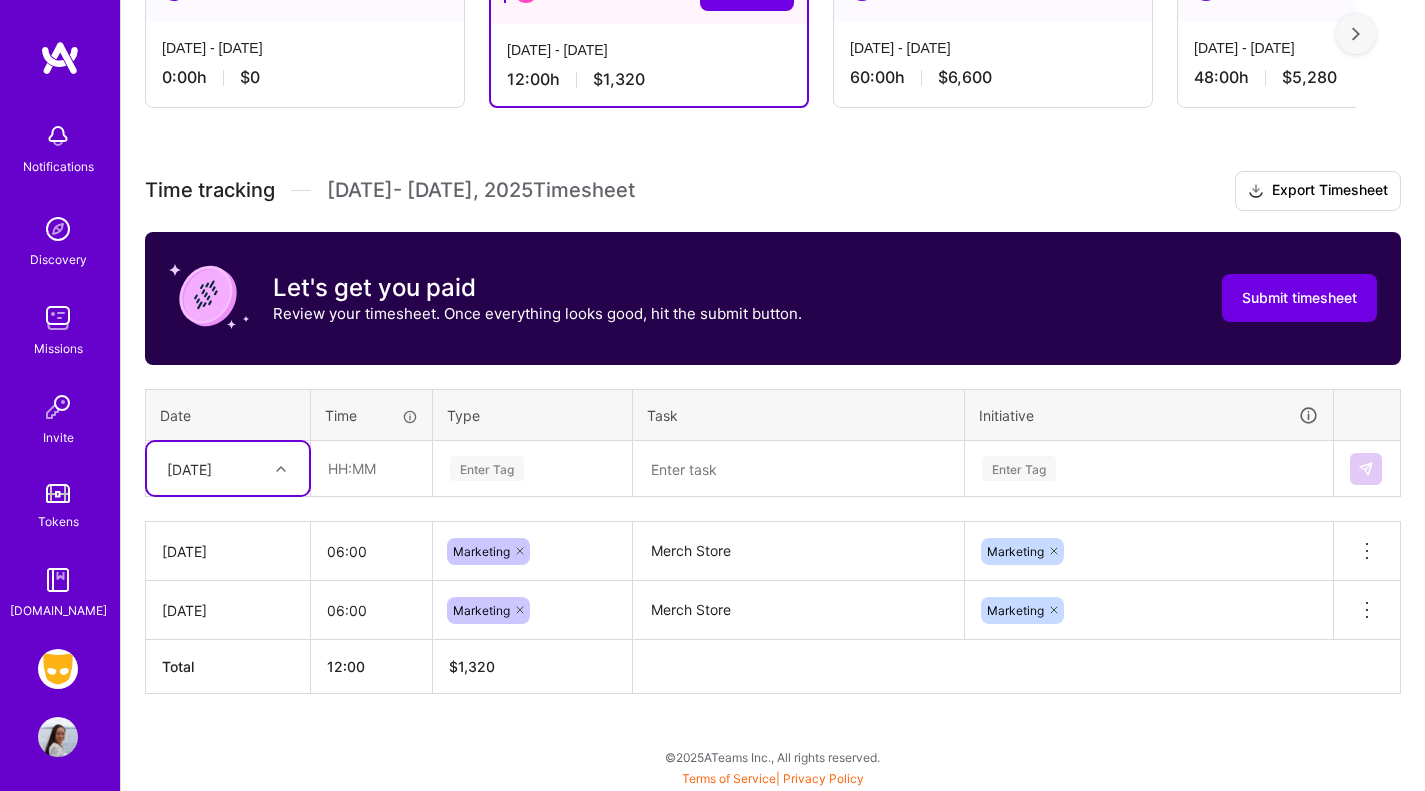 click on "[DATE]" at bounding box center [189, 468] 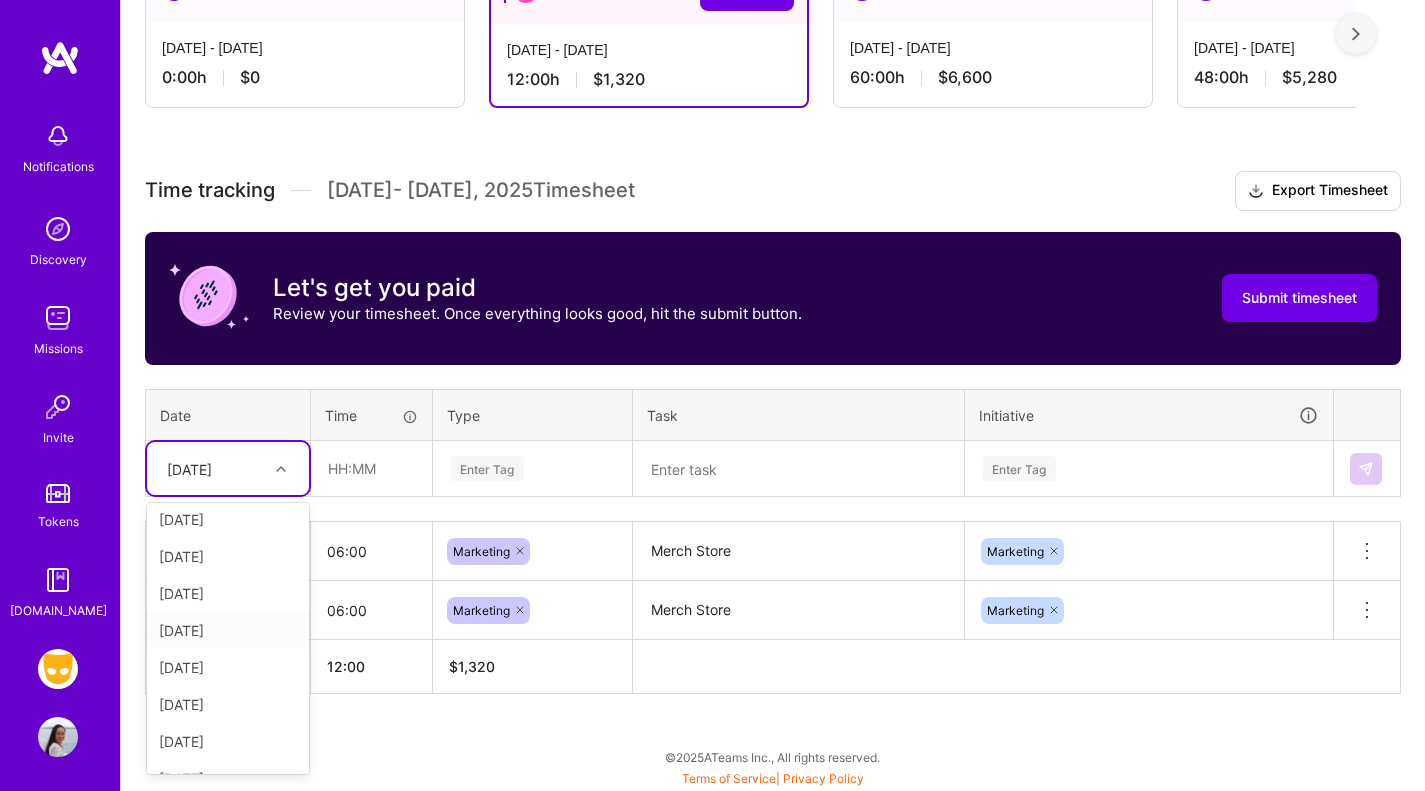 scroll, scrollTop: 190, scrollLeft: 0, axis: vertical 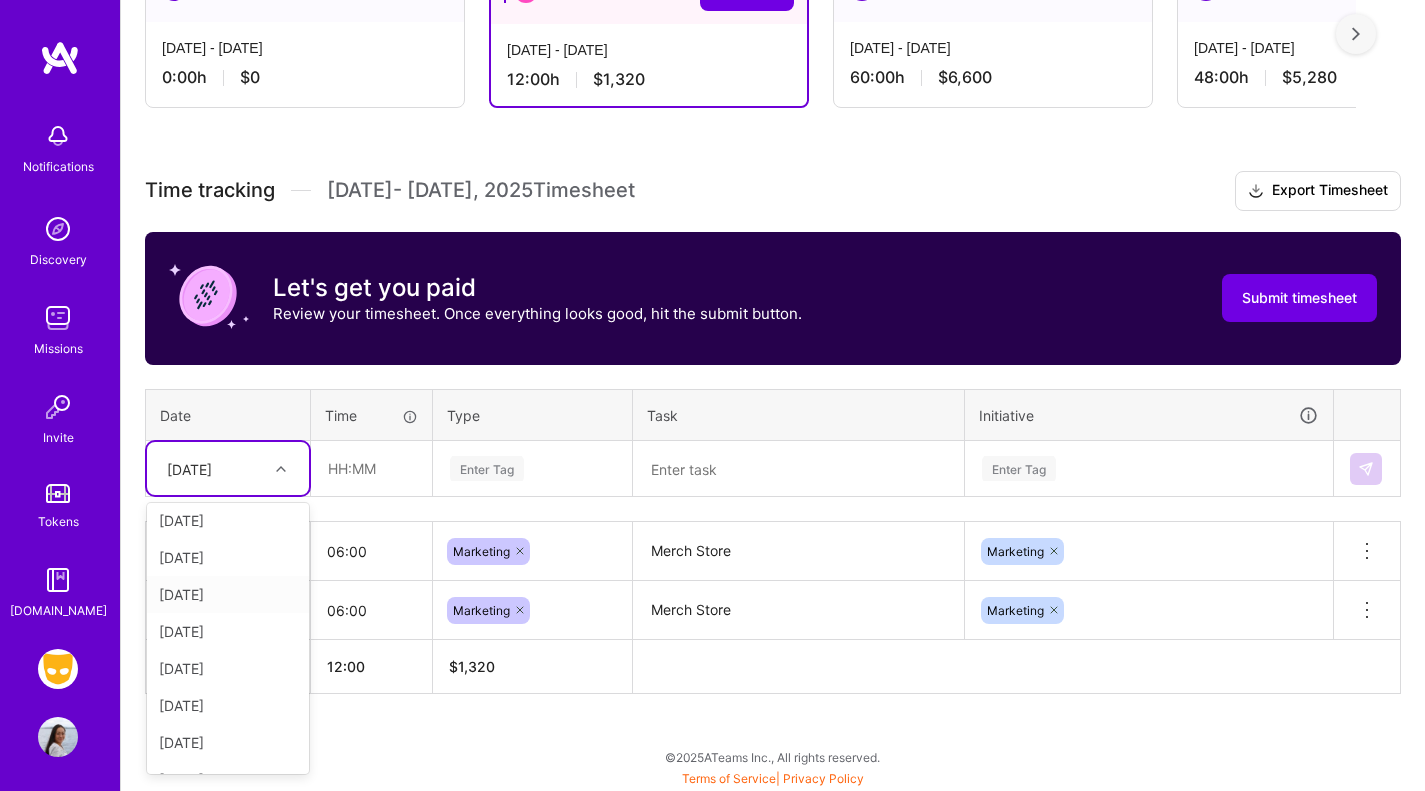 click on "[DATE]" at bounding box center [228, 594] 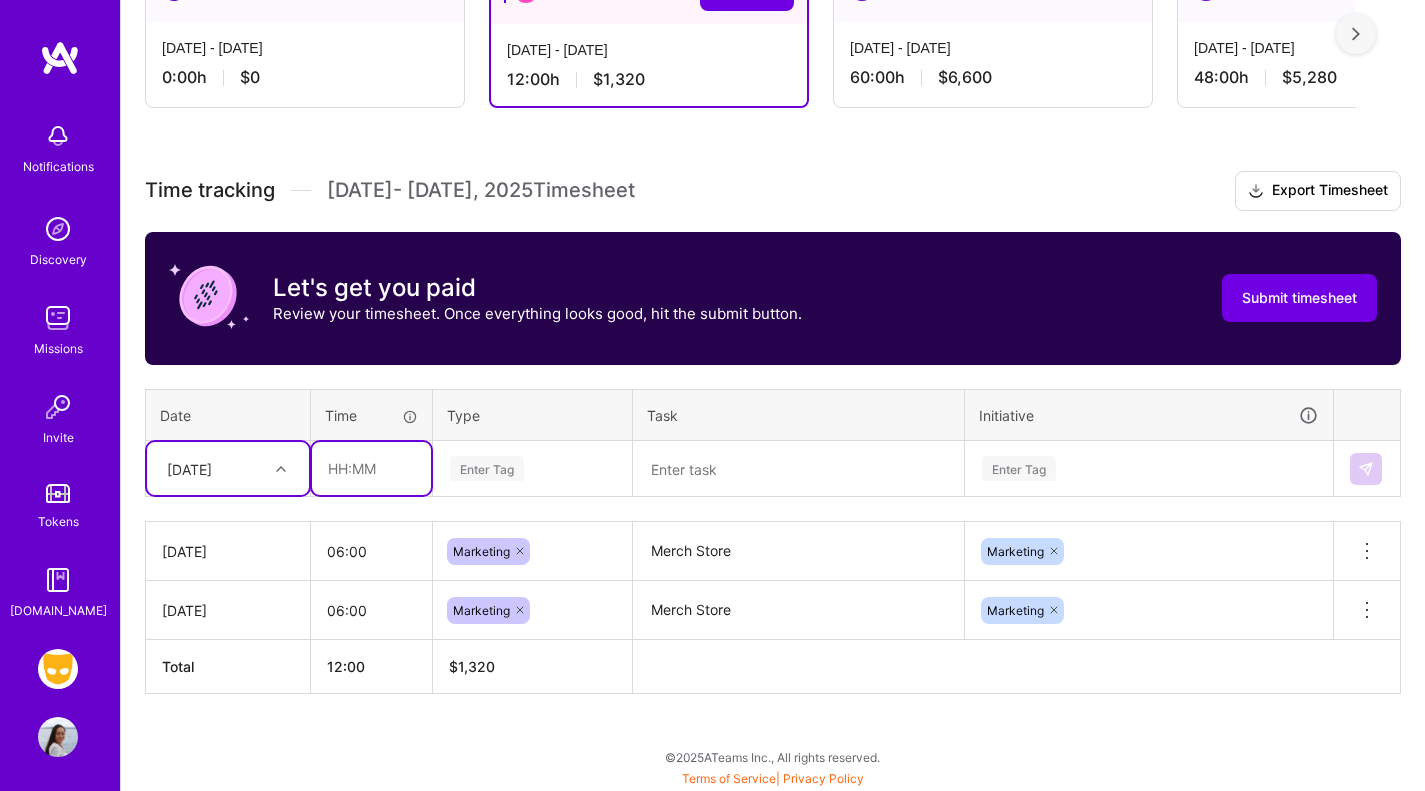 click at bounding box center (371, 468) 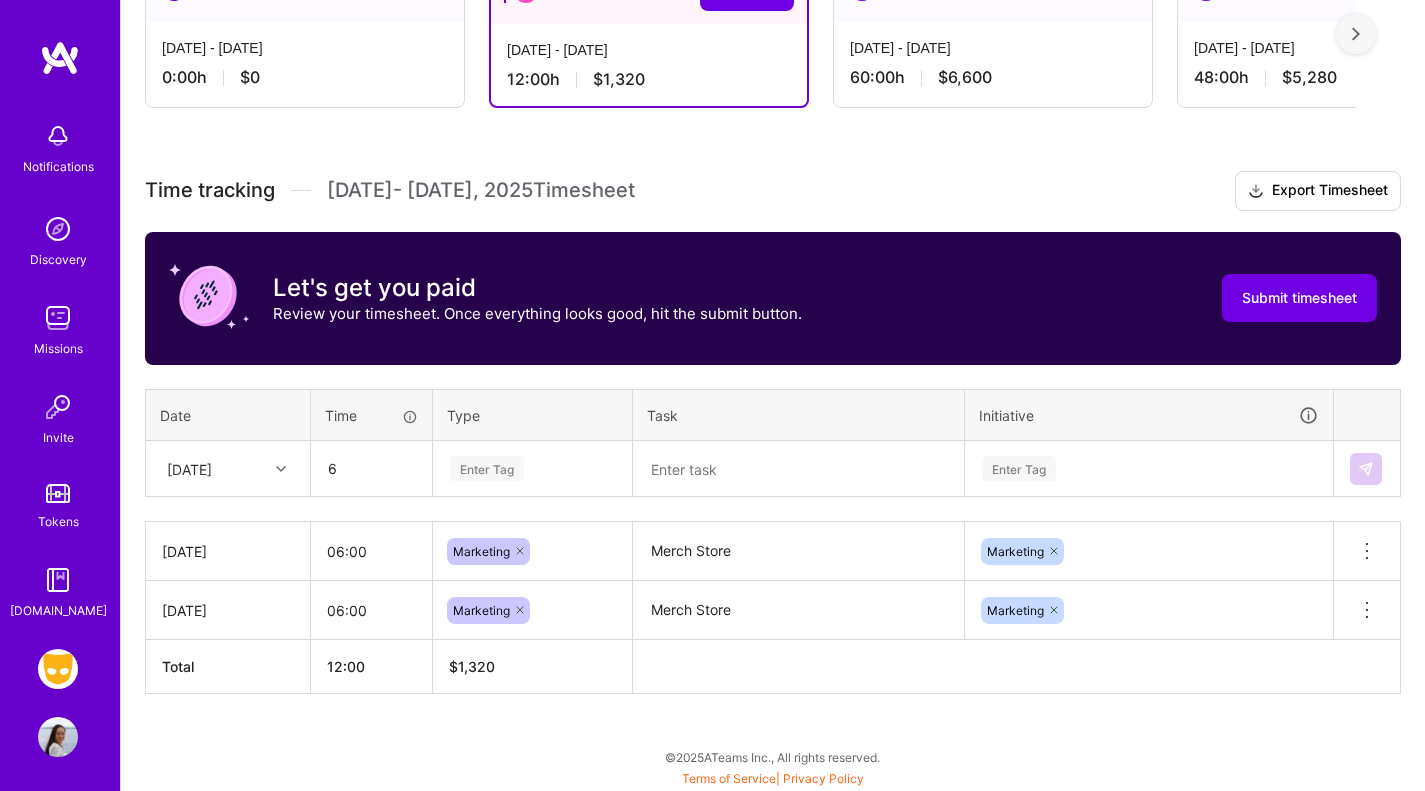 type on "06:00" 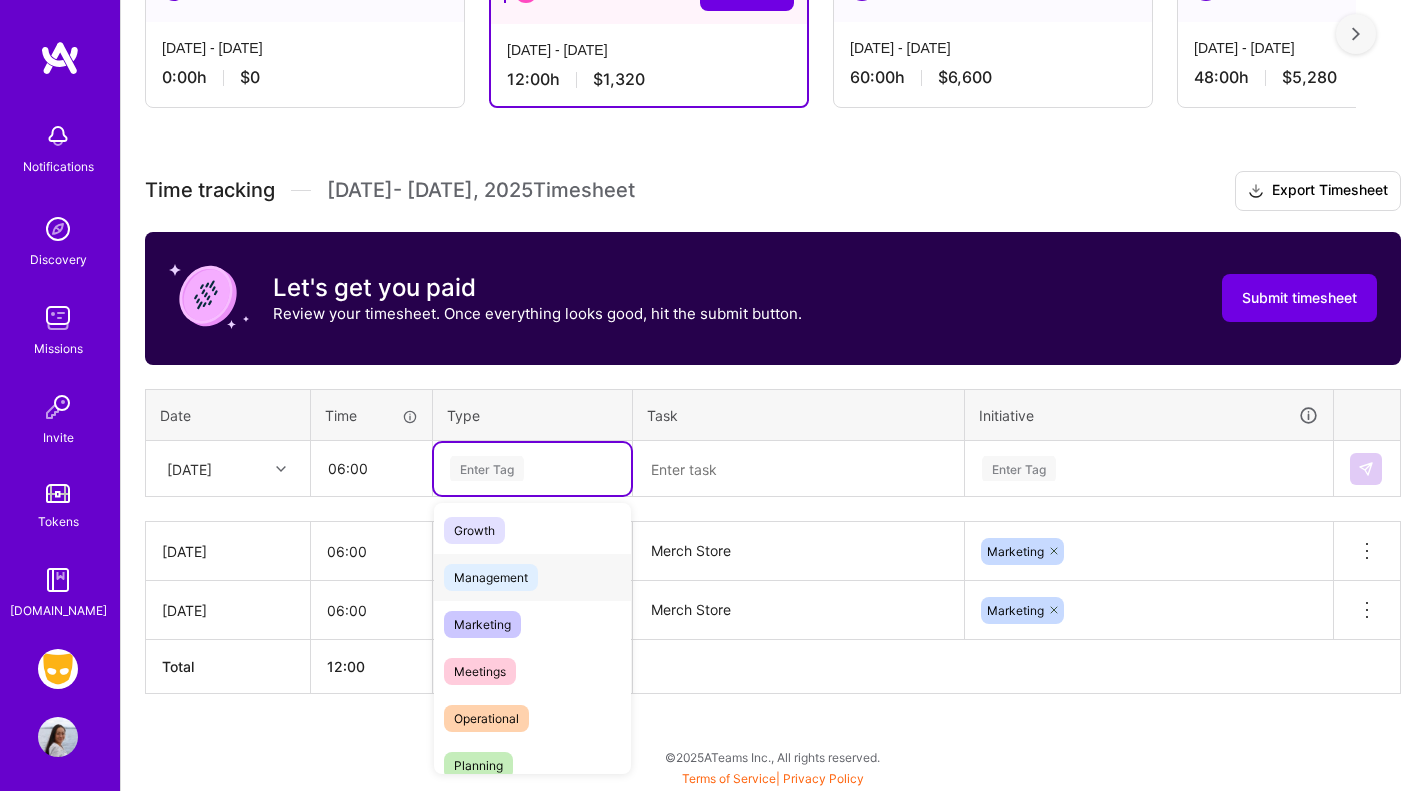 scroll, scrollTop: 225, scrollLeft: 0, axis: vertical 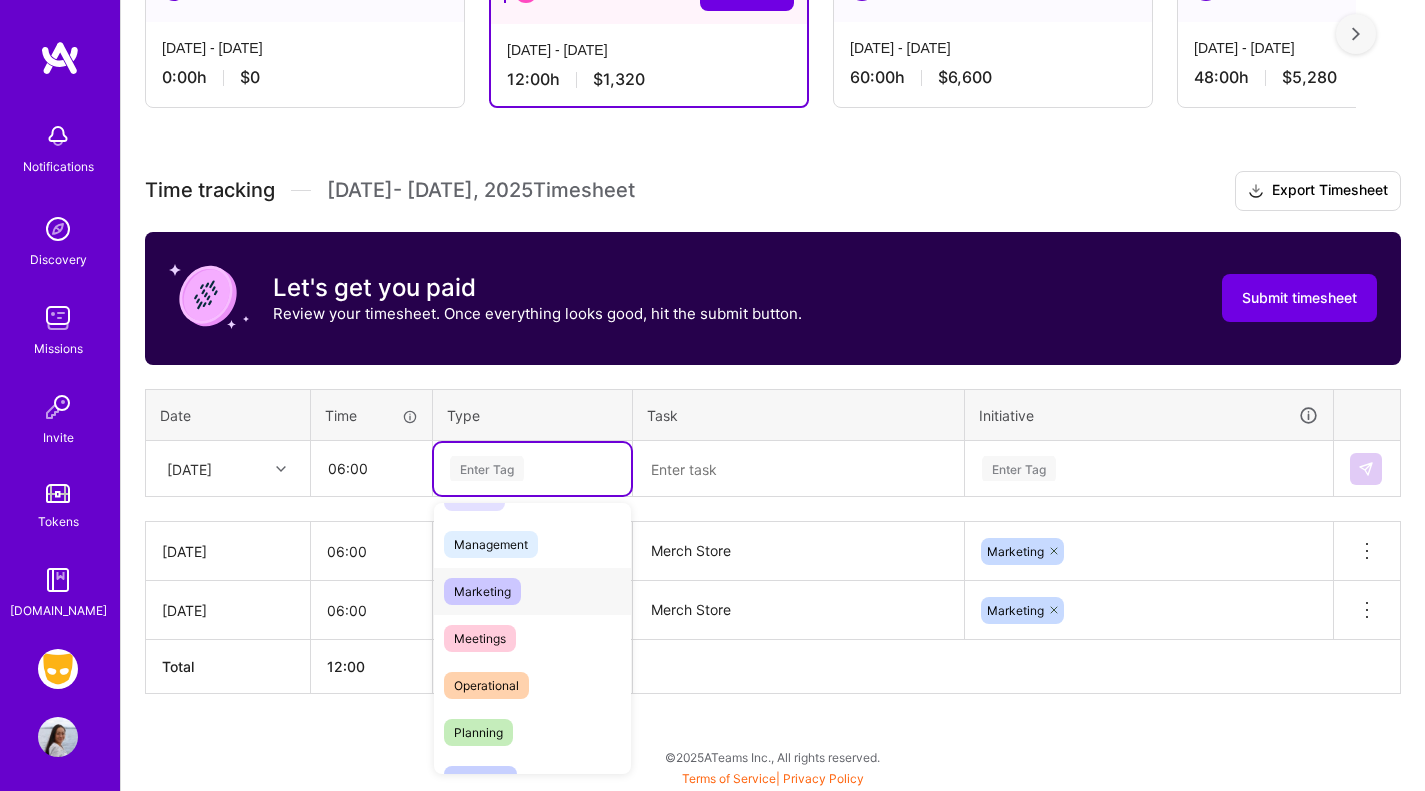 click on "Marketing" at bounding box center [482, 591] 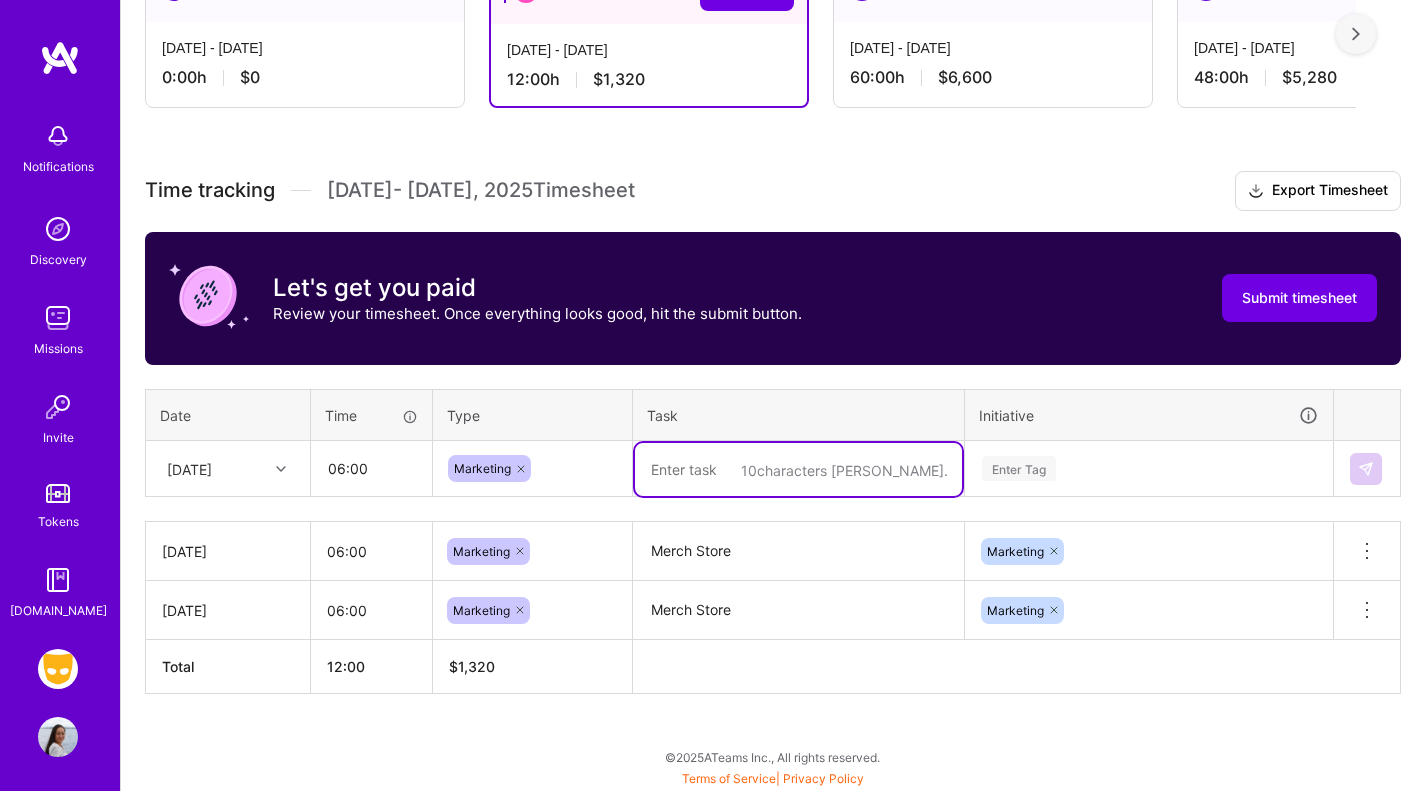click at bounding box center [798, 469] 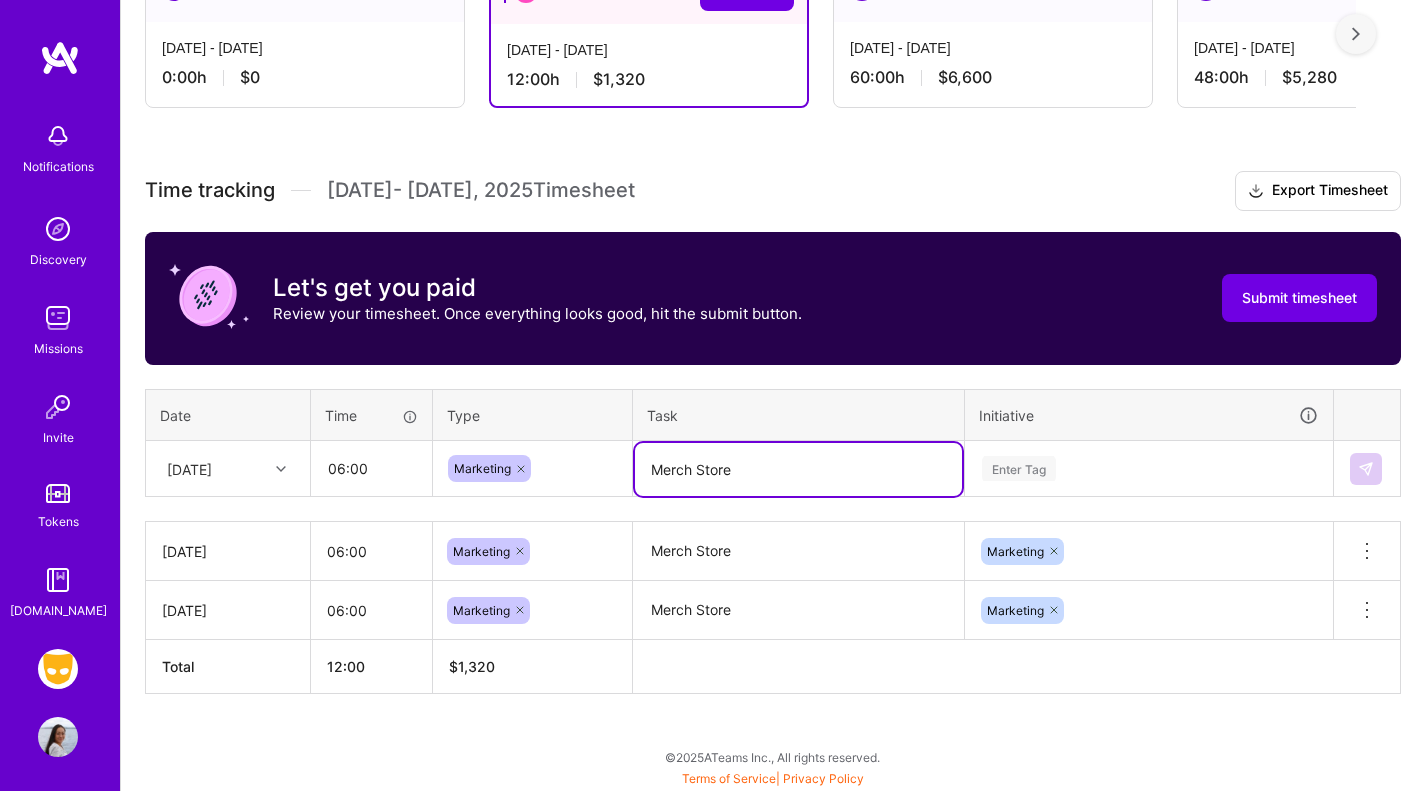 type on "Merch Store" 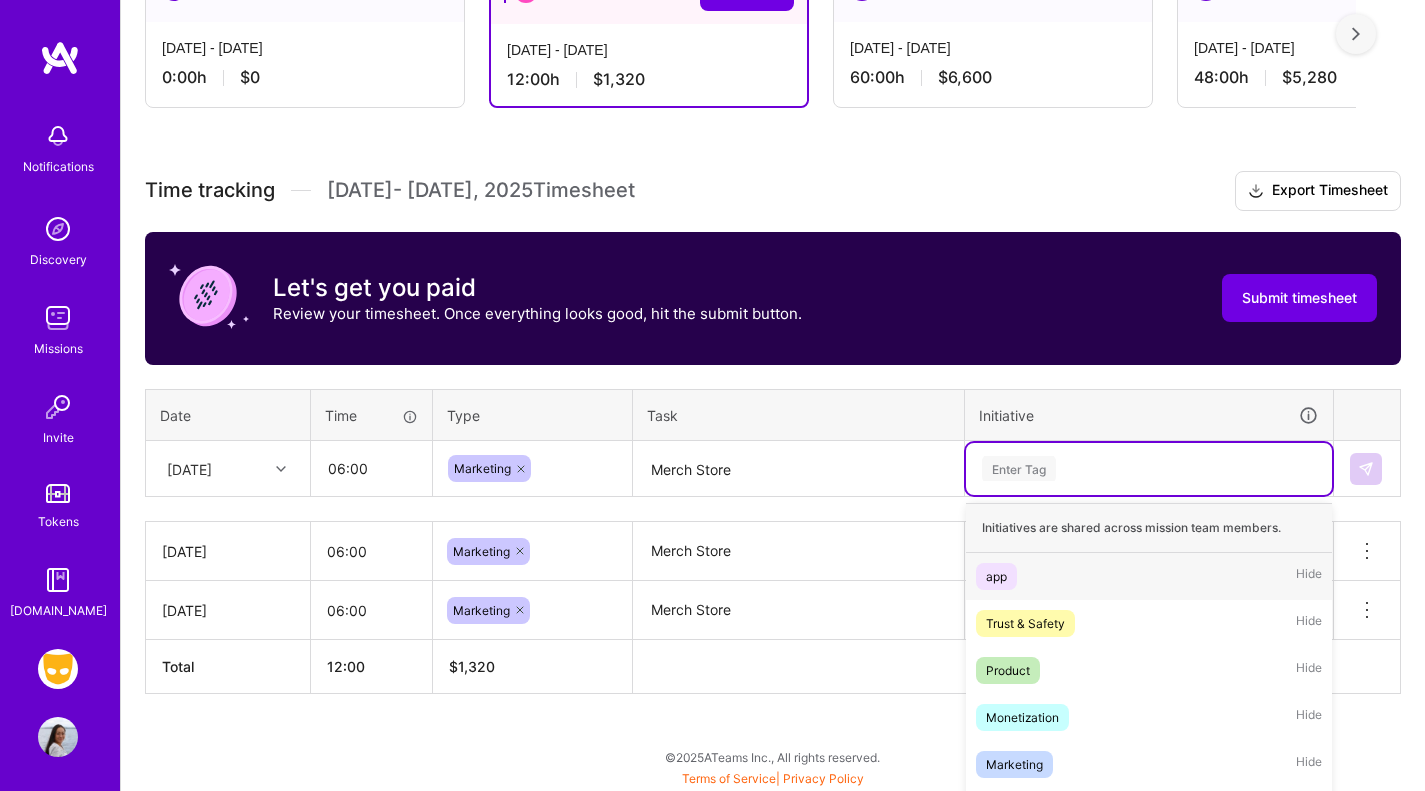 click on "option Marketing, selected. option app focused, 1 of 7. 7 results available. Use Up and Down to choose options, press Enter to select the currently focused option, press Escape to exit the menu. Enter Tag Initiatives are shared across mission team members. app Hide Trust & Safety Hide Product Hide Monetization Hide Marketing Hide Onboarding Hide Cascade monetization Hide" at bounding box center [1149, 469] 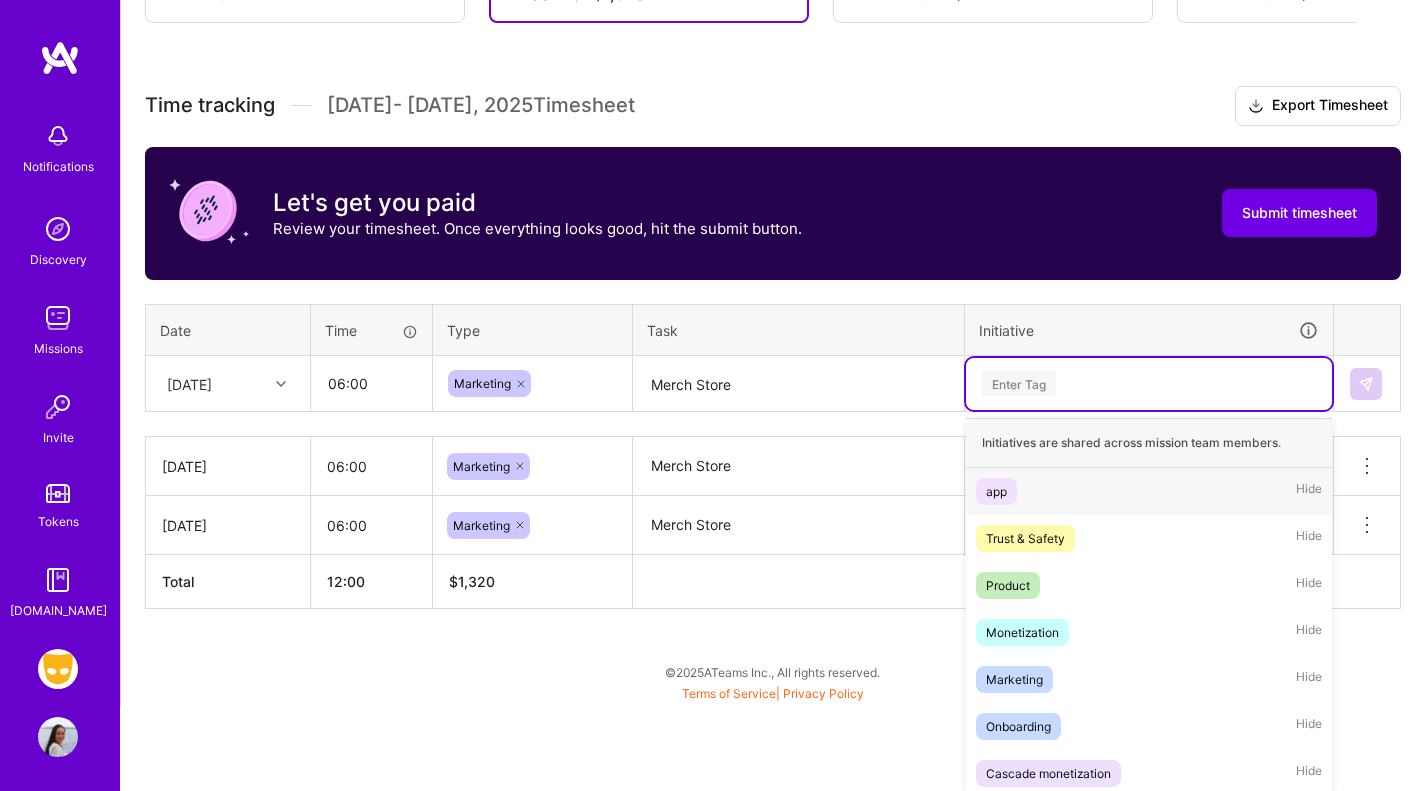 scroll, scrollTop: 498, scrollLeft: 0, axis: vertical 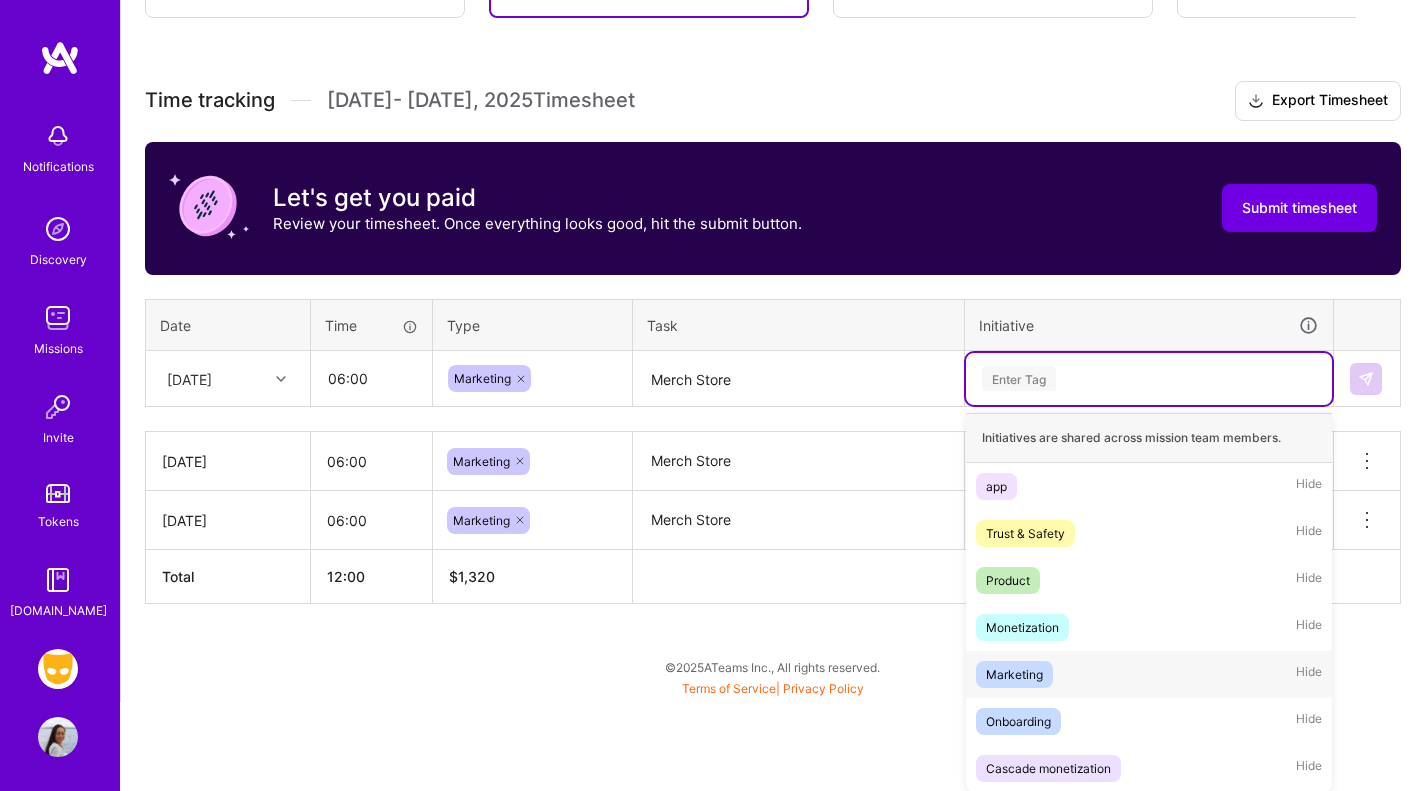 click on "Marketing" at bounding box center (1014, 674) 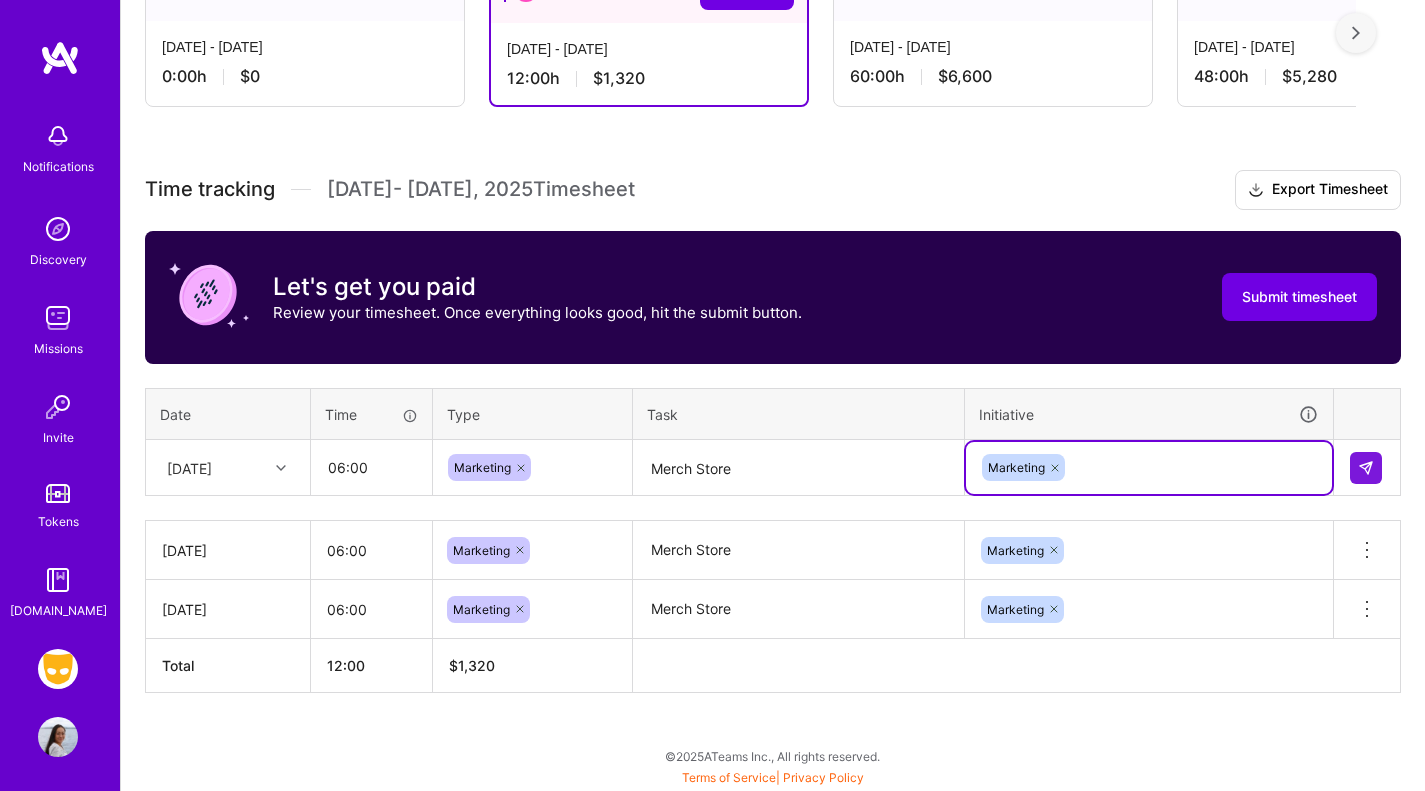 scroll, scrollTop: 408, scrollLeft: 0, axis: vertical 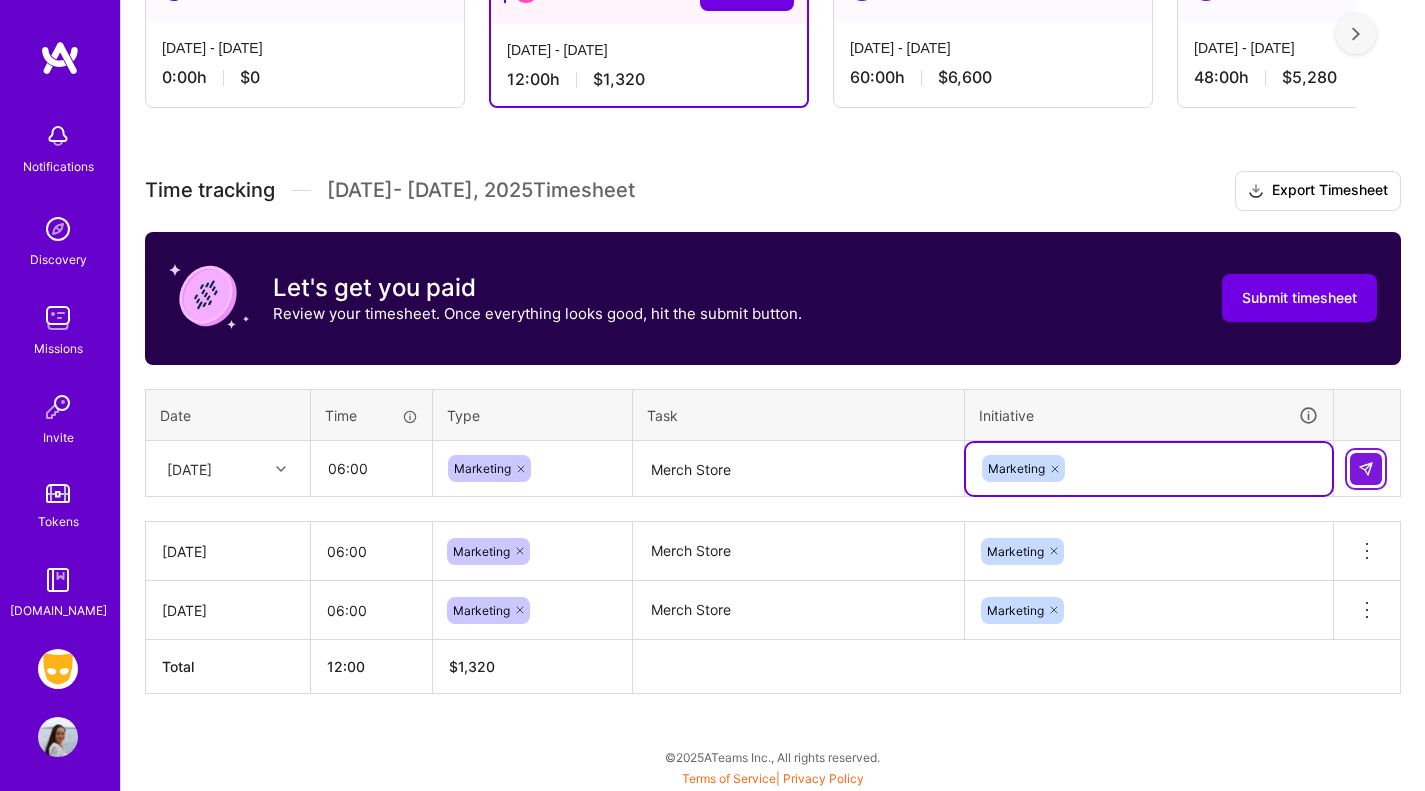 click at bounding box center (1366, 469) 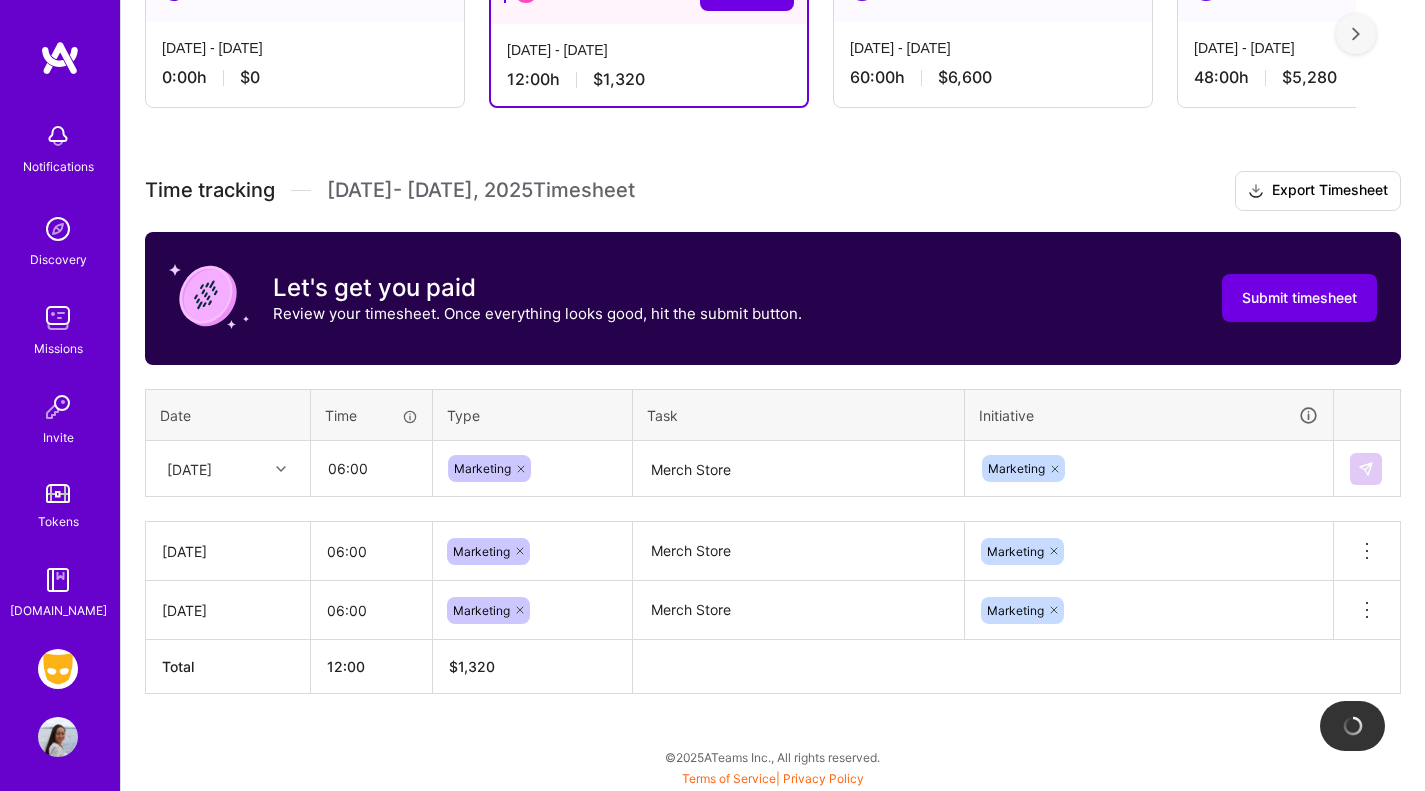 type 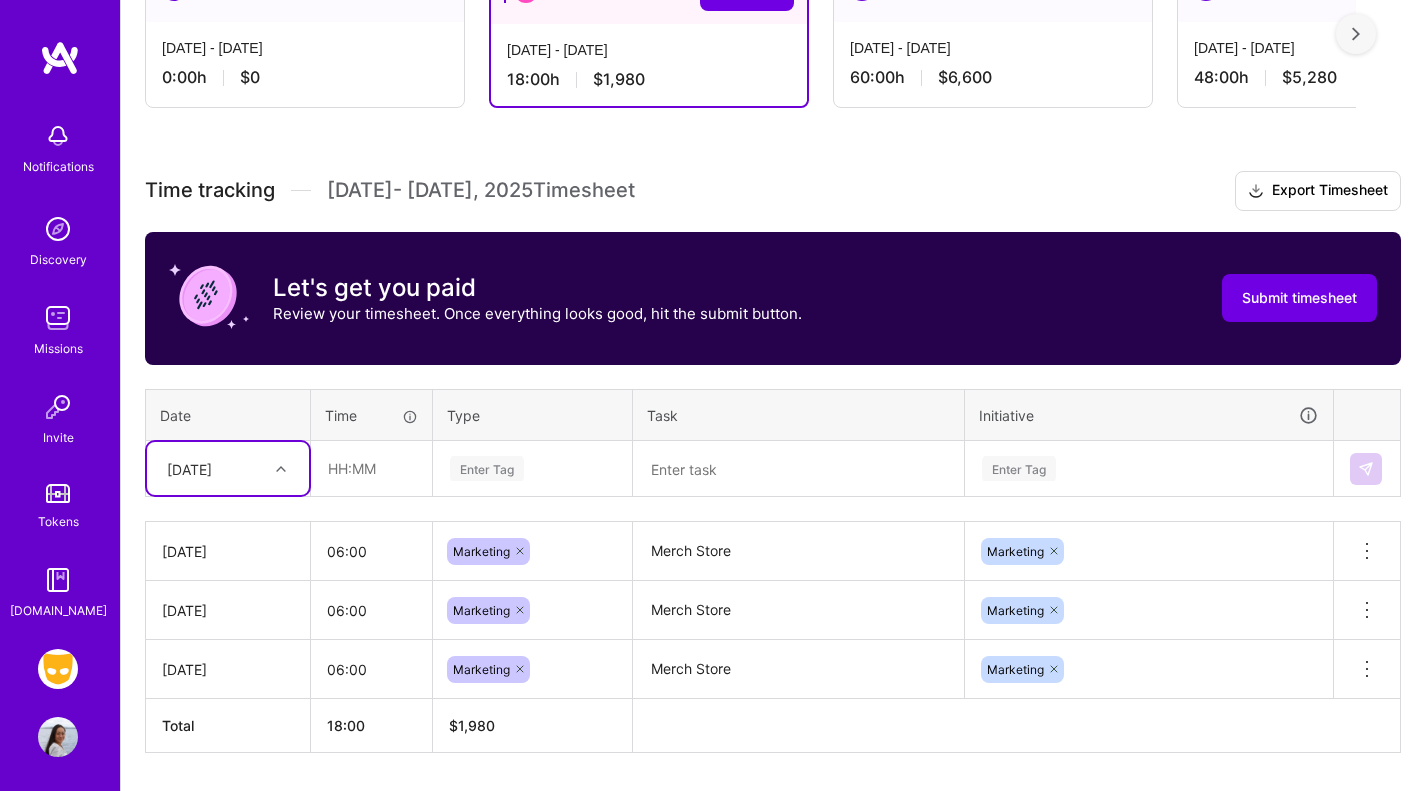 scroll, scrollTop: 467, scrollLeft: 0, axis: vertical 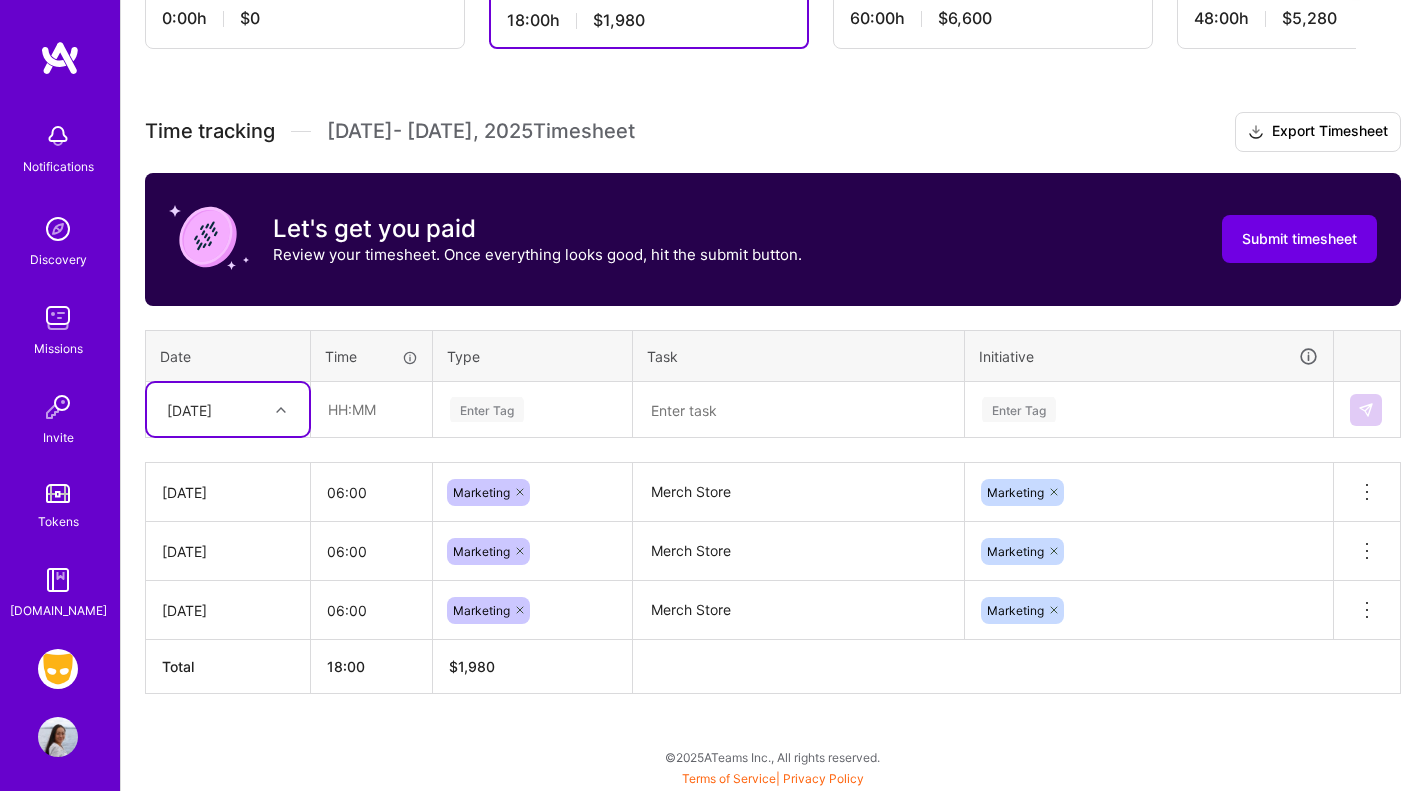 click on "[DATE]" at bounding box center [189, 409] 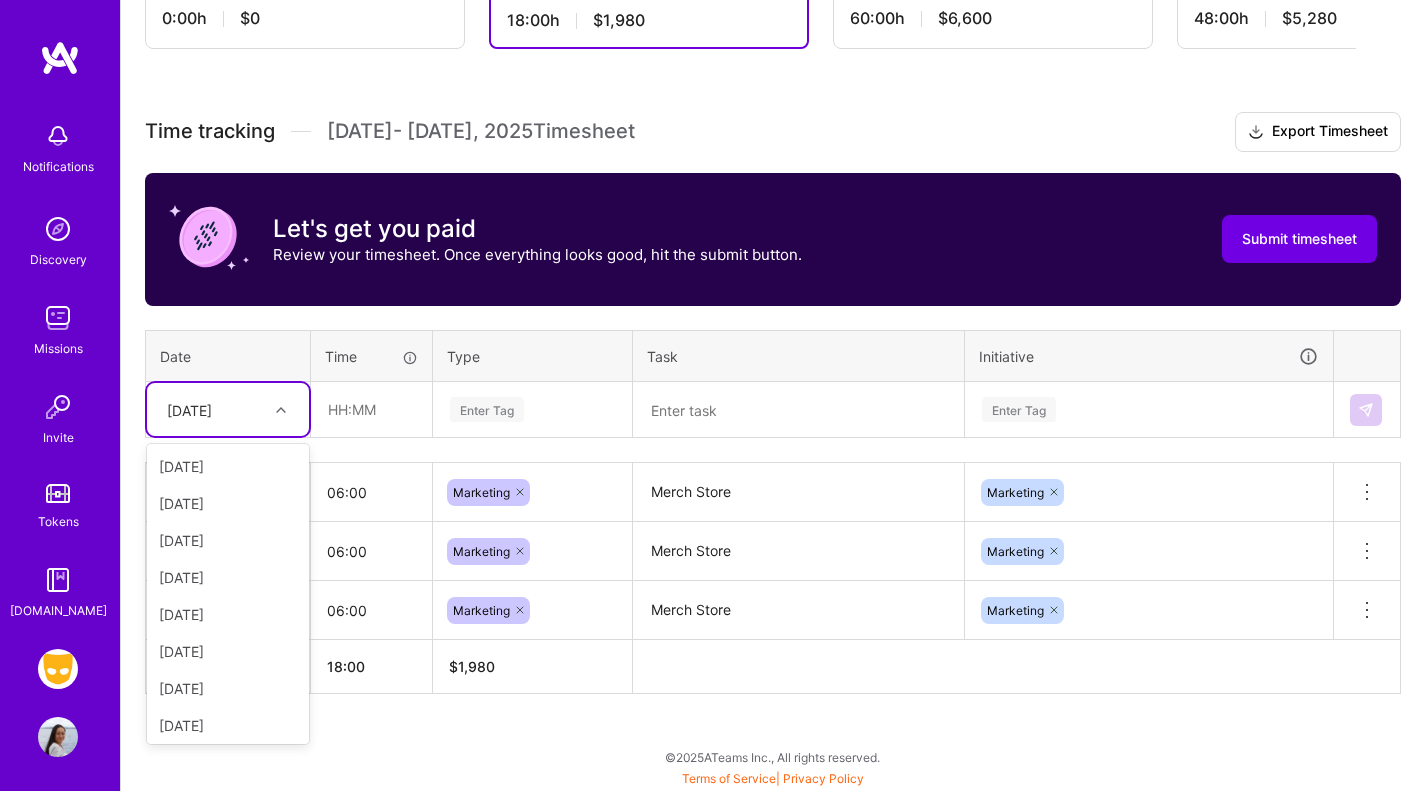 scroll, scrollTop: 226, scrollLeft: 0, axis: vertical 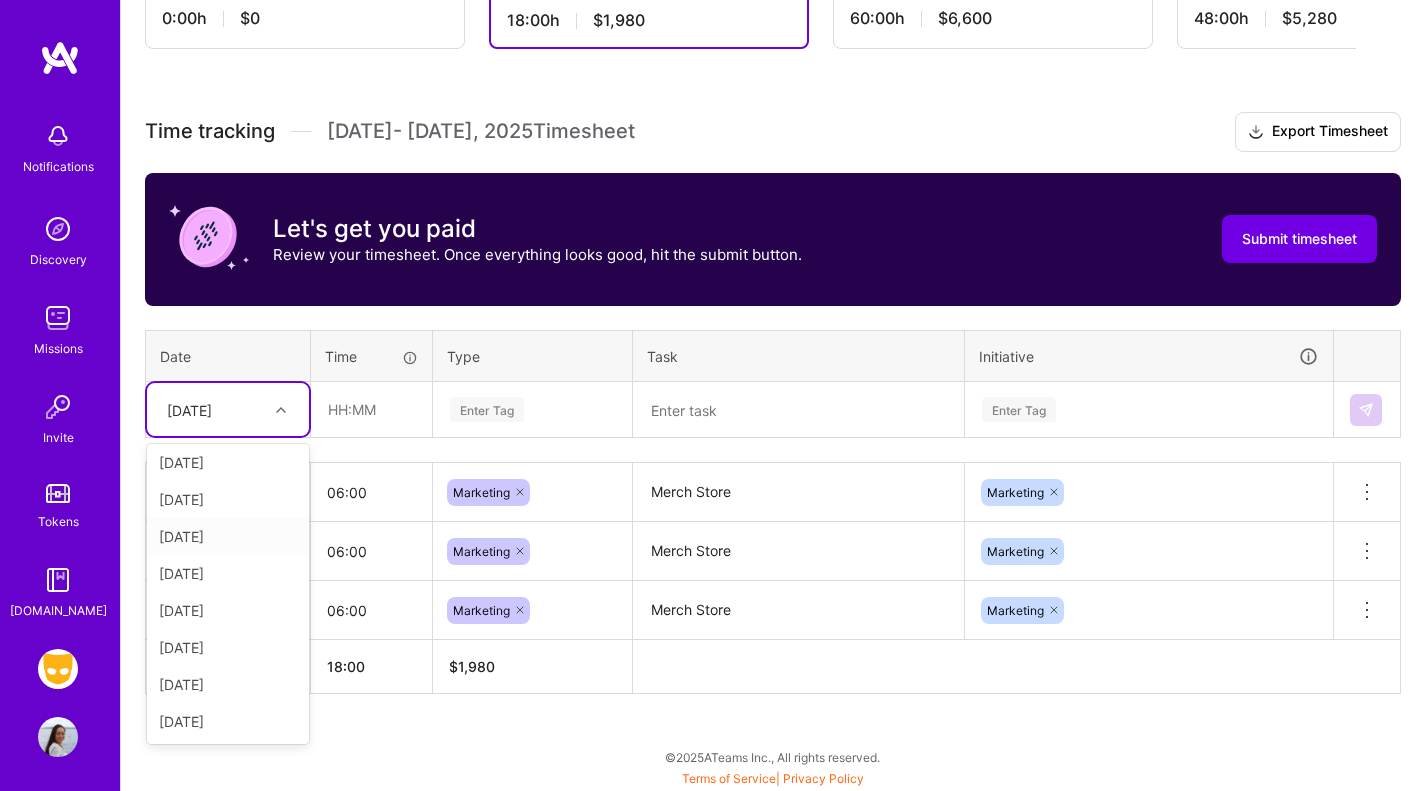 click on "[DATE]" at bounding box center (228, 536) 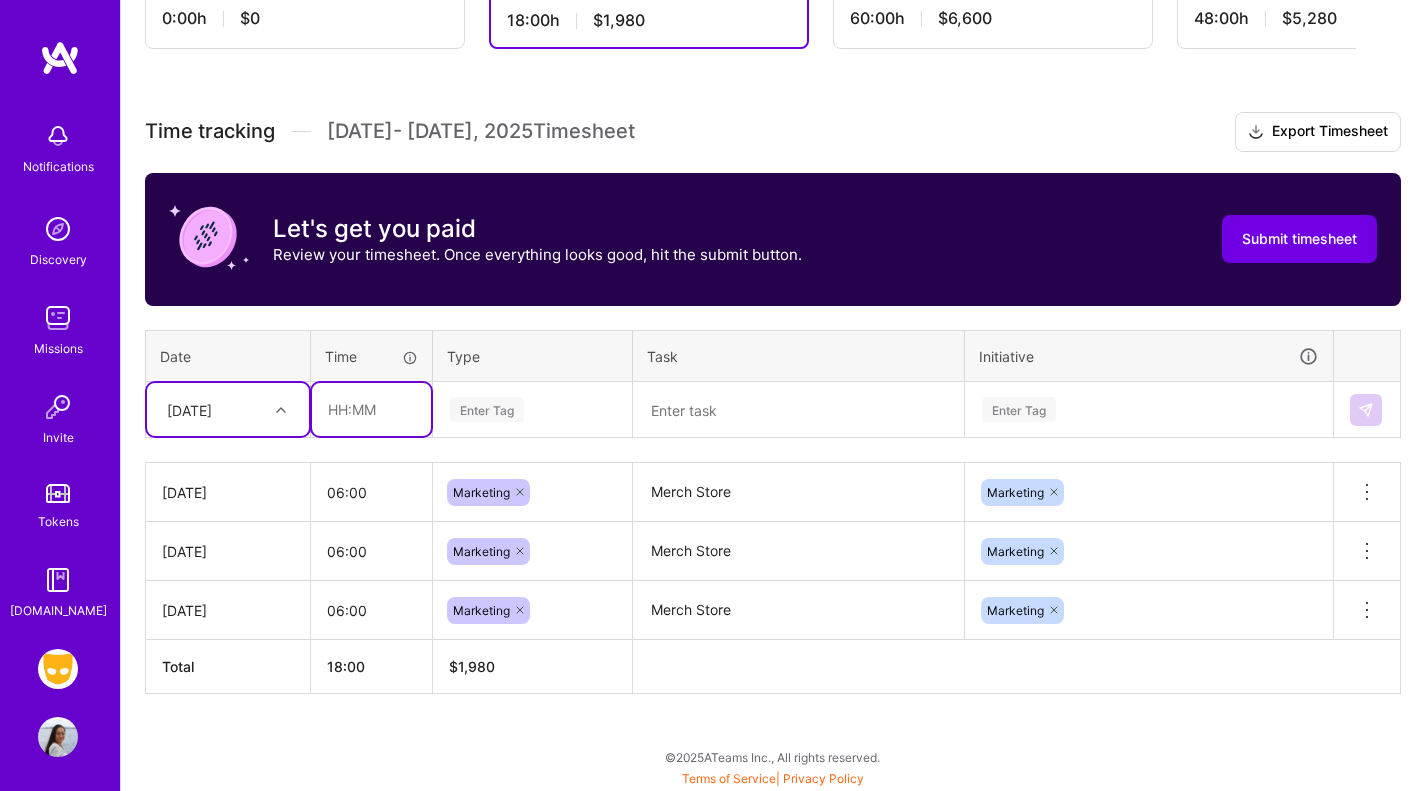 click at bounding box center [371, 409] 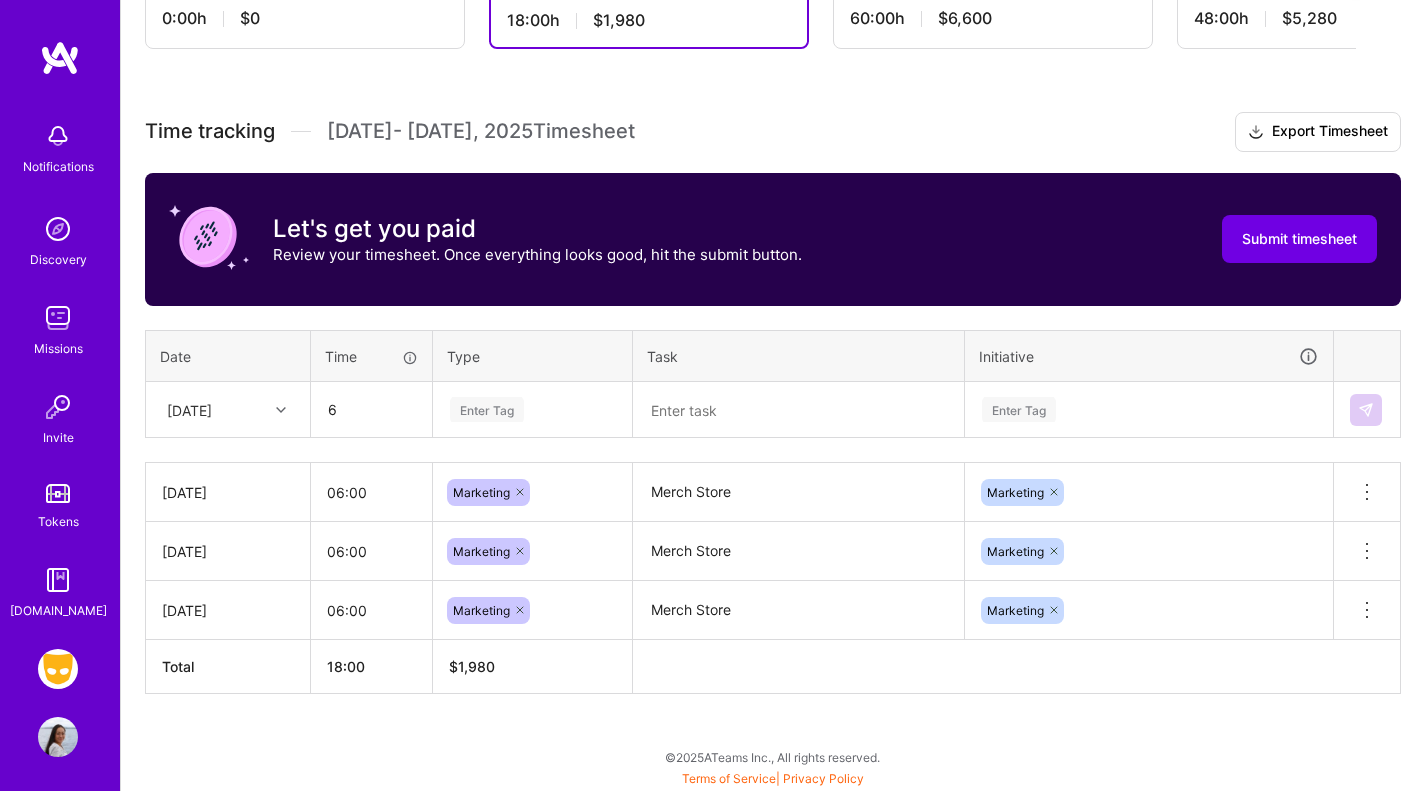 type on "06:00" 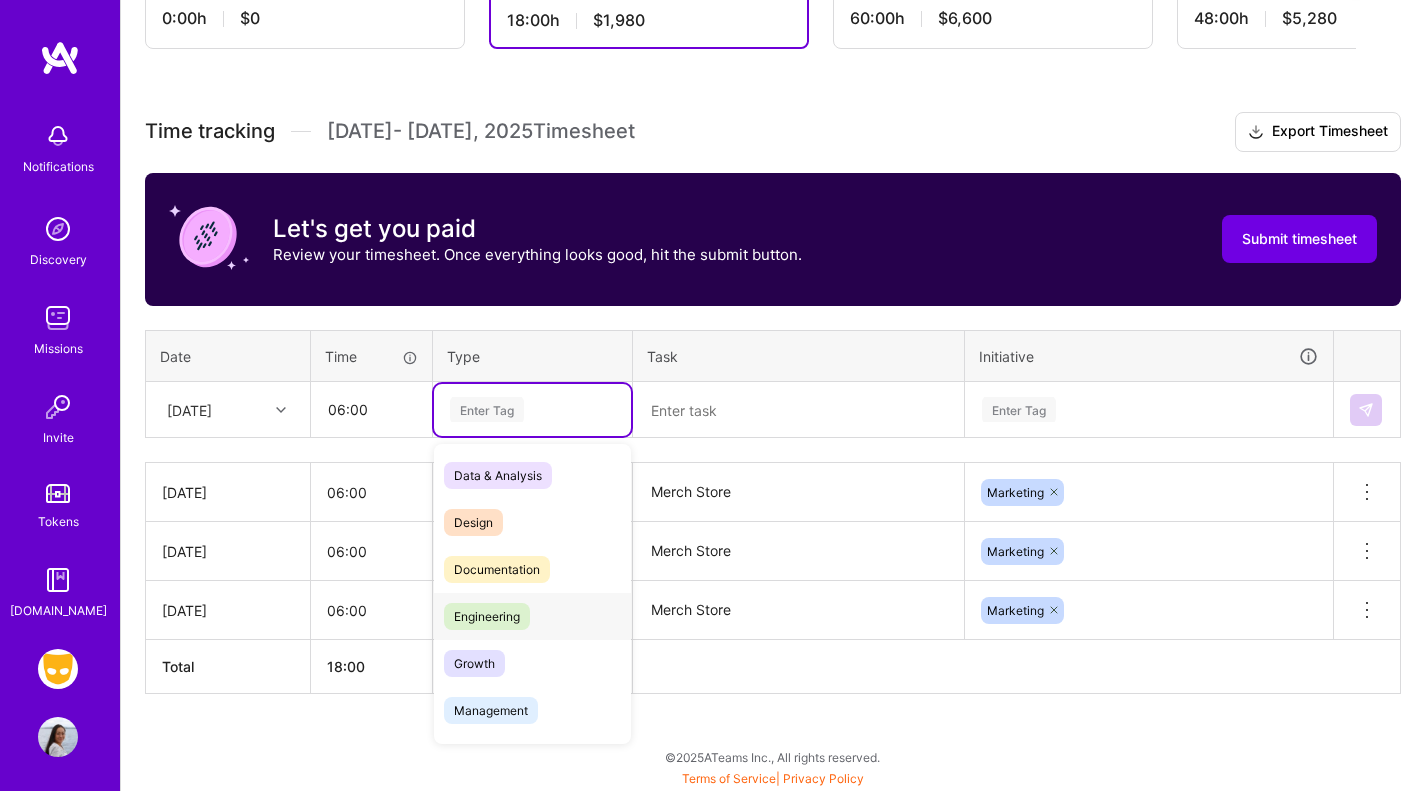 scroll, scrollTop: 249, scrollLeft: 0, axis: vertical 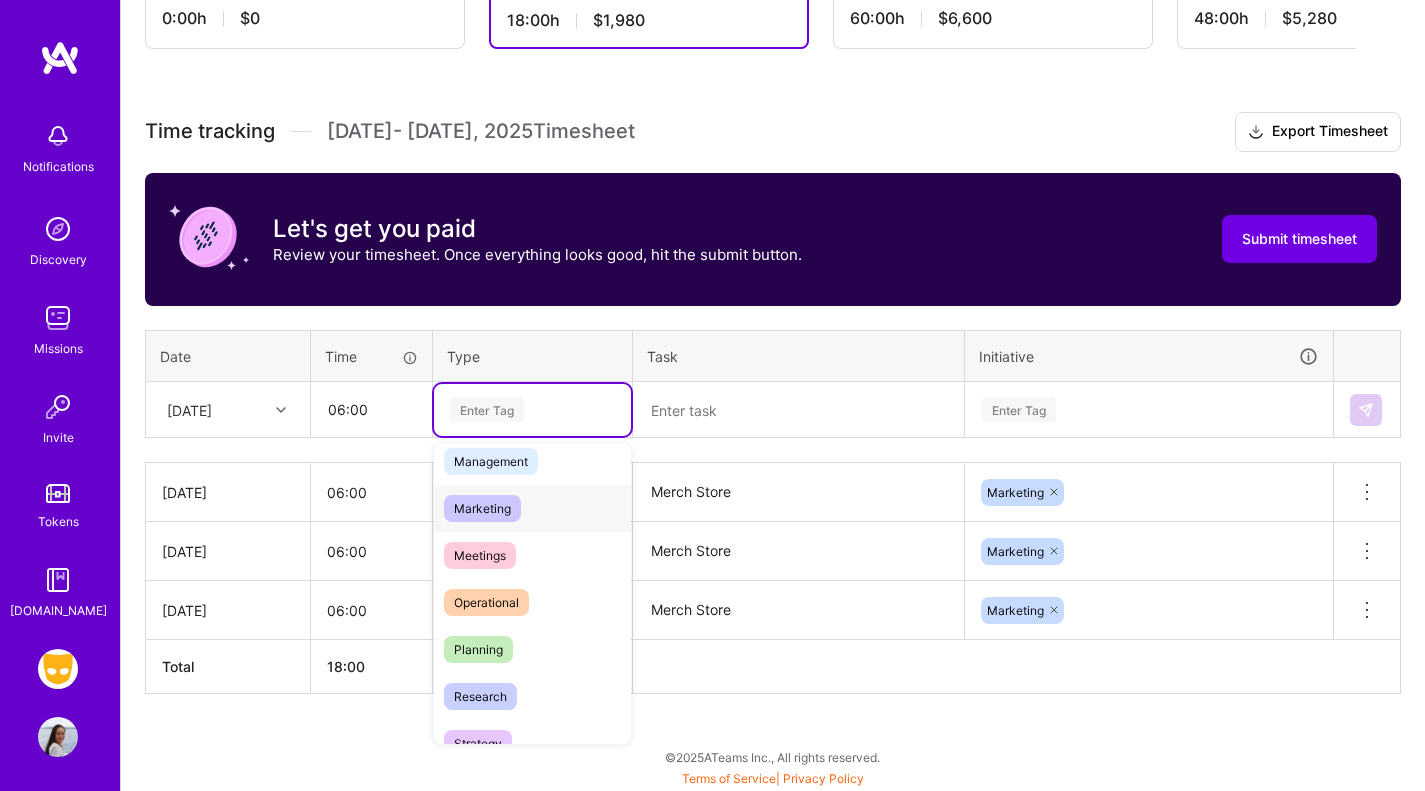 click on "Marketing" at bounding box center [482, 508] 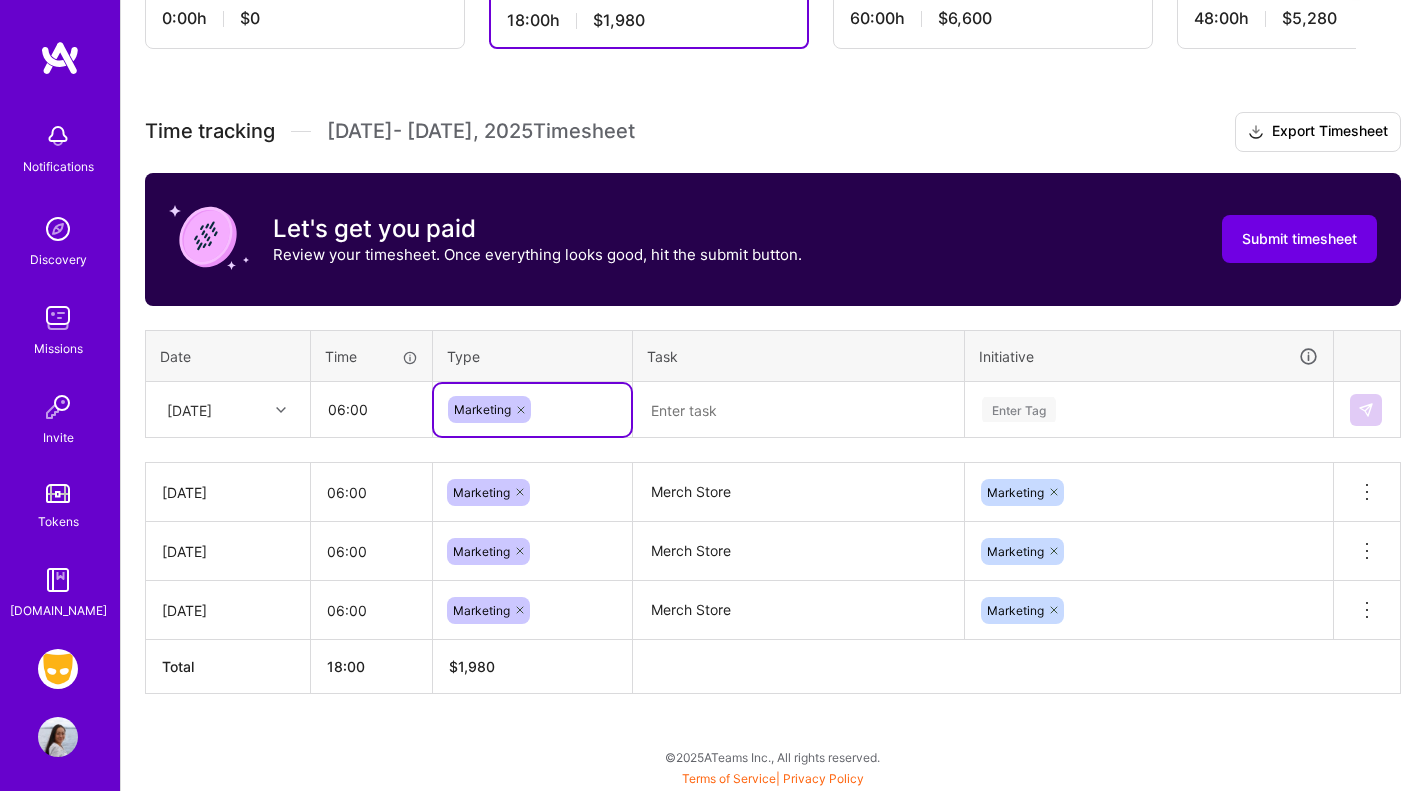 click at bounding box center [798, 410] 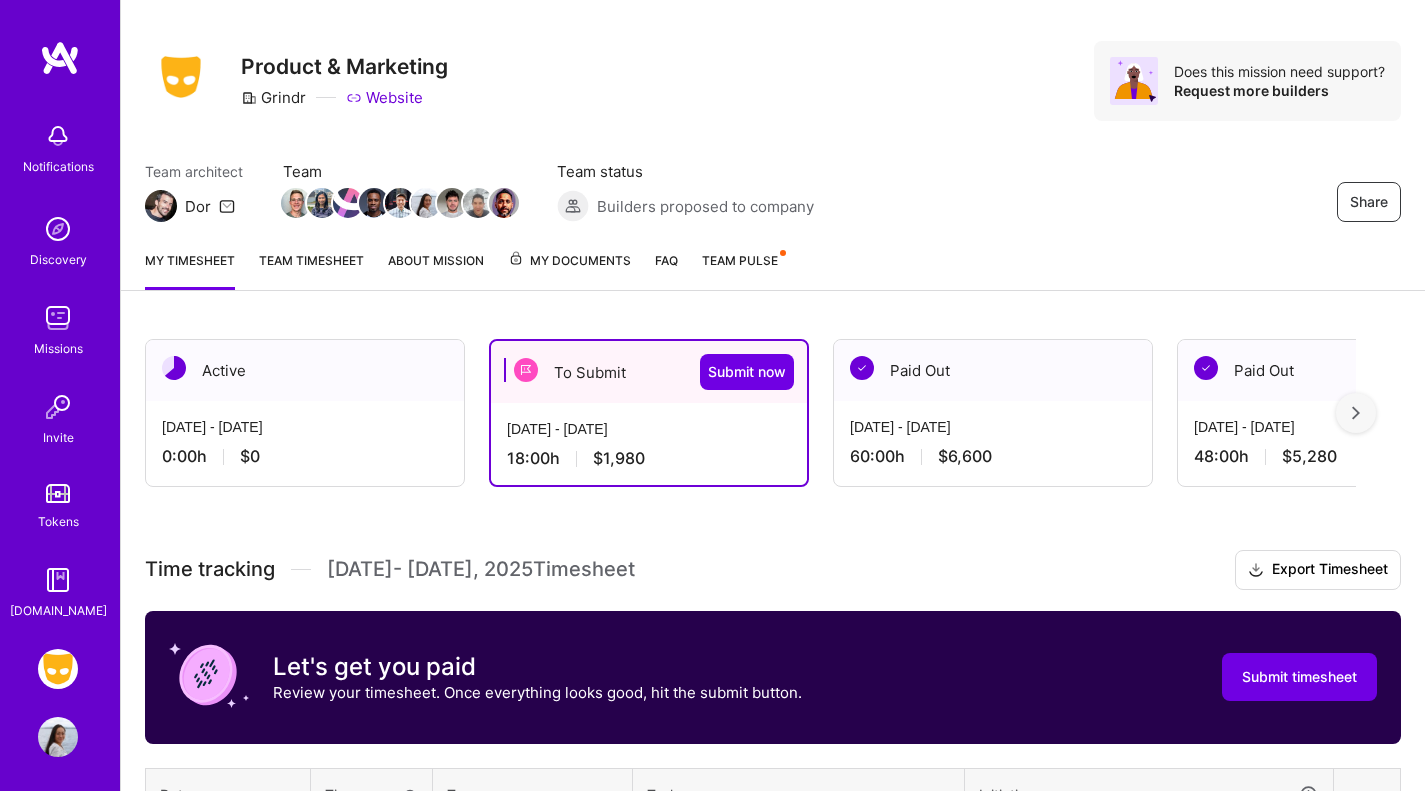 scroll, scrollTop: 467, scrollLeft: 0, axis: vertical 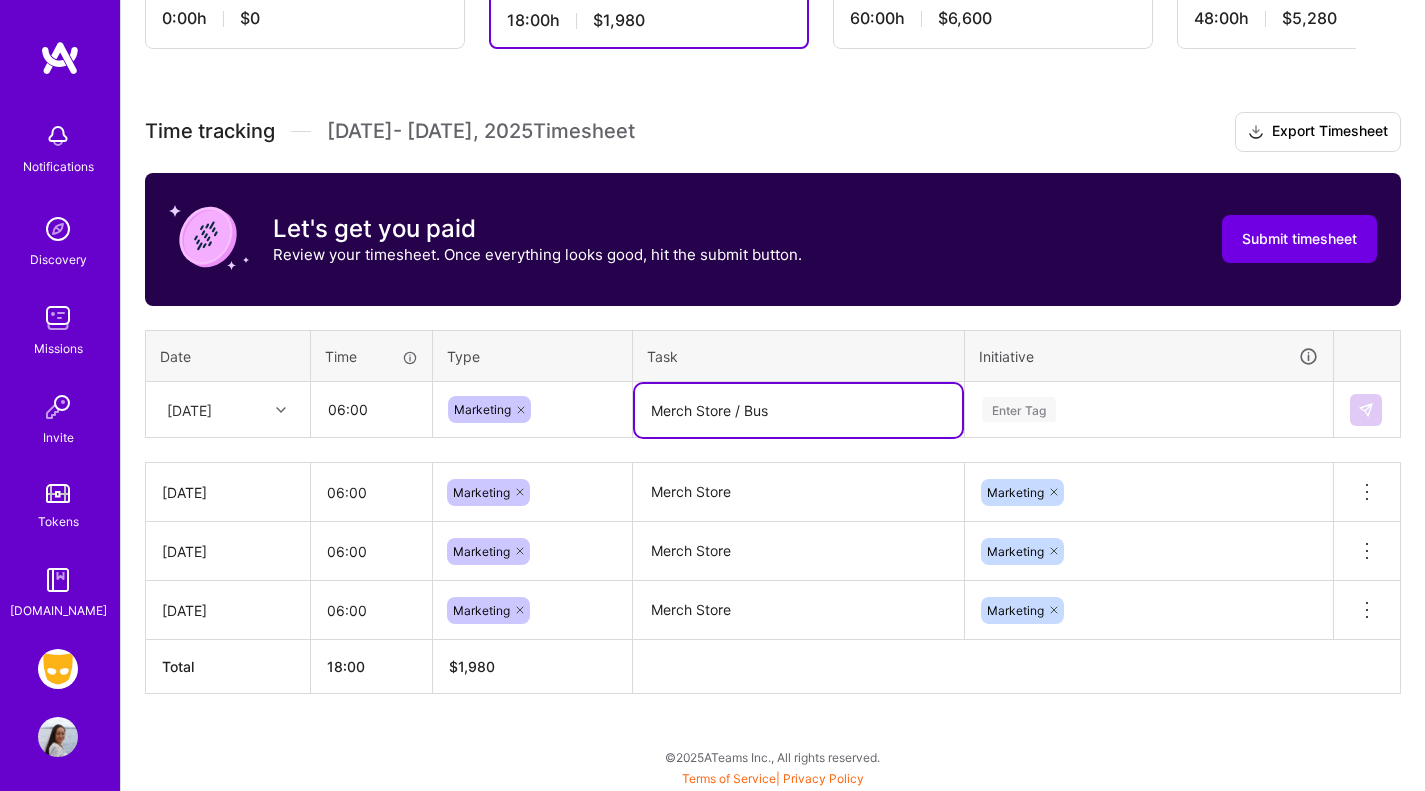 type on "Merch Store / Bus" 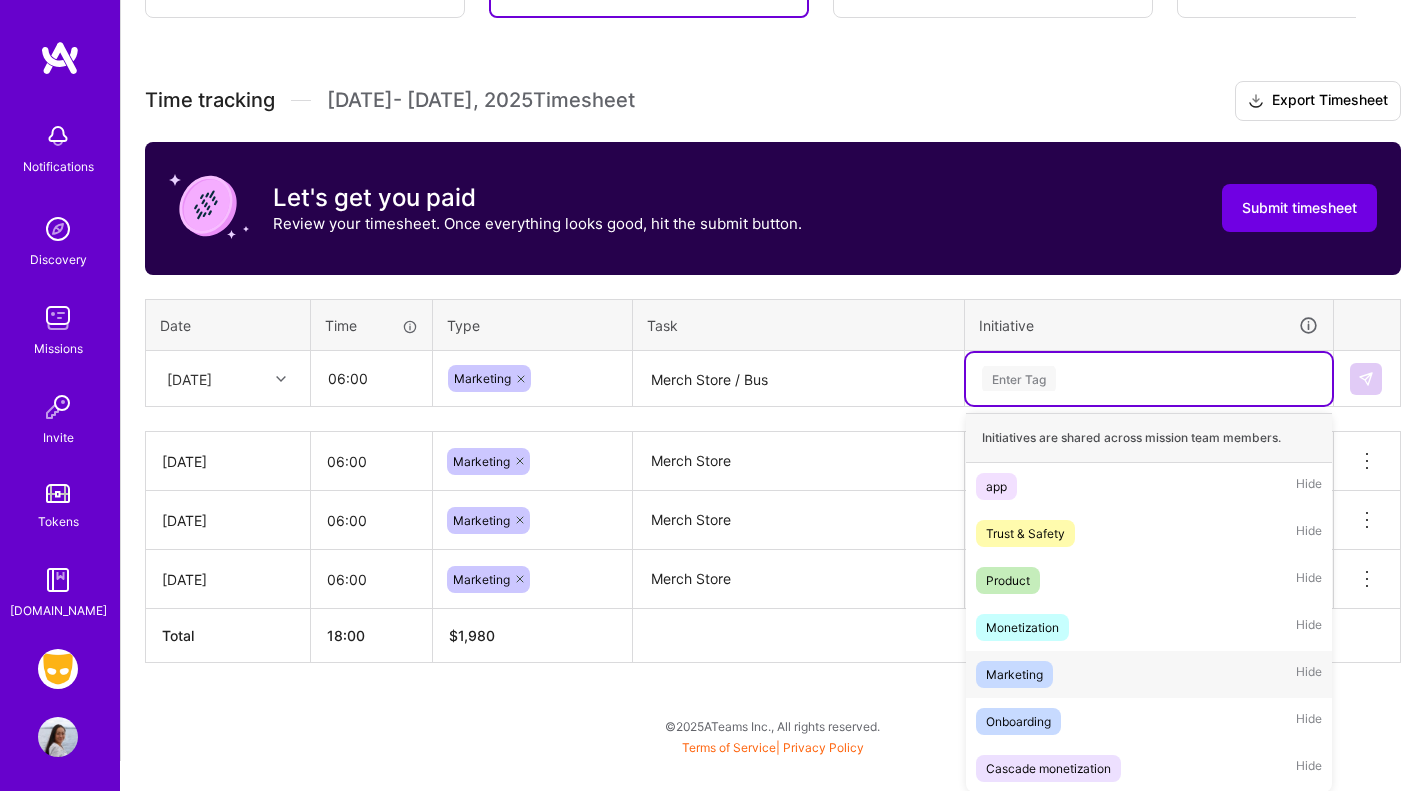 click on "Marketing" at bounding box center [1014, 674] 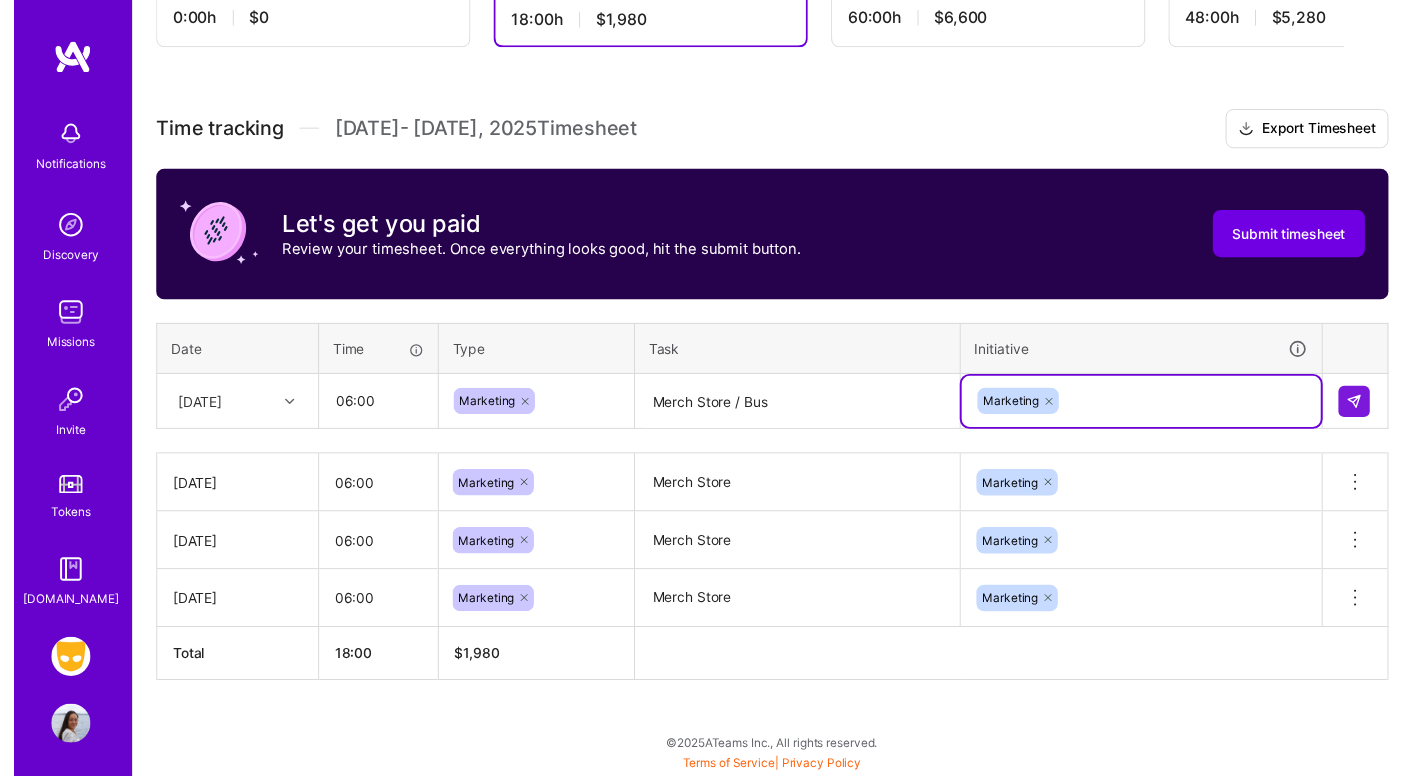 scroll, scrollTop: 467, scrollLeft: 0, axis: vertical 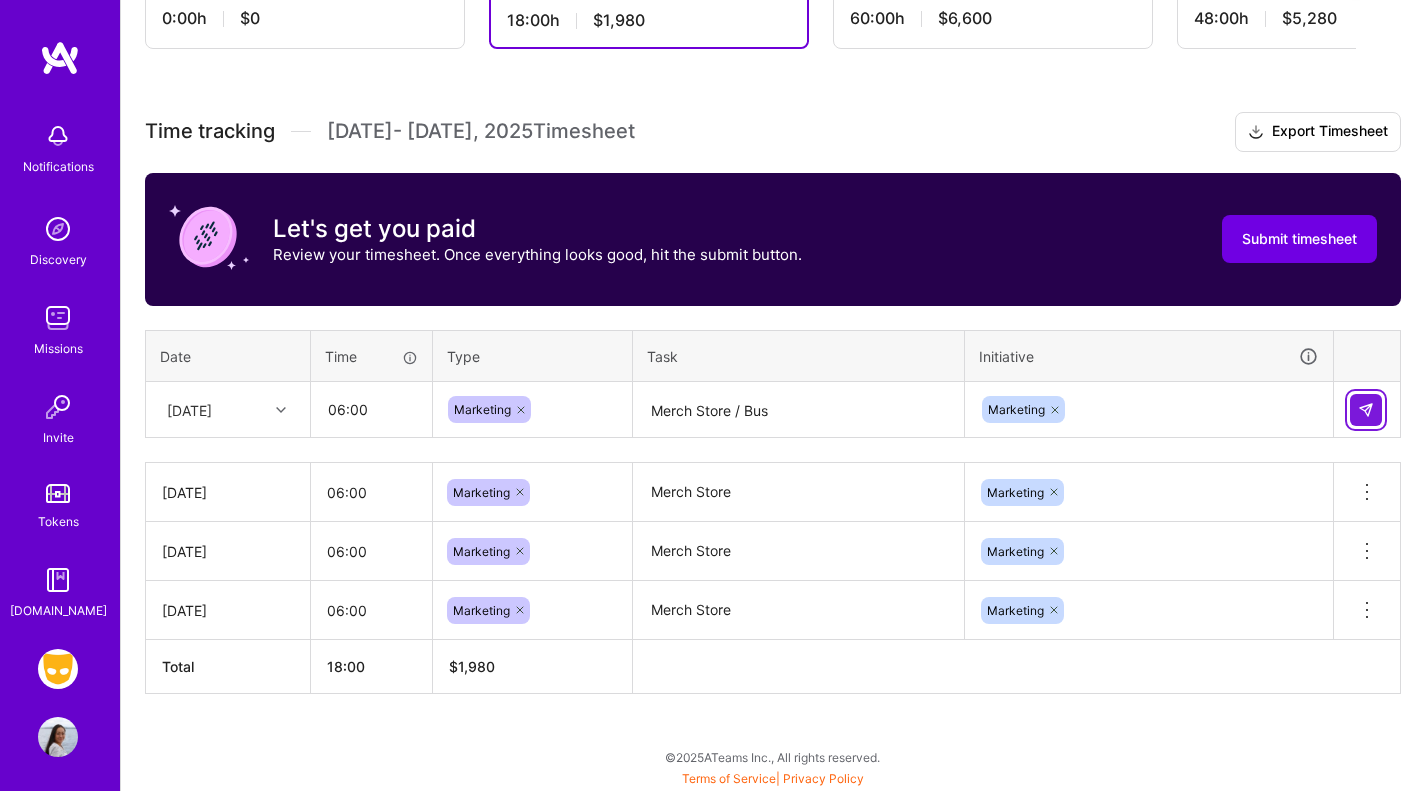 click at bounding box center [1366, 410] 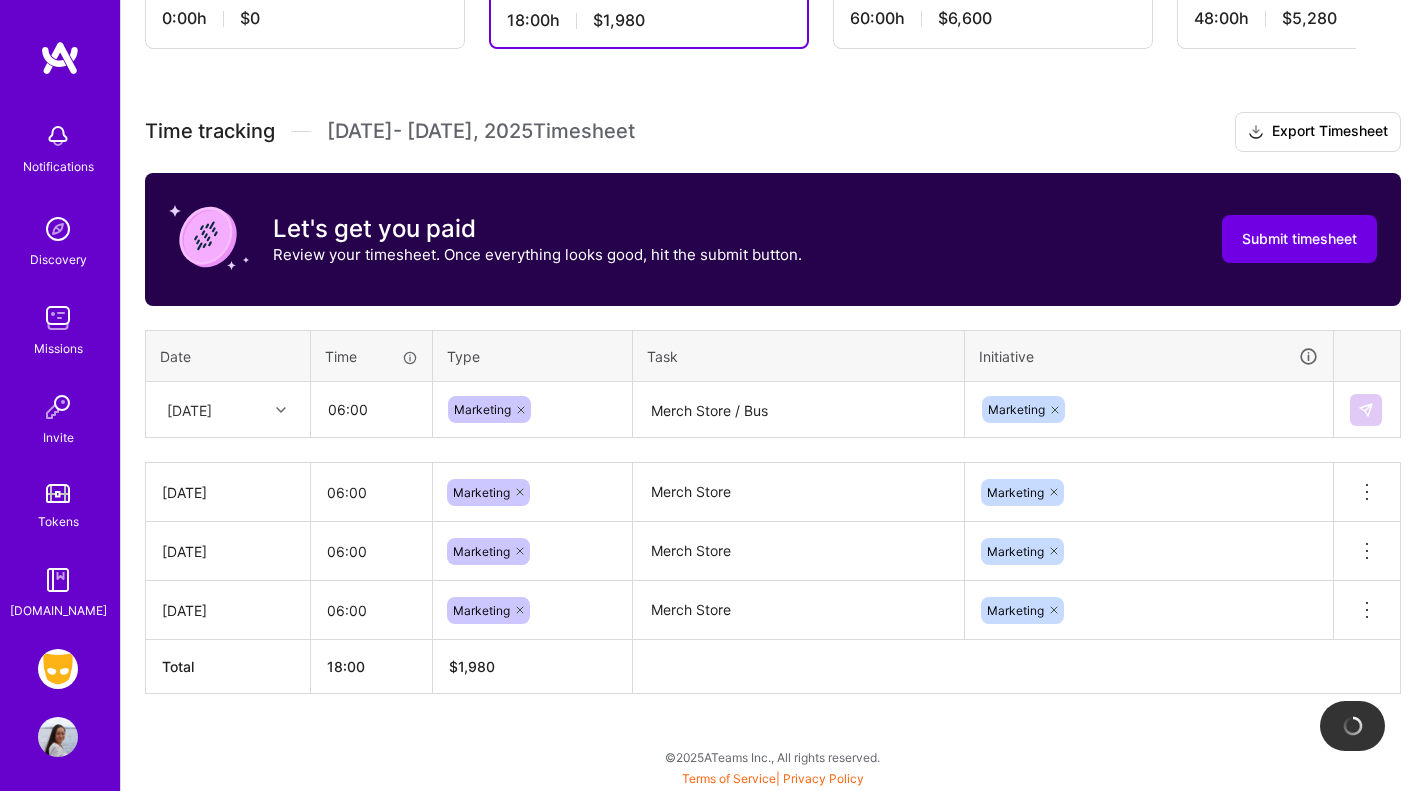 type 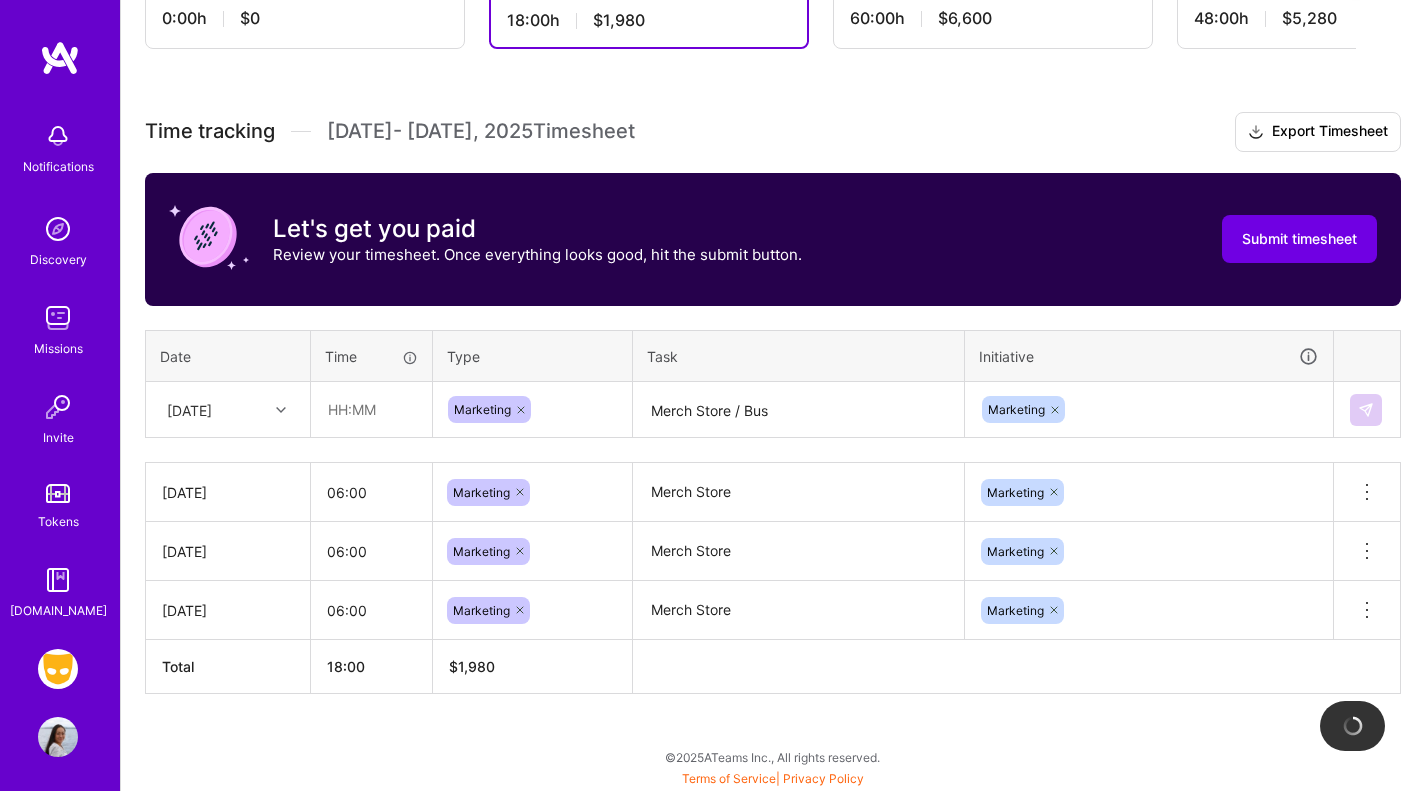 type 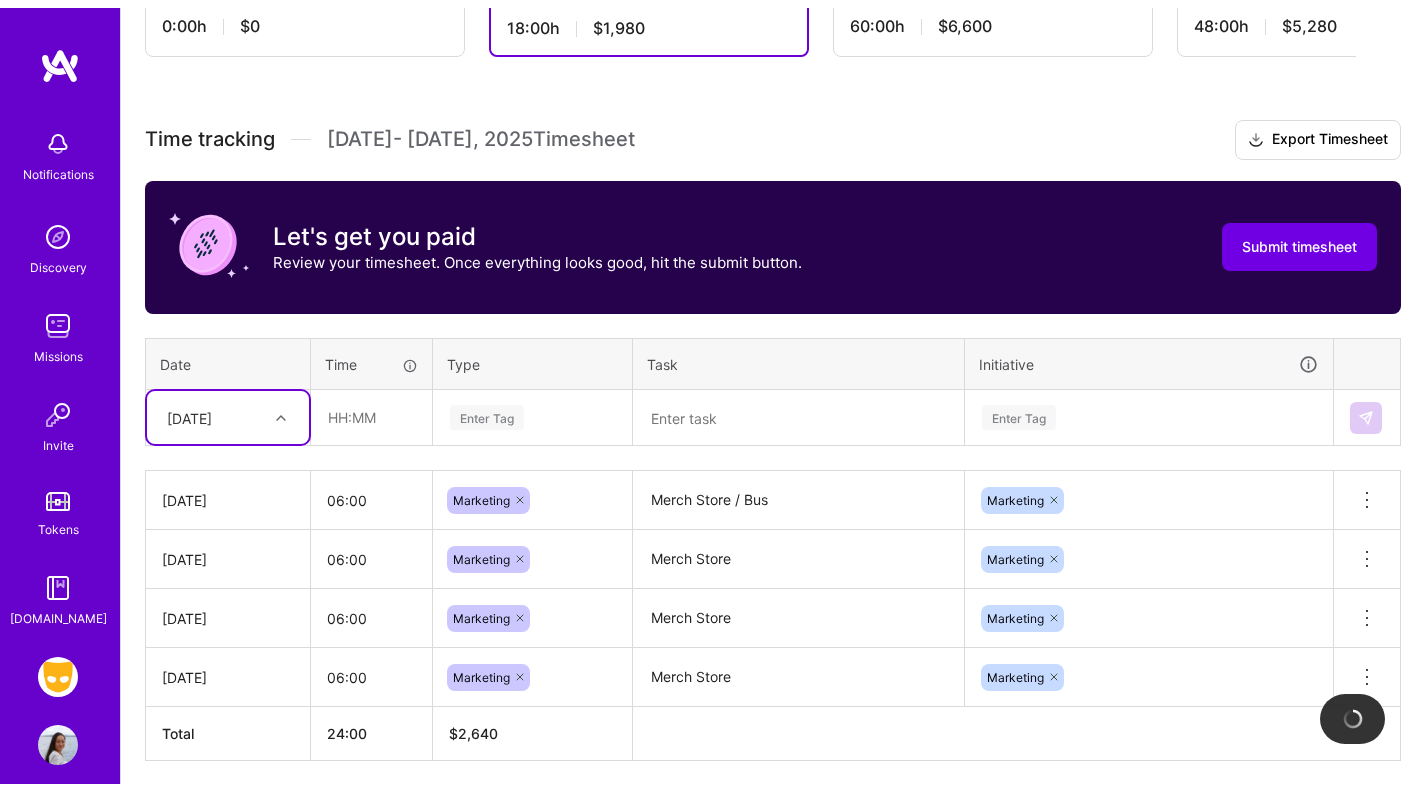 scroll, scrollTop: 526, scrollLeft: 0, axis: vertical 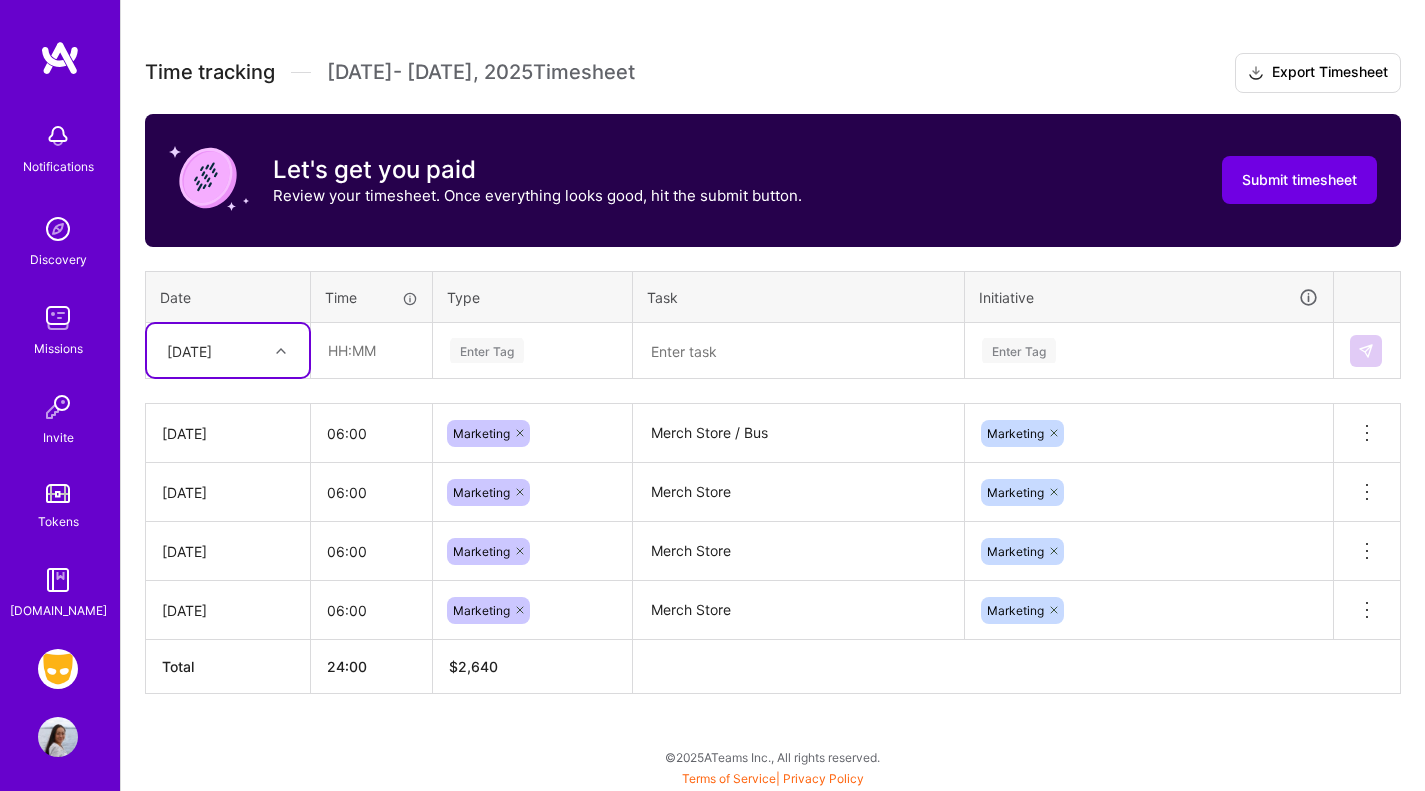 click on "[DATE]" at bounding box center (212, 350) 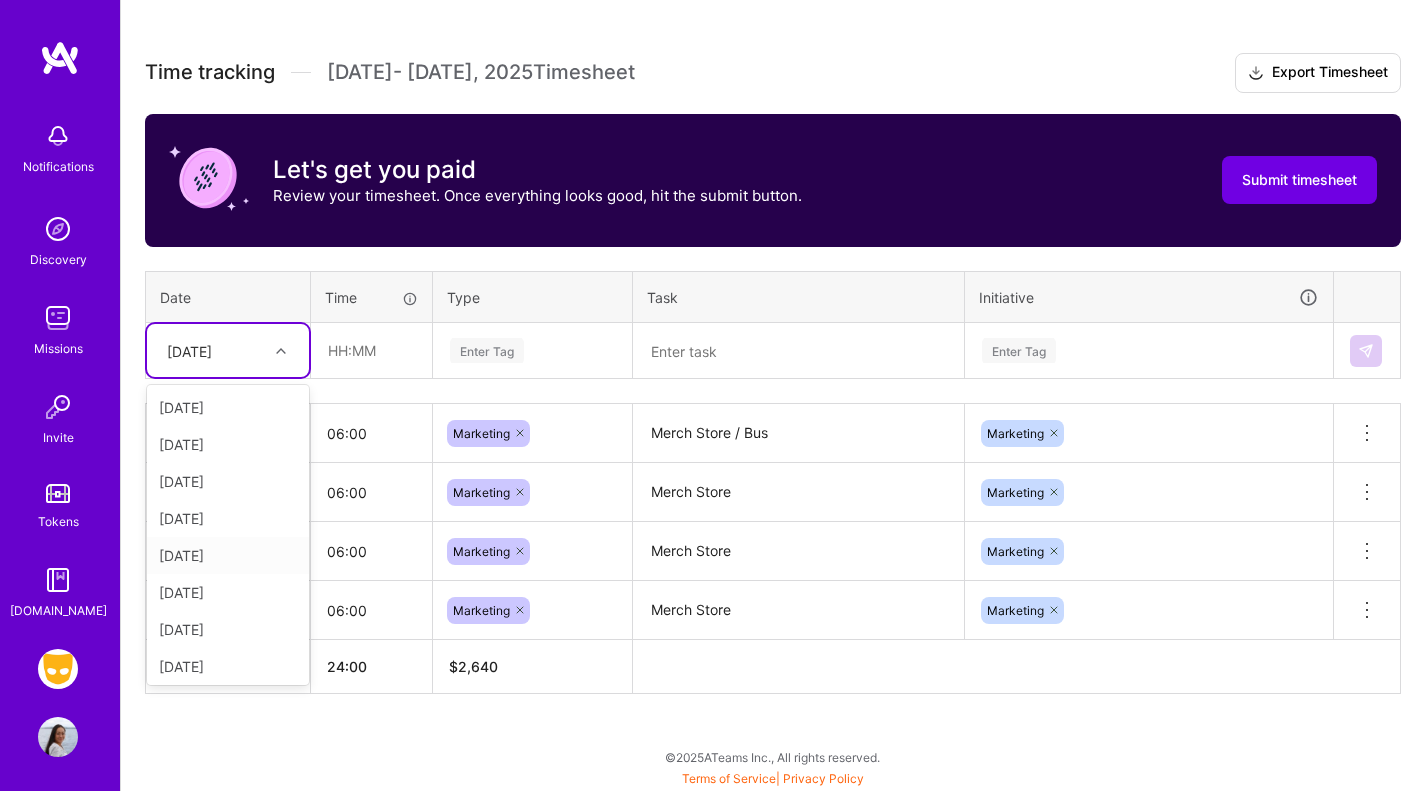 scroll, scrollTop: 226, scrollLeft: 0, axis: vertical 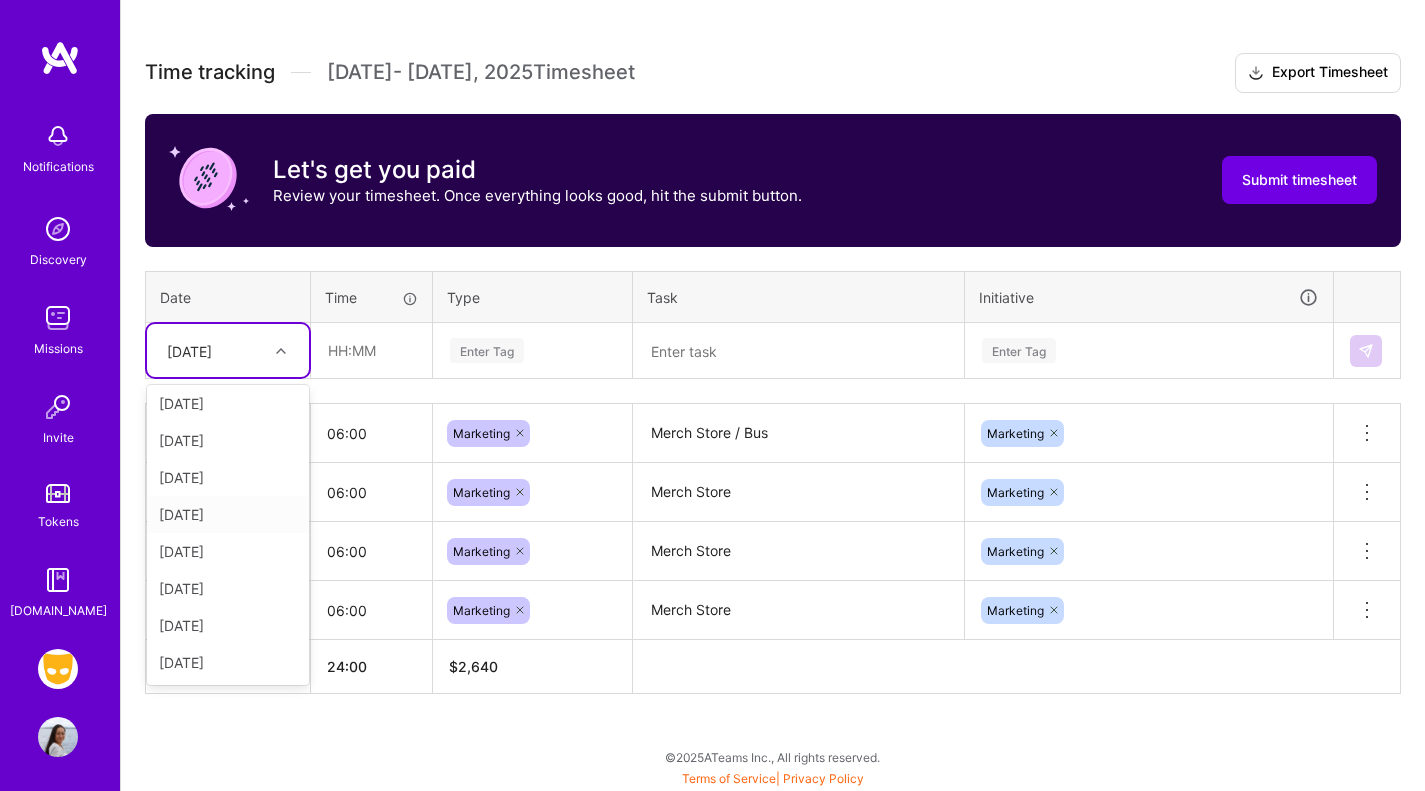 click on "[DATE]" at bounding box center [228, 514] 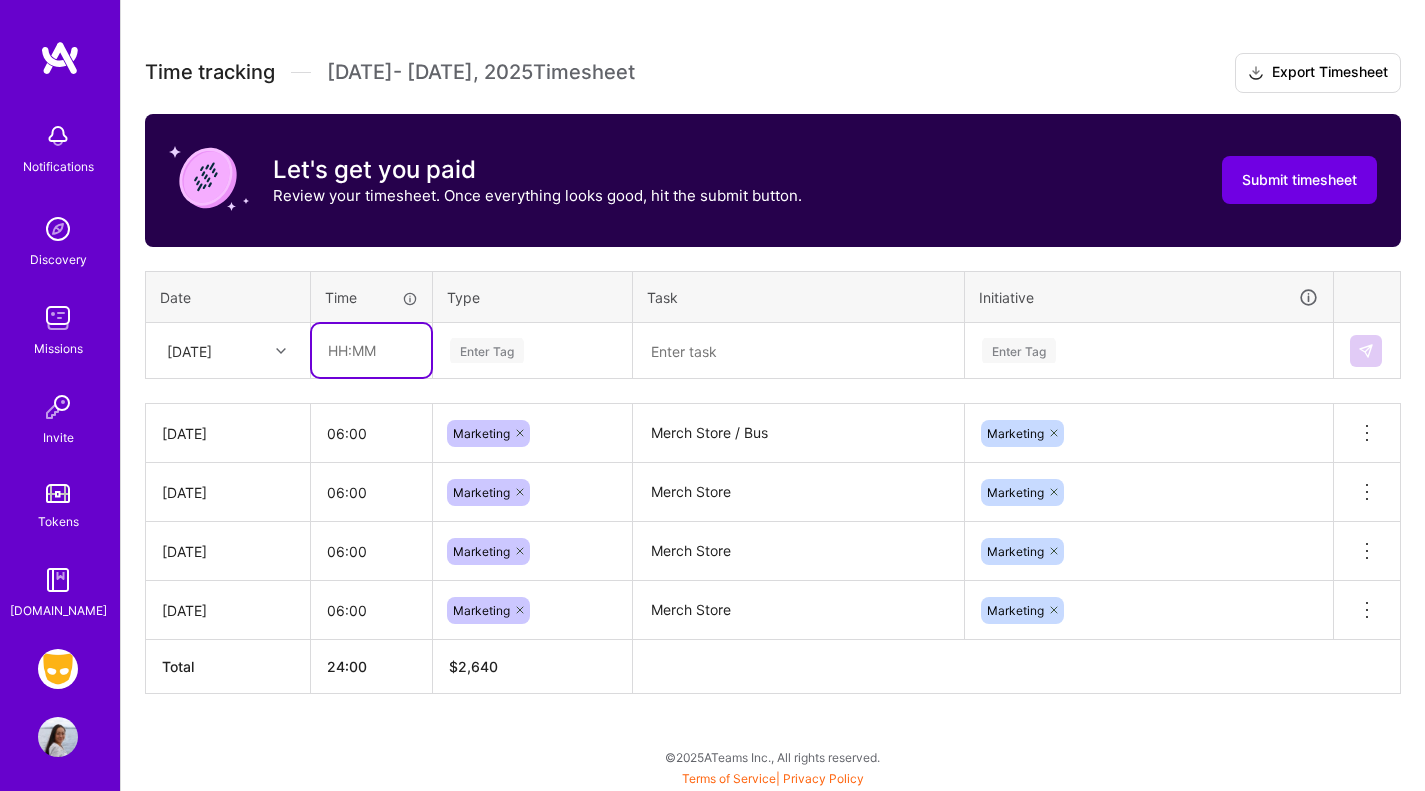 click at bounding box center [371, 350] 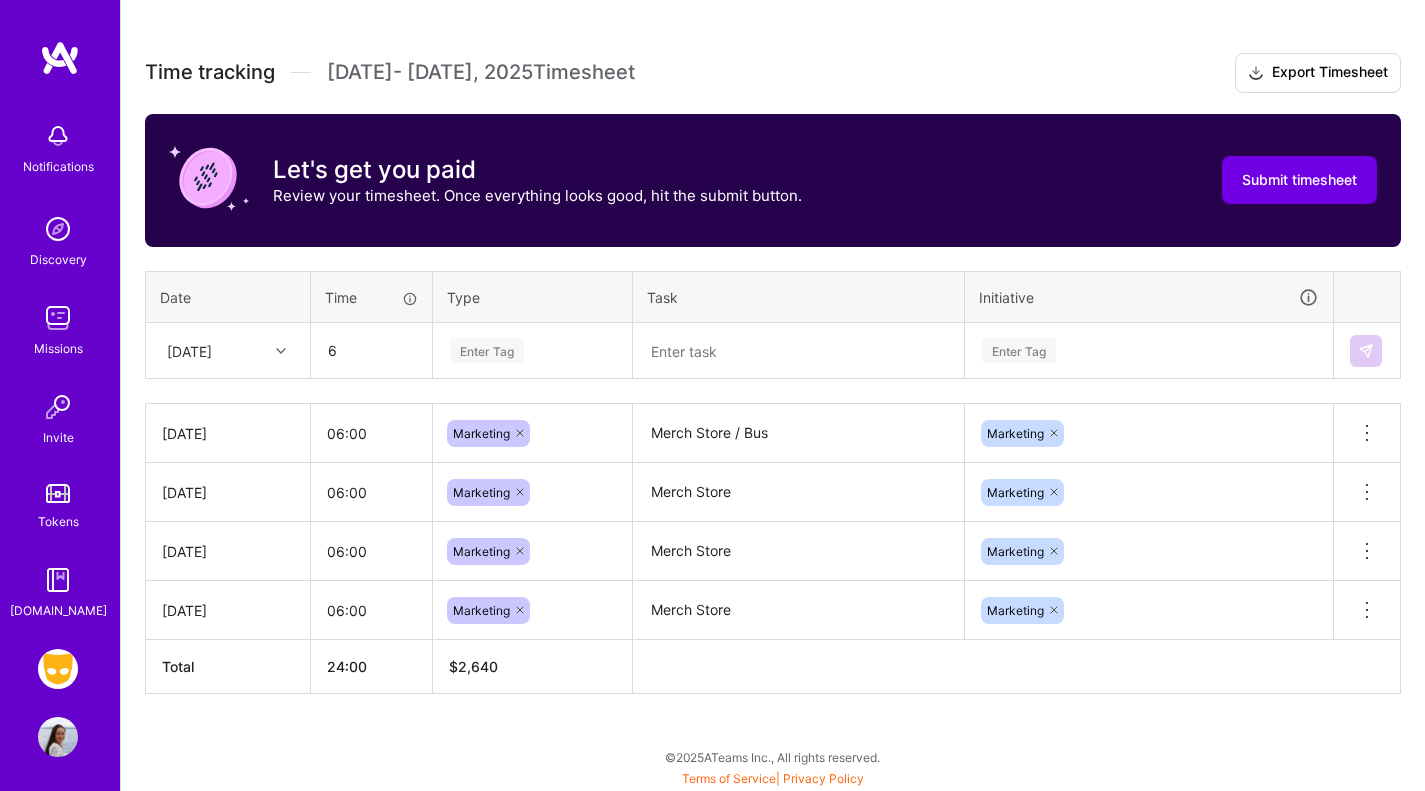 type on "06:00" 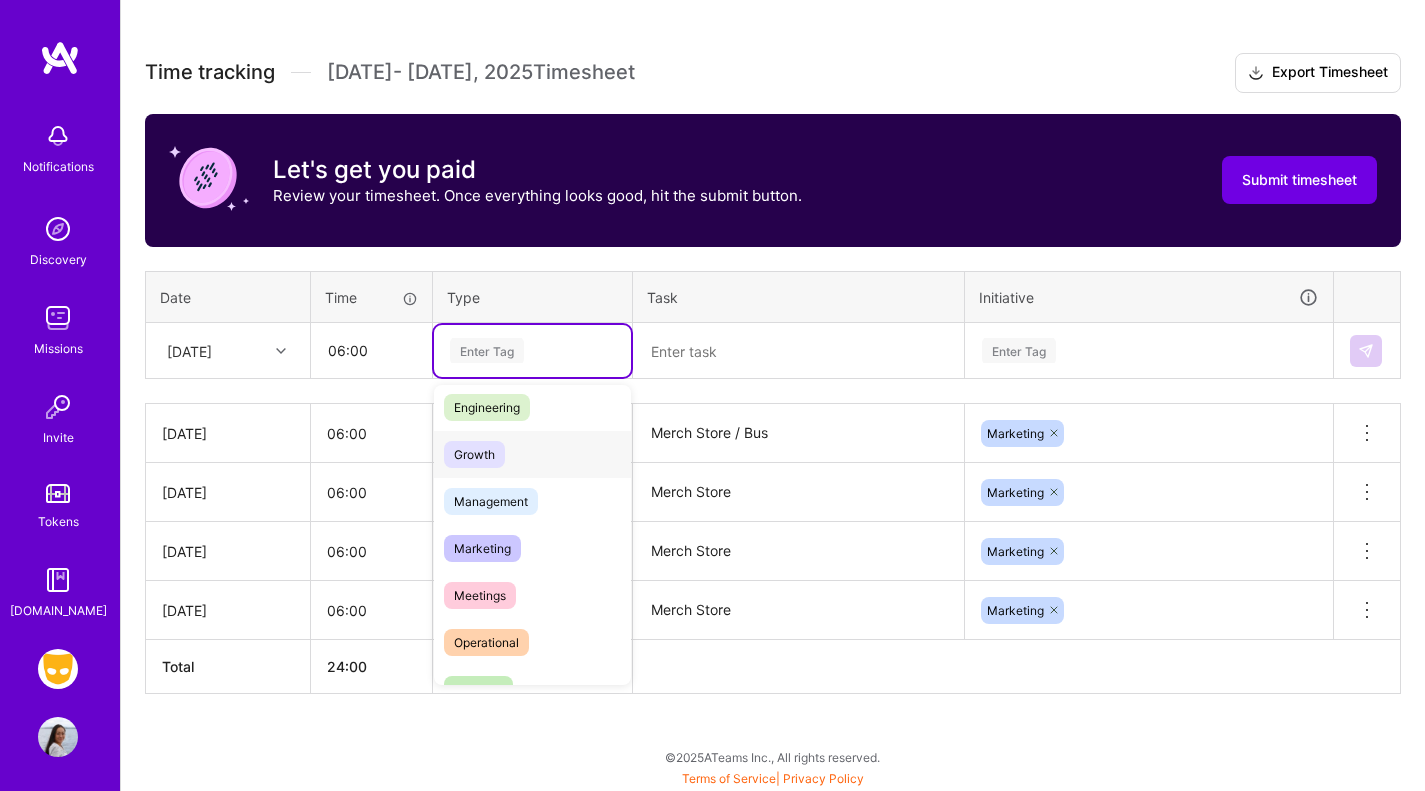 scroll, scrollTop: 151, scrollLeft: 0, axis: vertical 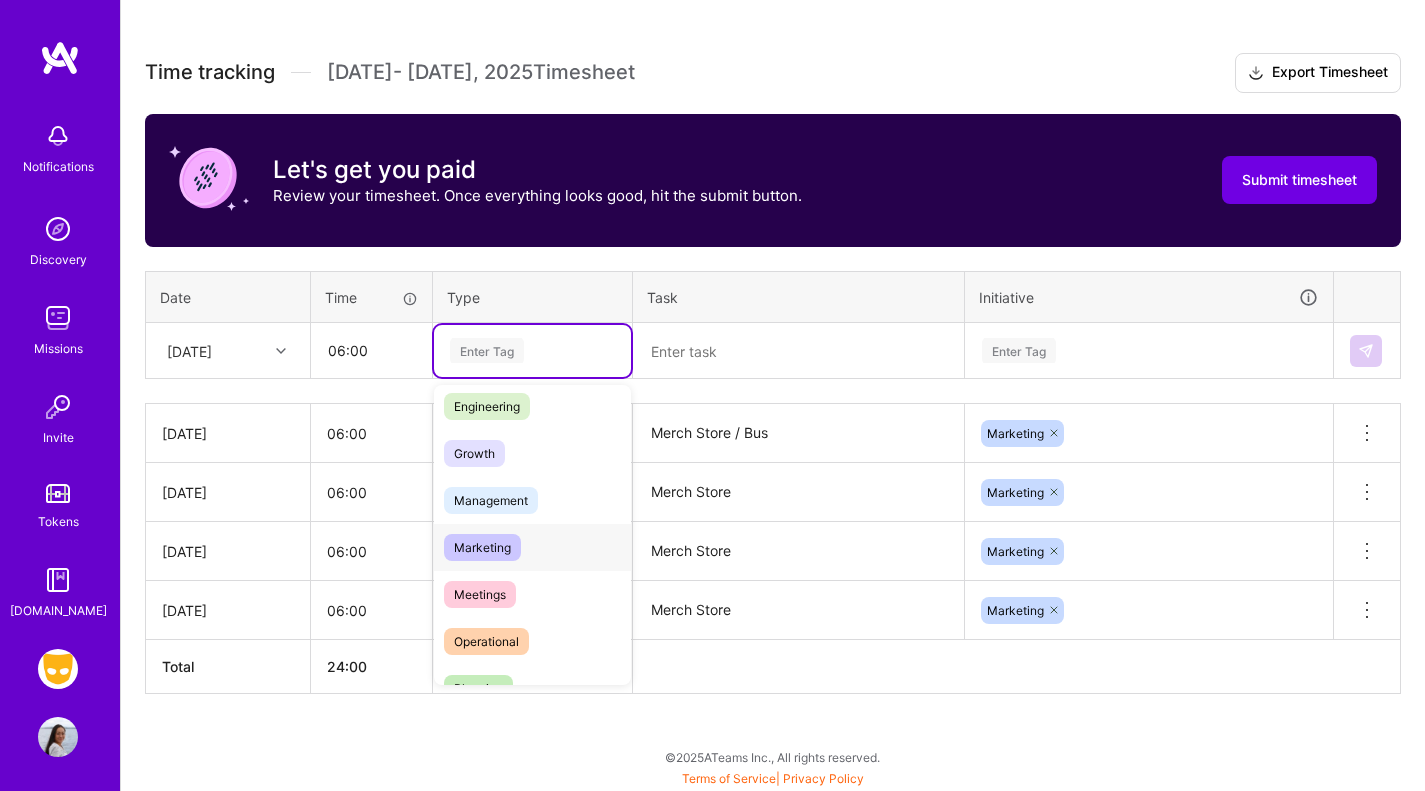click on "Marketing" at bounding box center (482, 547) 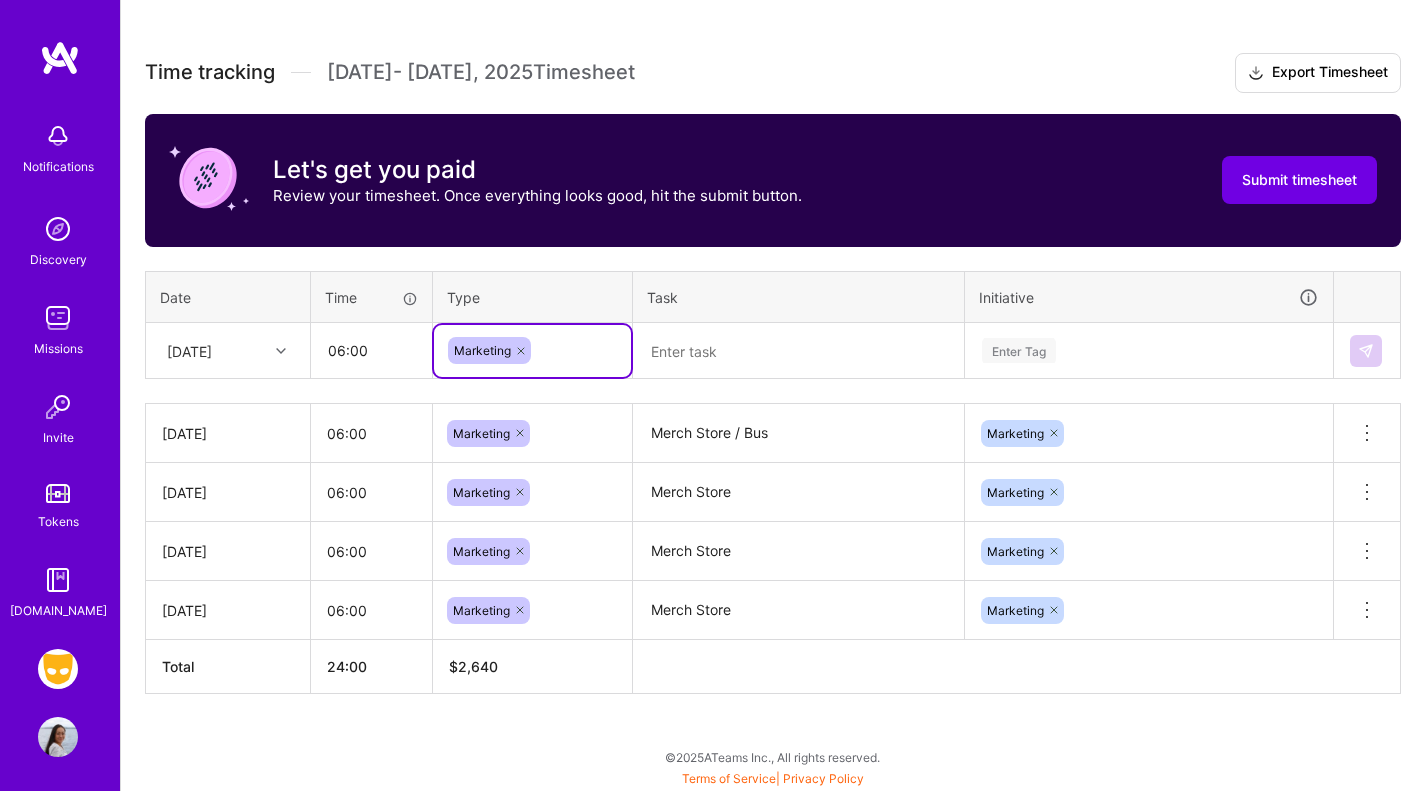 click at bounding box center [798, 351] 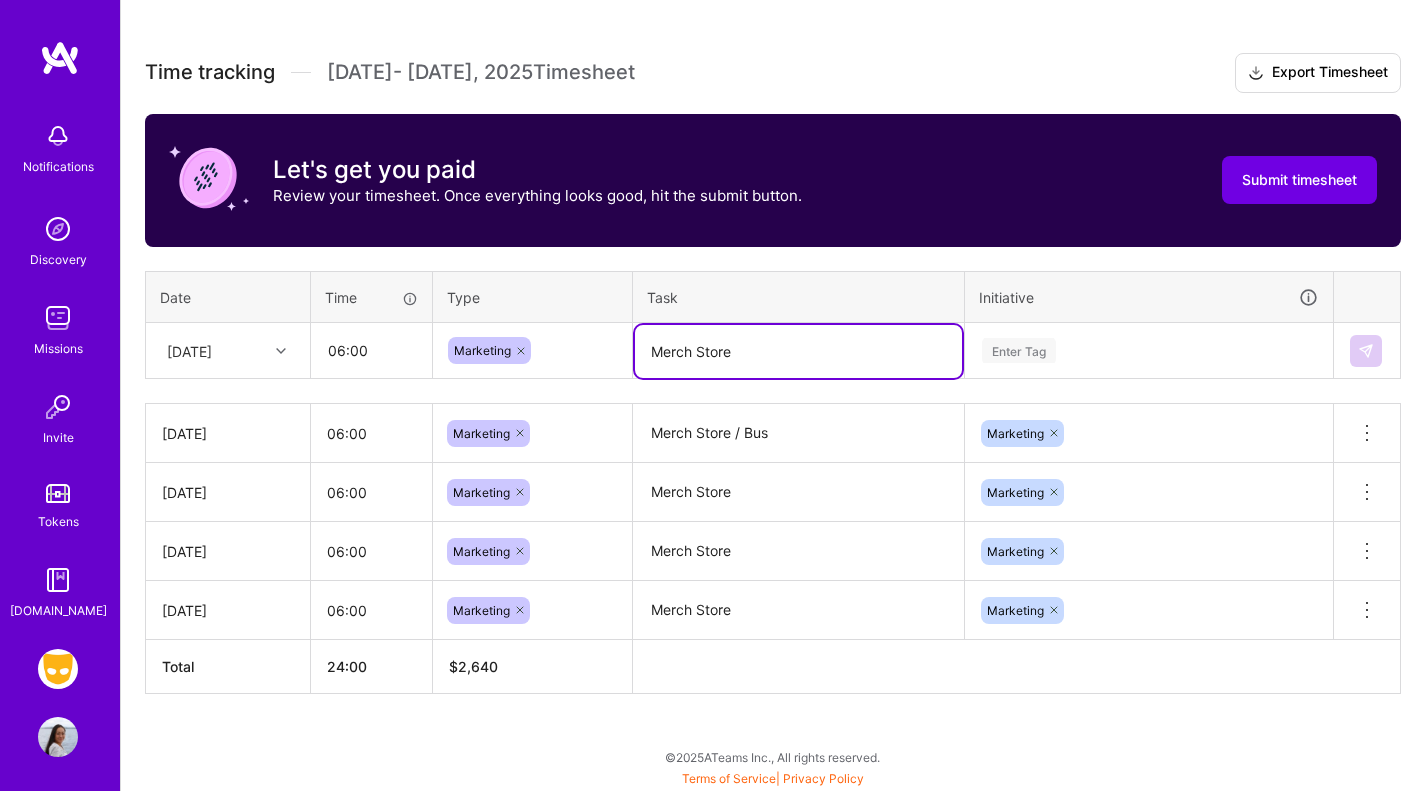 type on "Merch Store" 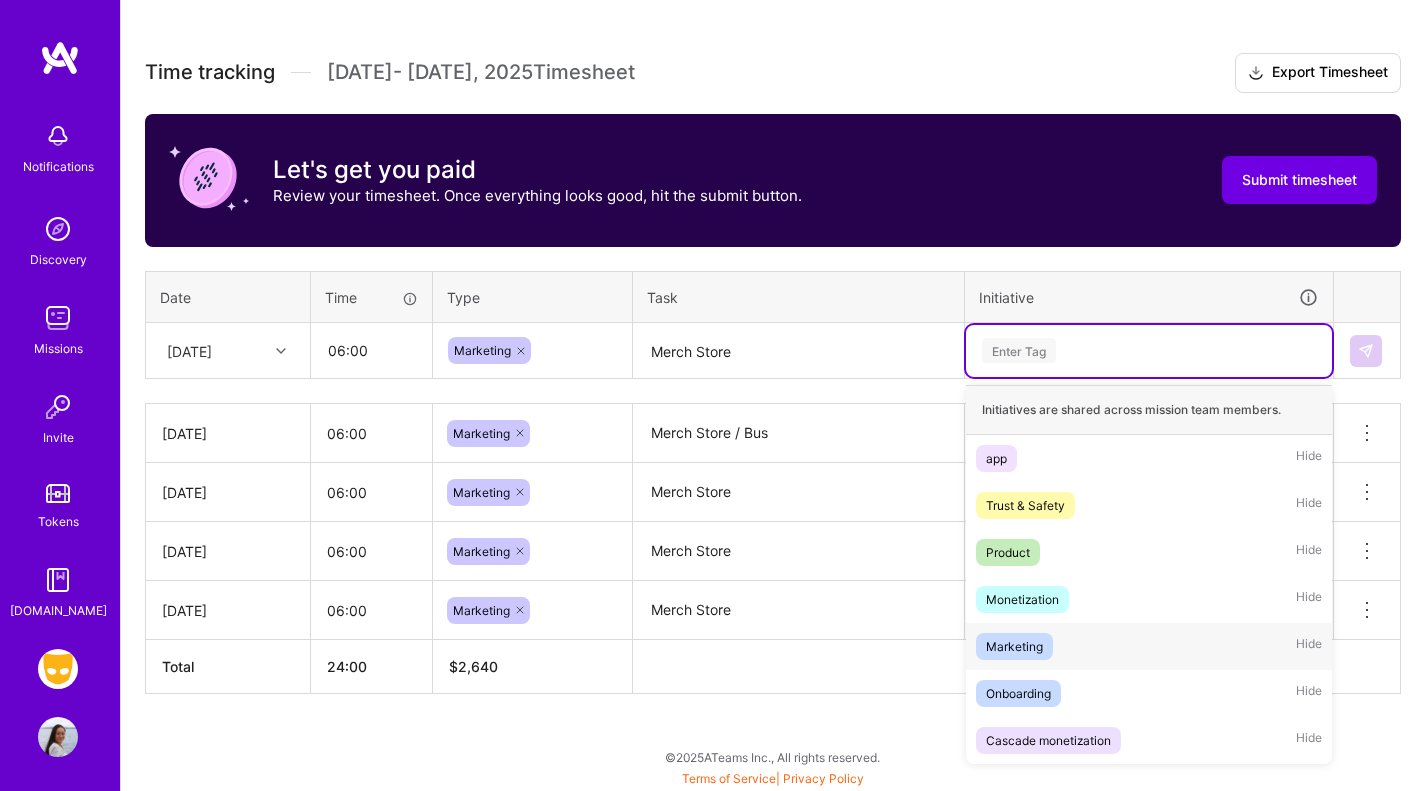 click on "Marketing" at bounding box center [1014, 646] 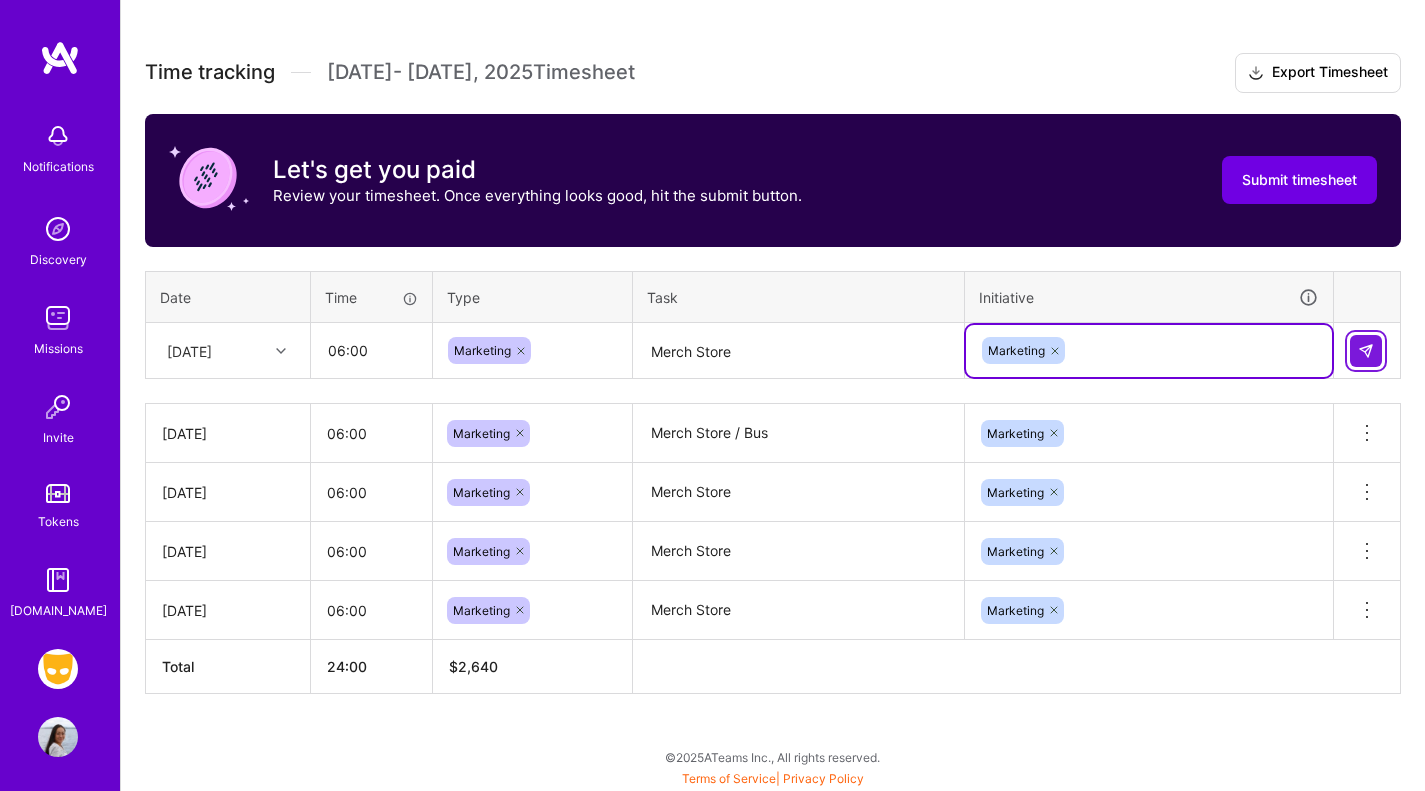 click at bounding box center (1366, 351) 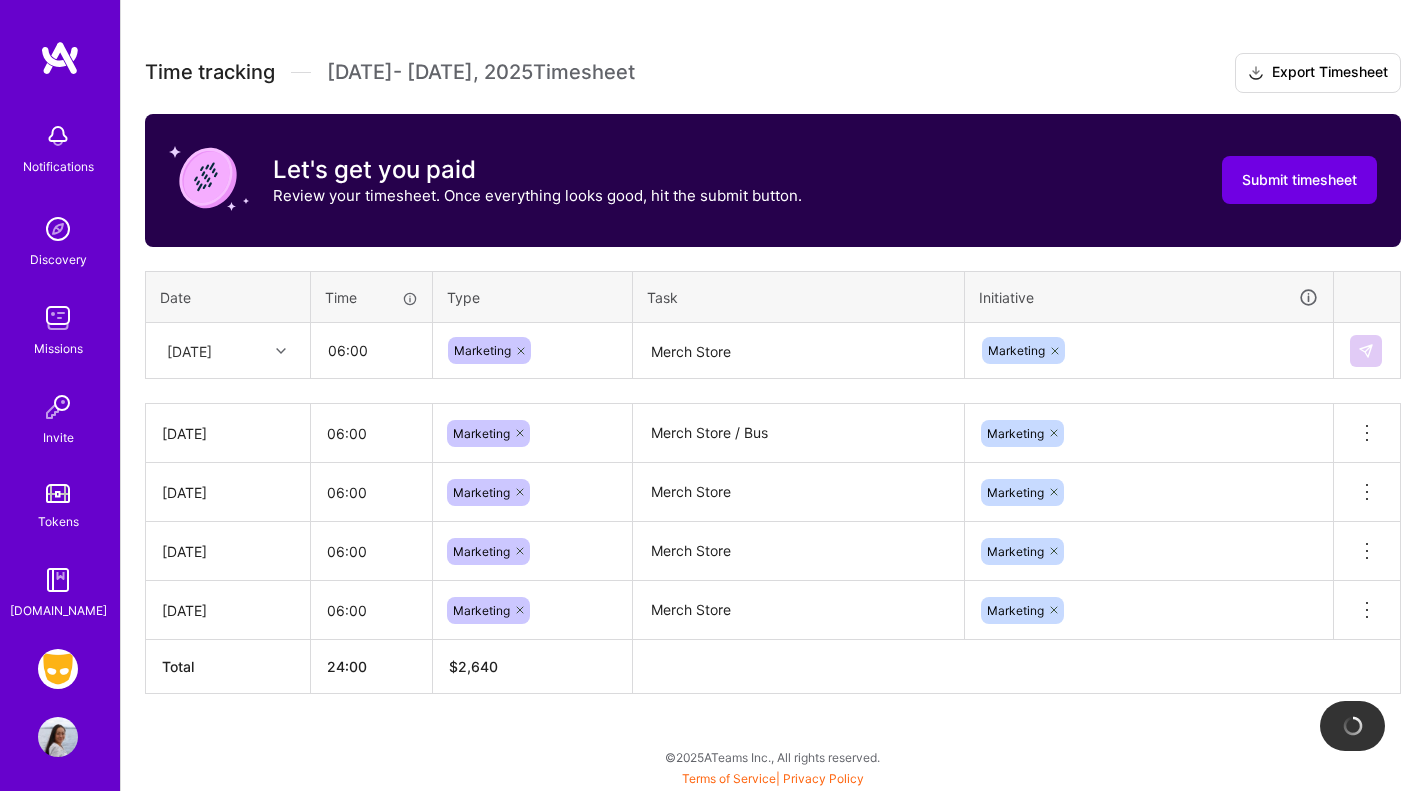 type 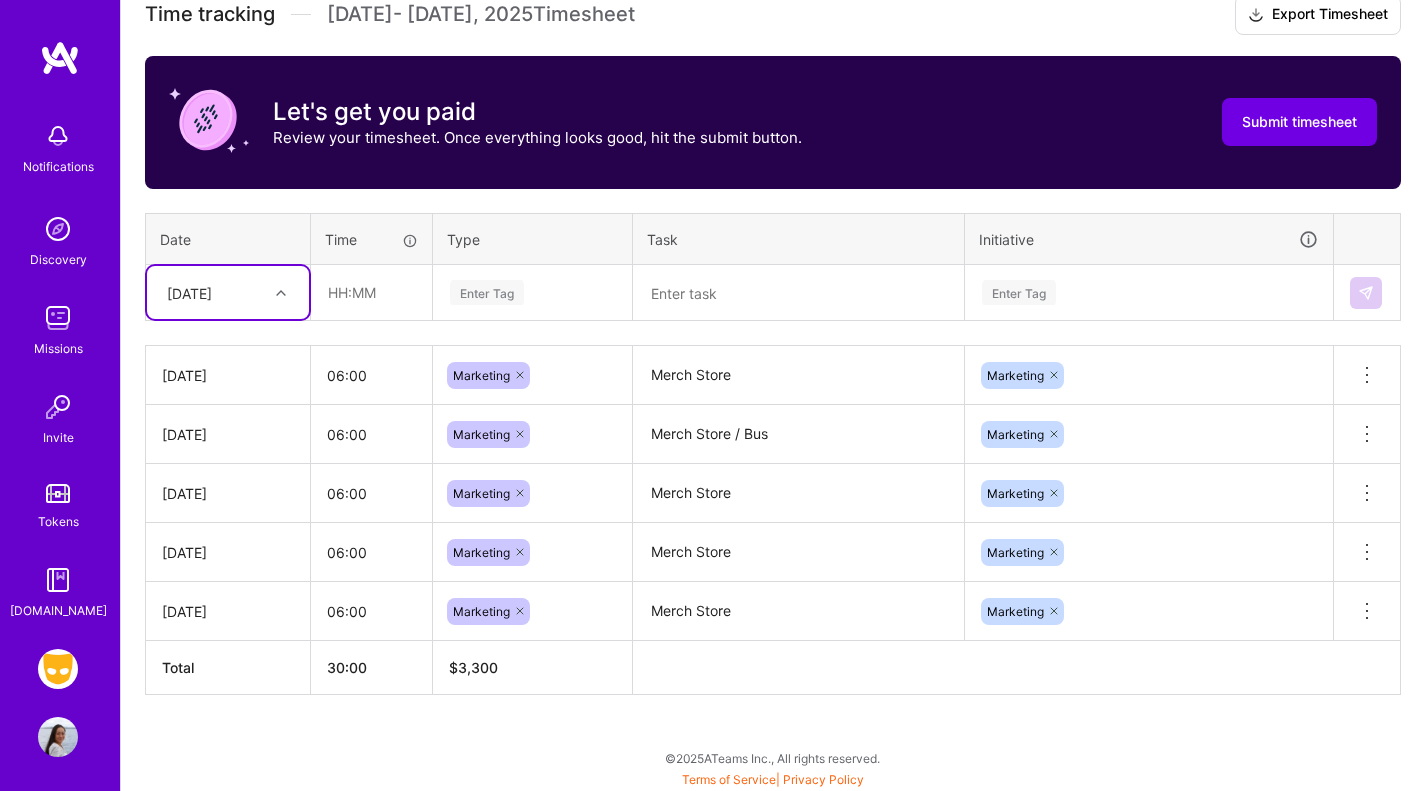 scroll, scrollTop: 585, scrollLeft: 0, axis: vertical 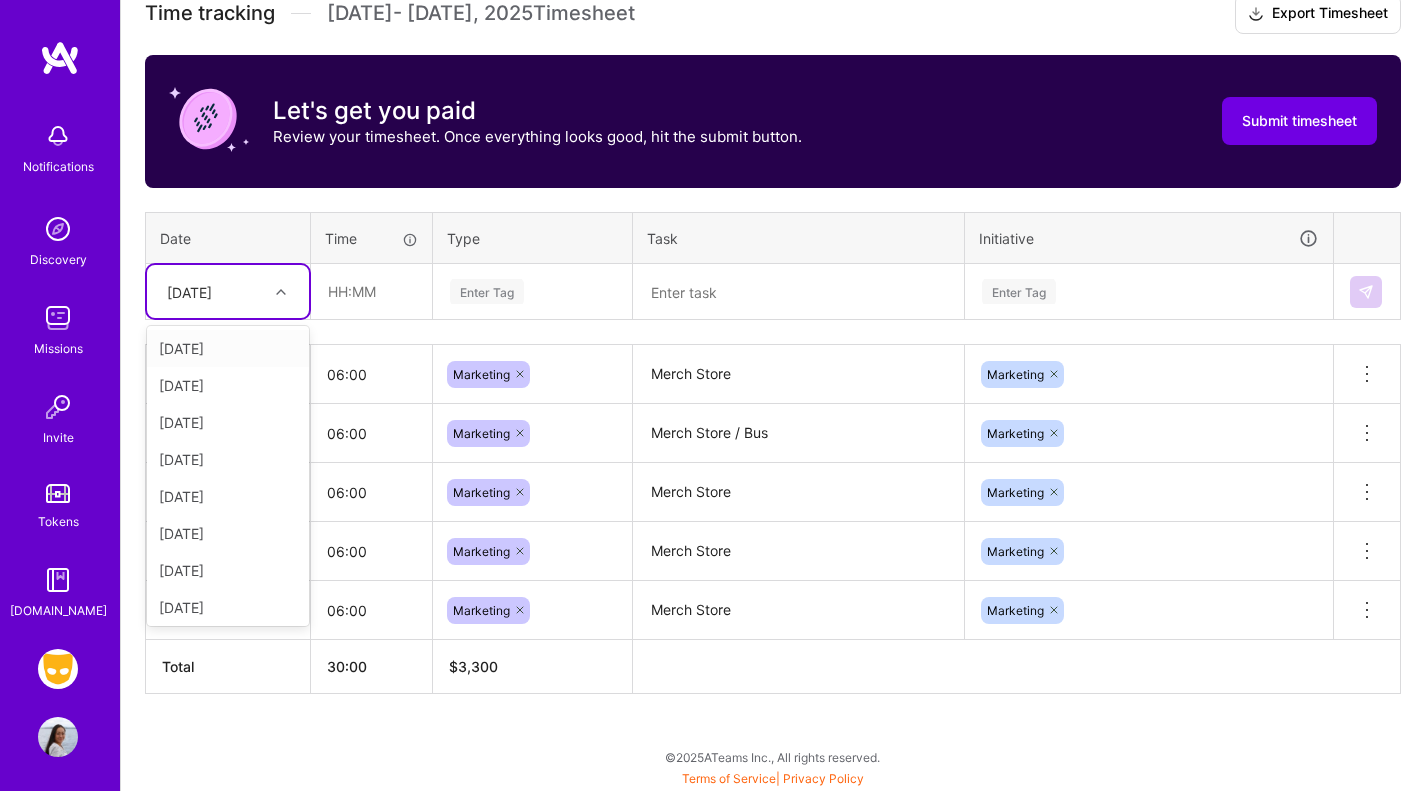 click on "[DATE]" at bounding box center (212, 291) 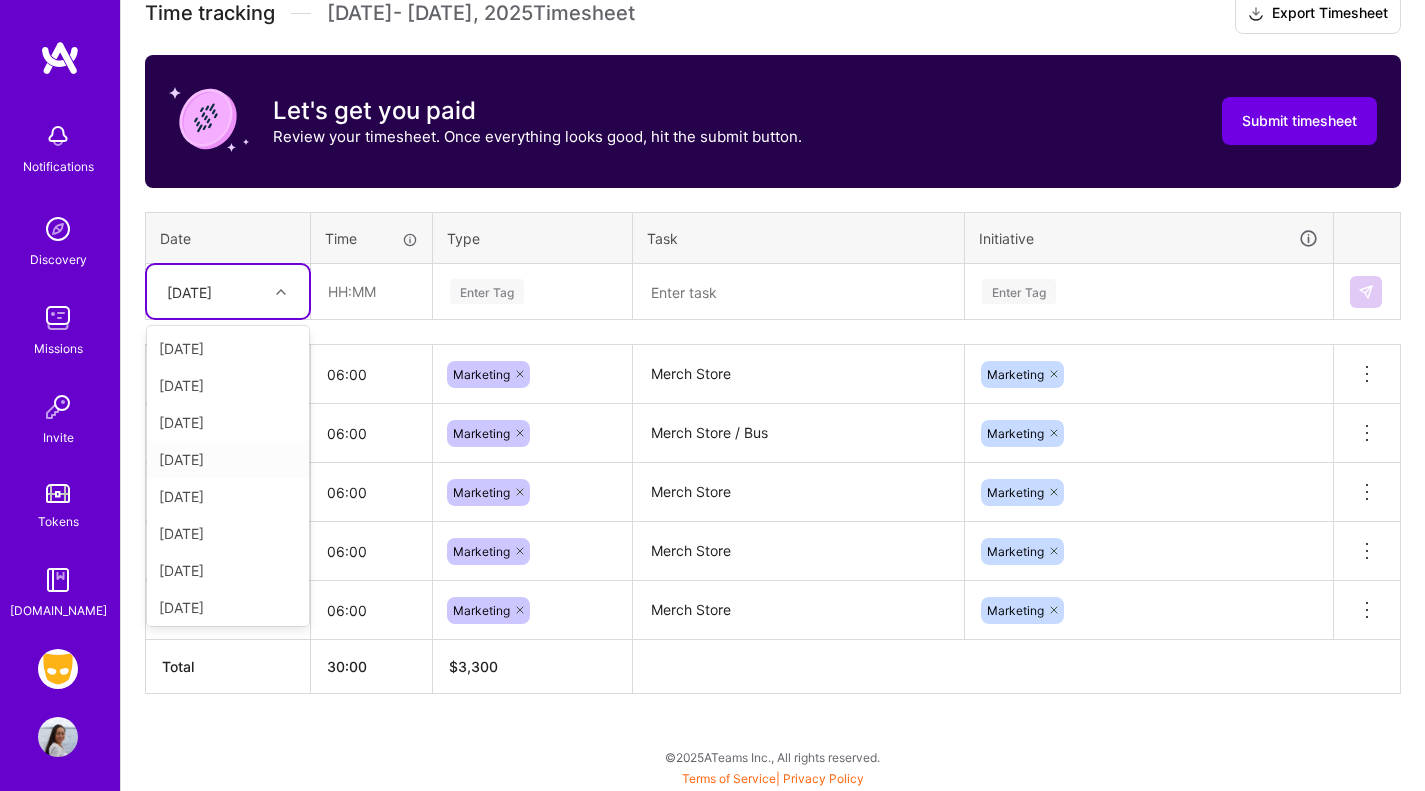 scroll, scrollTop: 226, scrollLeft: 0, axis: vertical 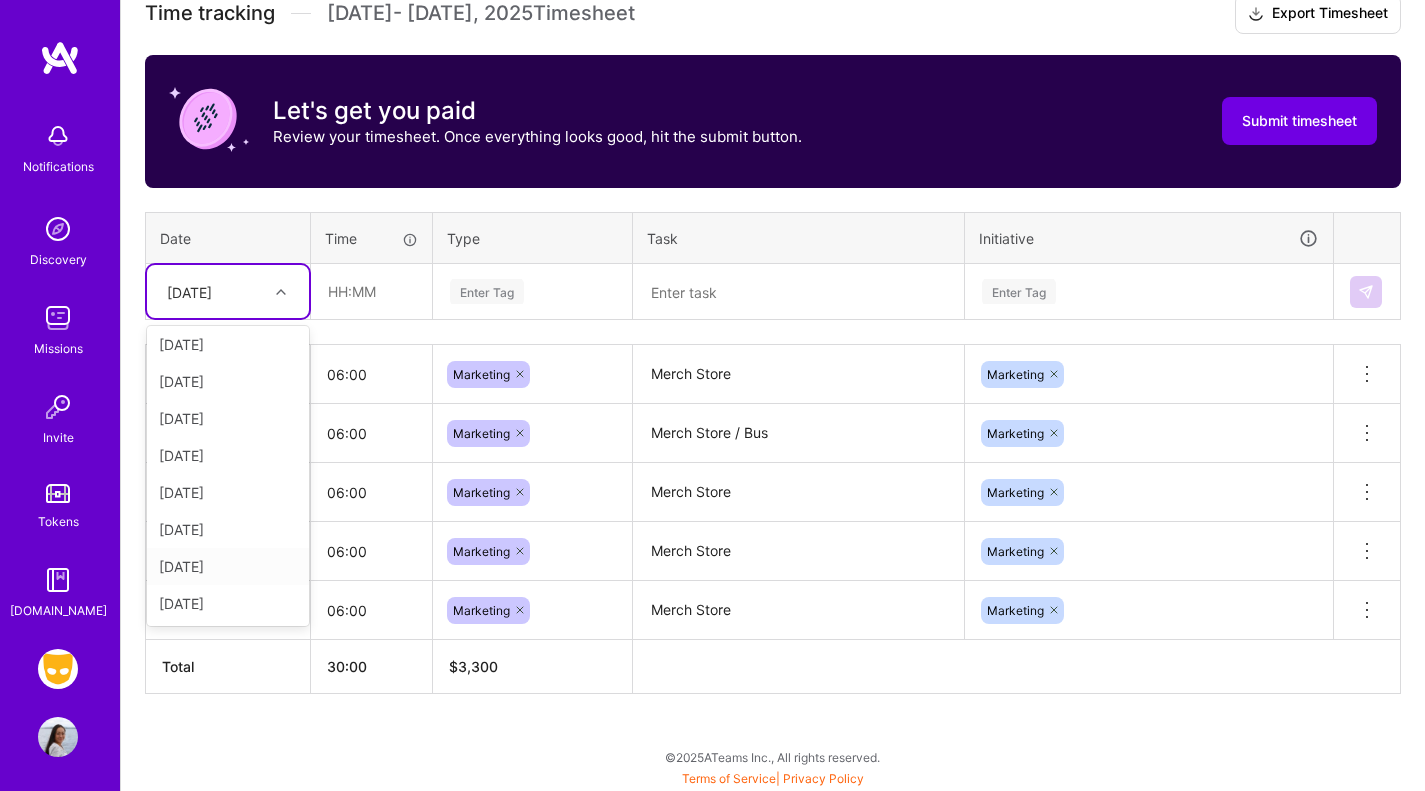 click on "[DATE]" at bounding box center [228, 566] 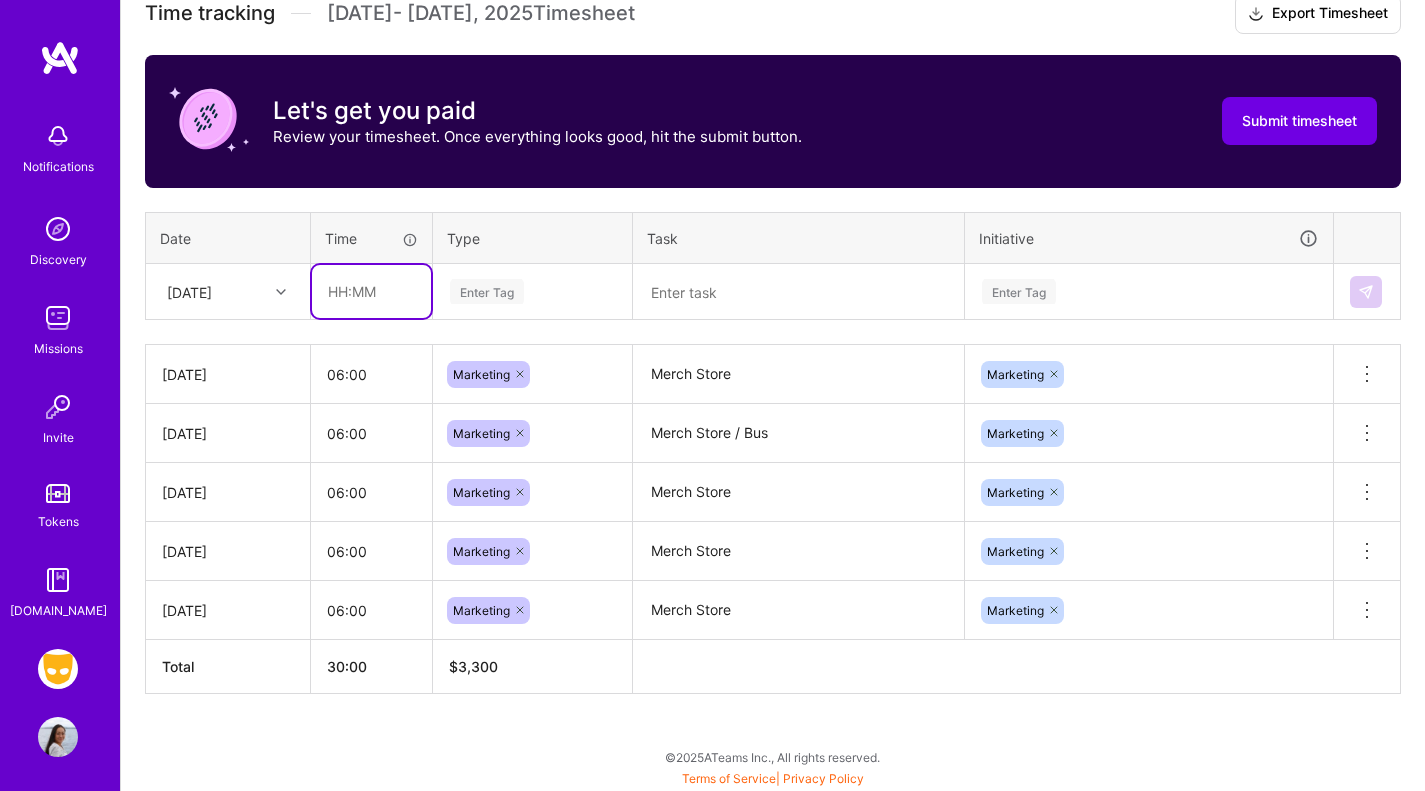 click at bounding box center (371, 291) 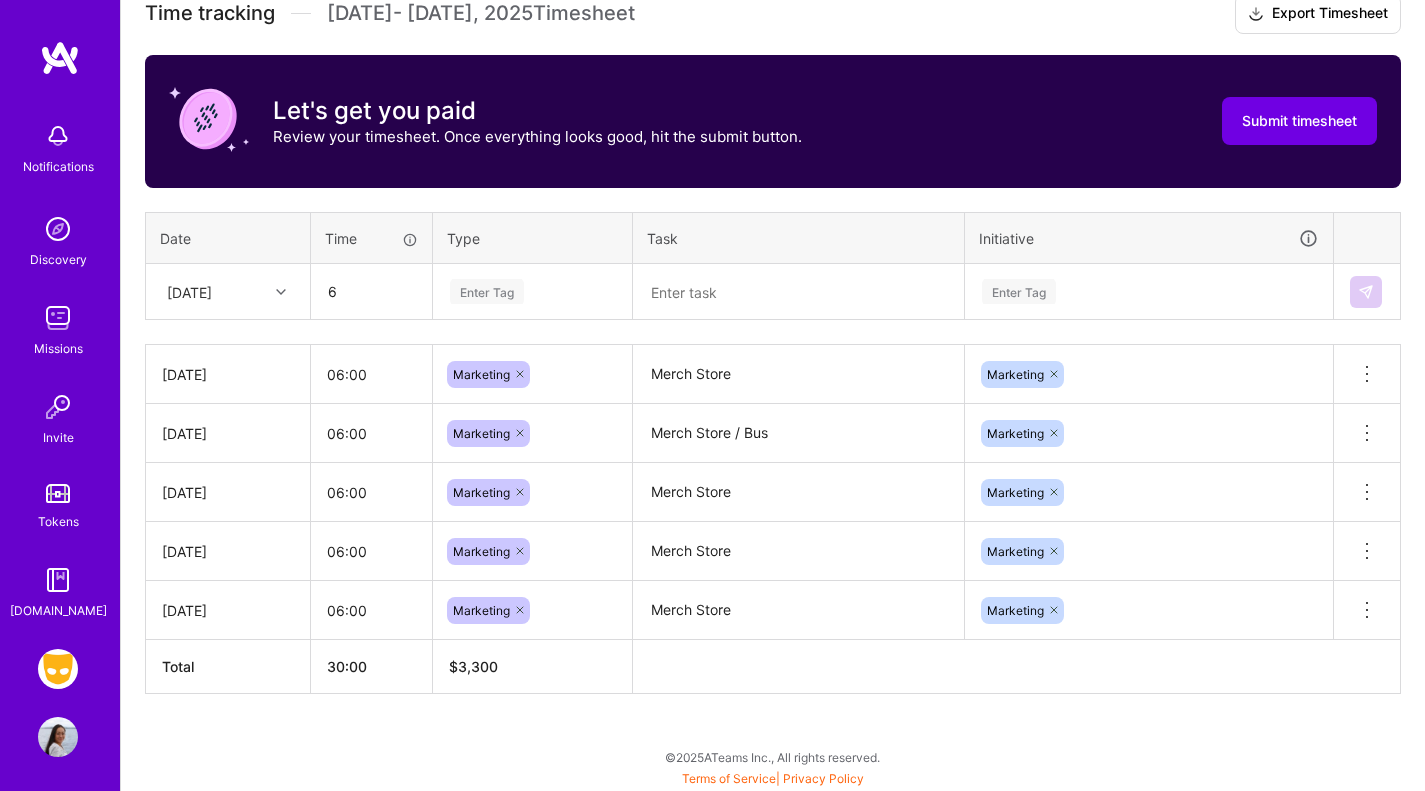 type on "06:00" 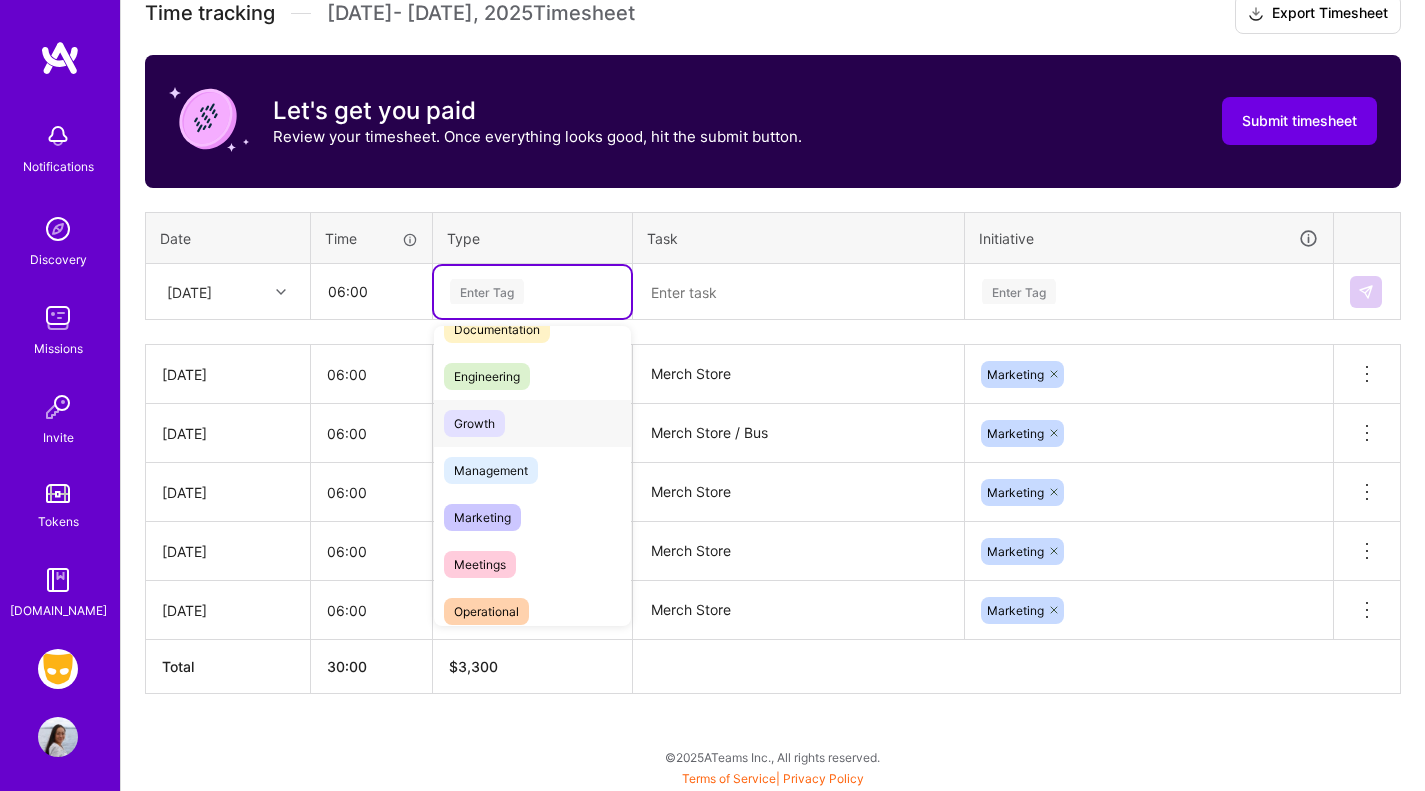 scroll, scrollTop: 124, scrollLeft: 0, axis: vertical 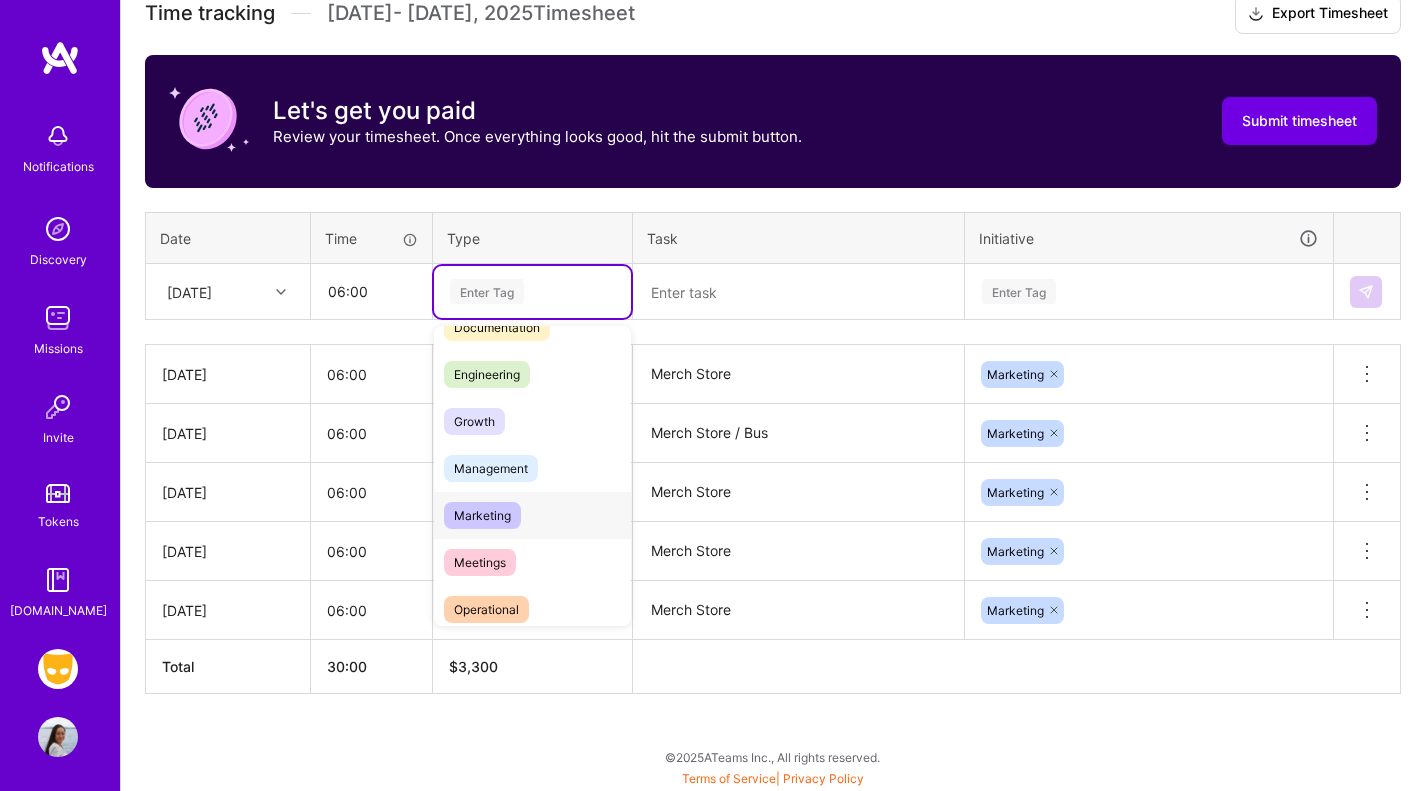 click on "Marketing" at bounding box center (482, 515) 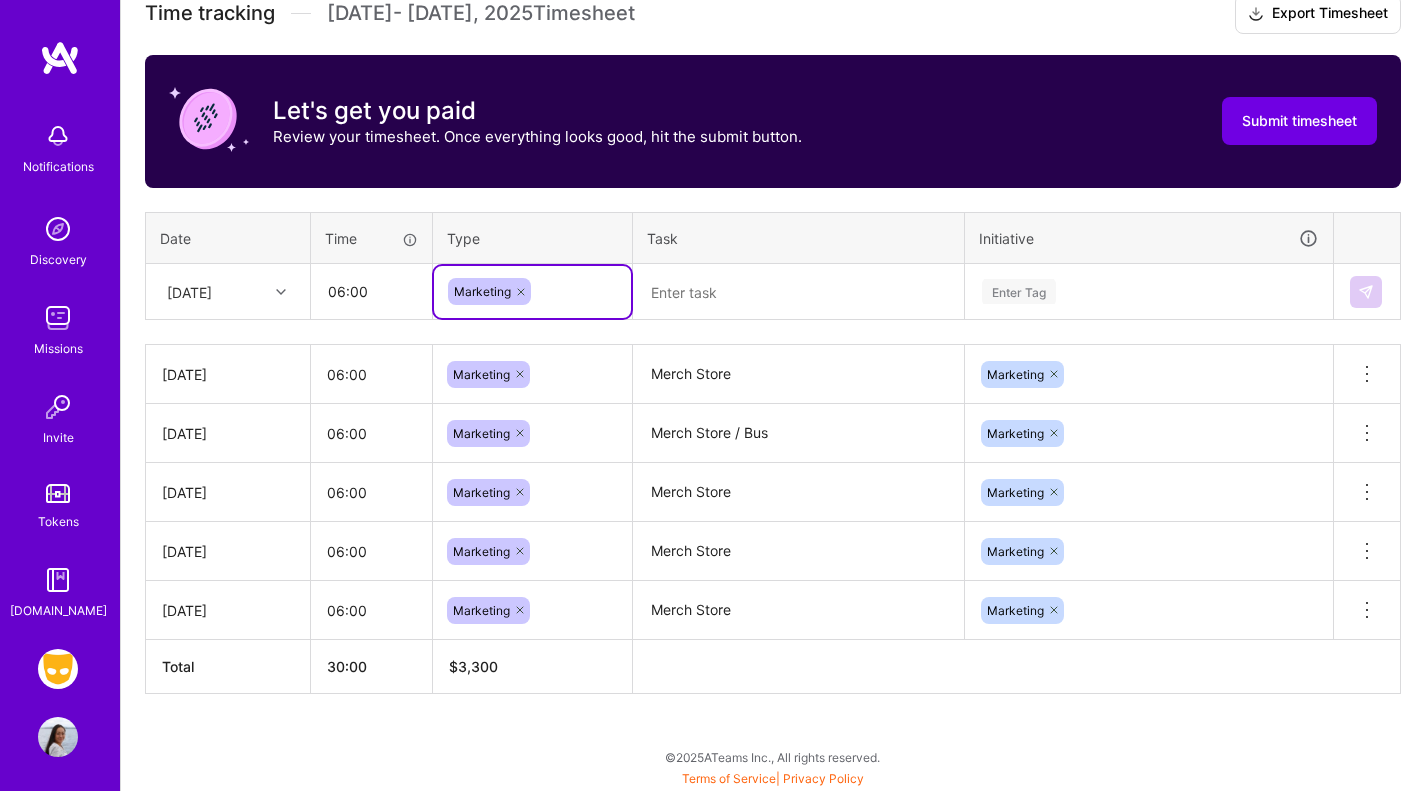 click at bounding box center [798, 292] 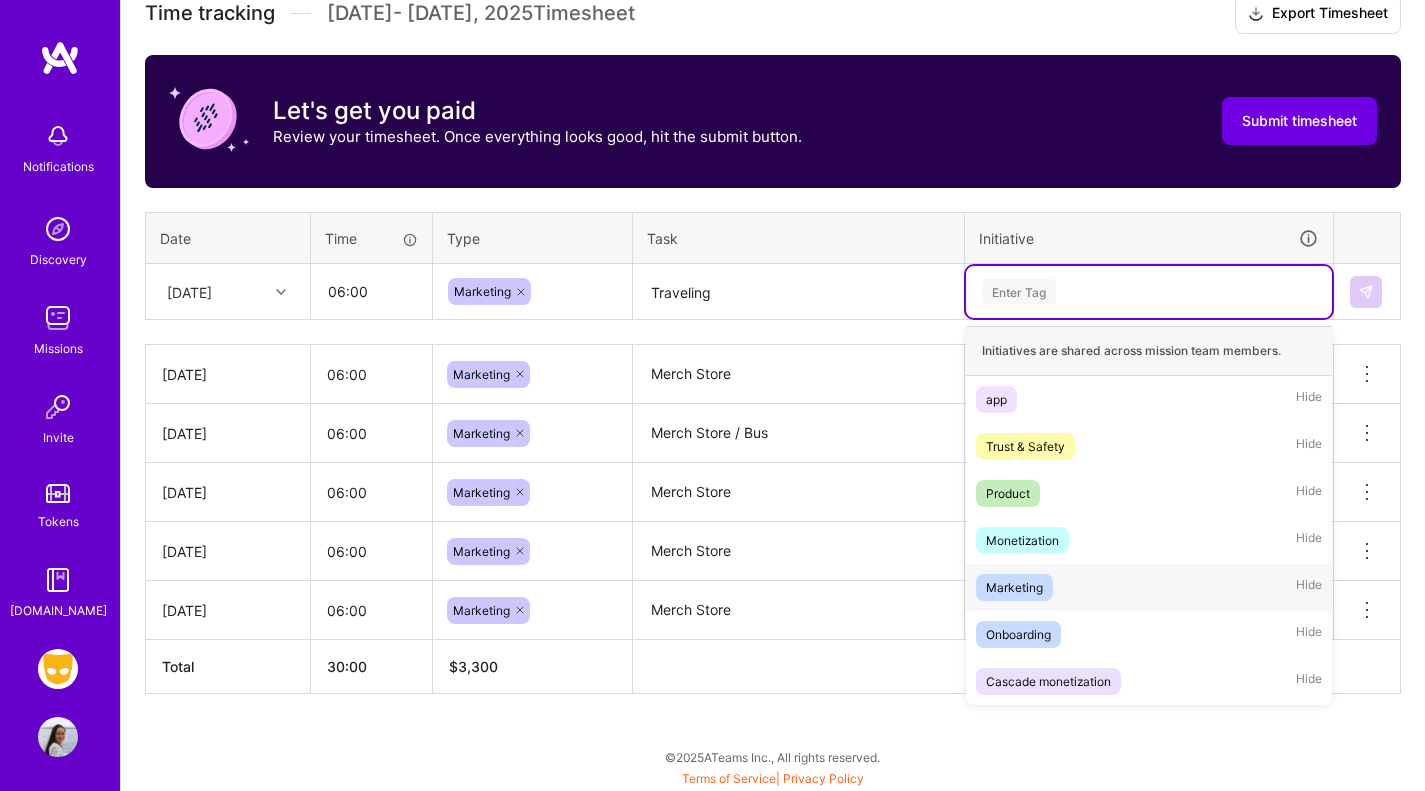 click on "Marketing" at bounding box center (1014, 587) 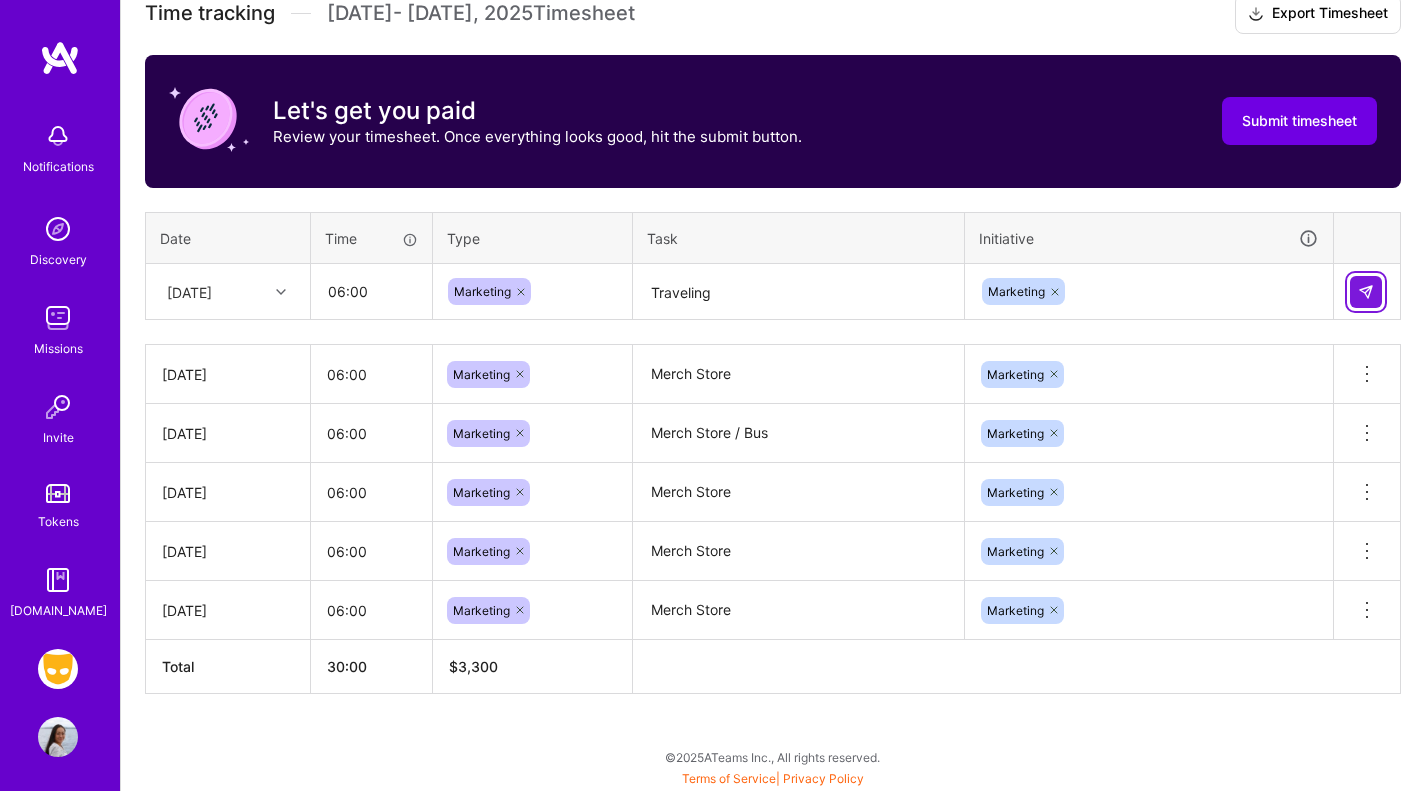 click at bounding box center [1366, 292] 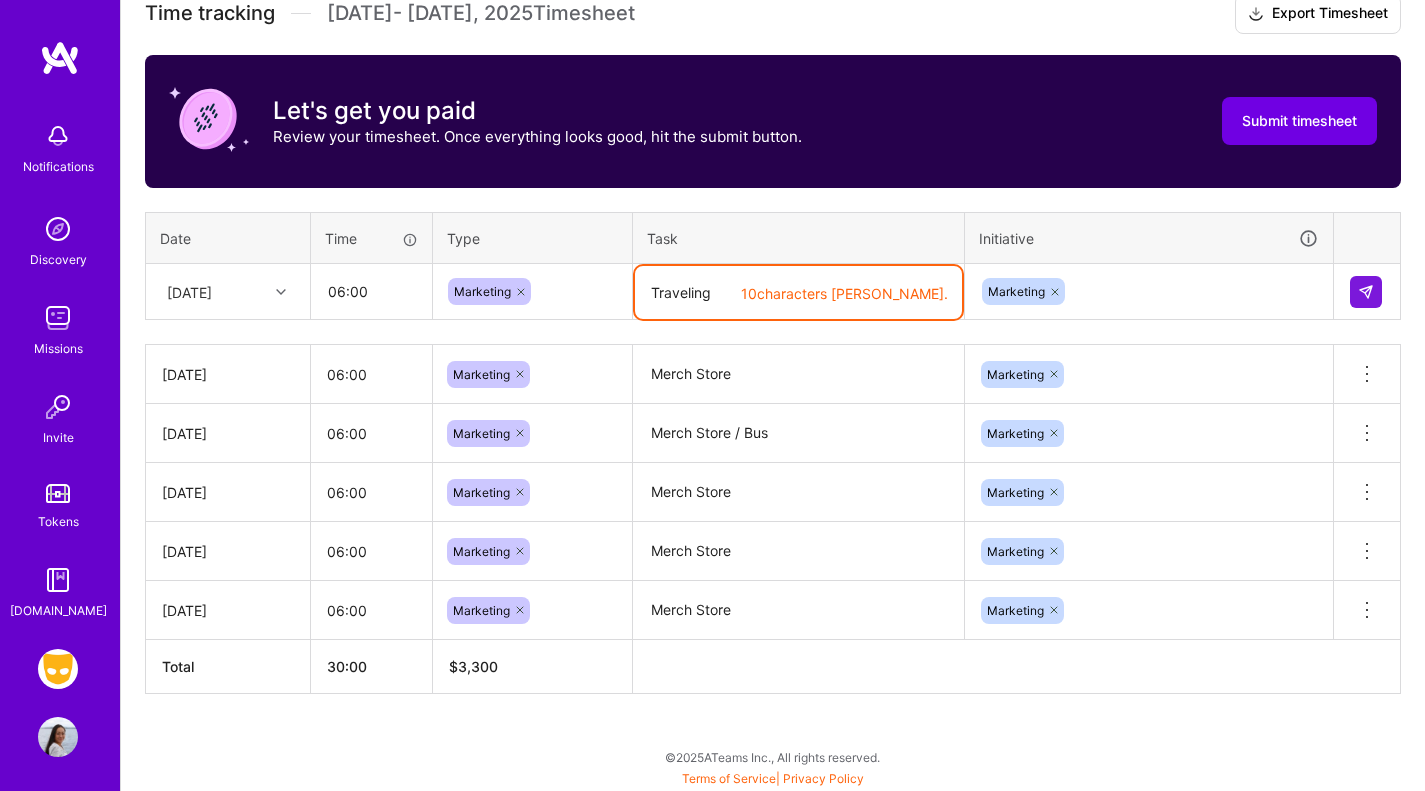 click on "Traveling" at bounding box center [798, 292] 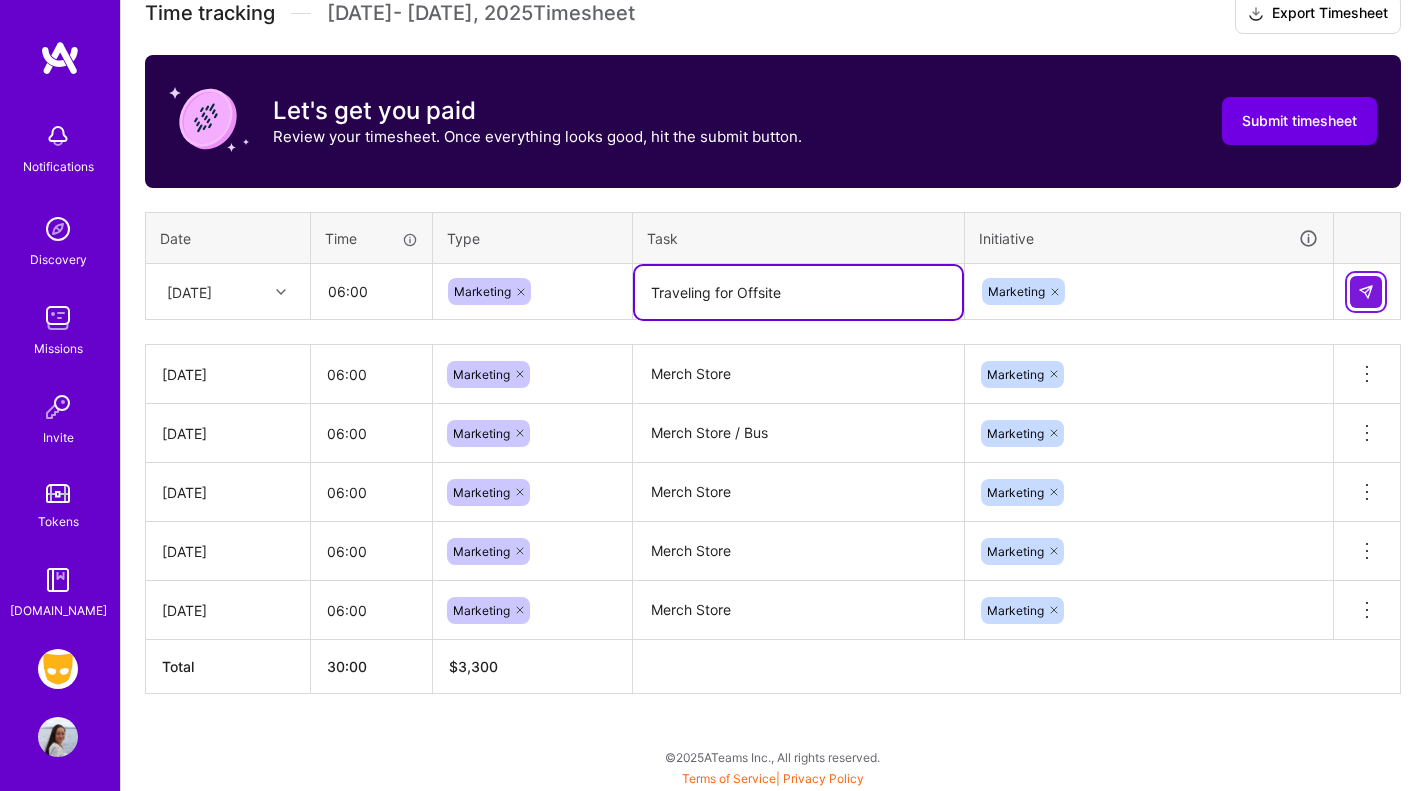 type on "Traveling for Offsite" 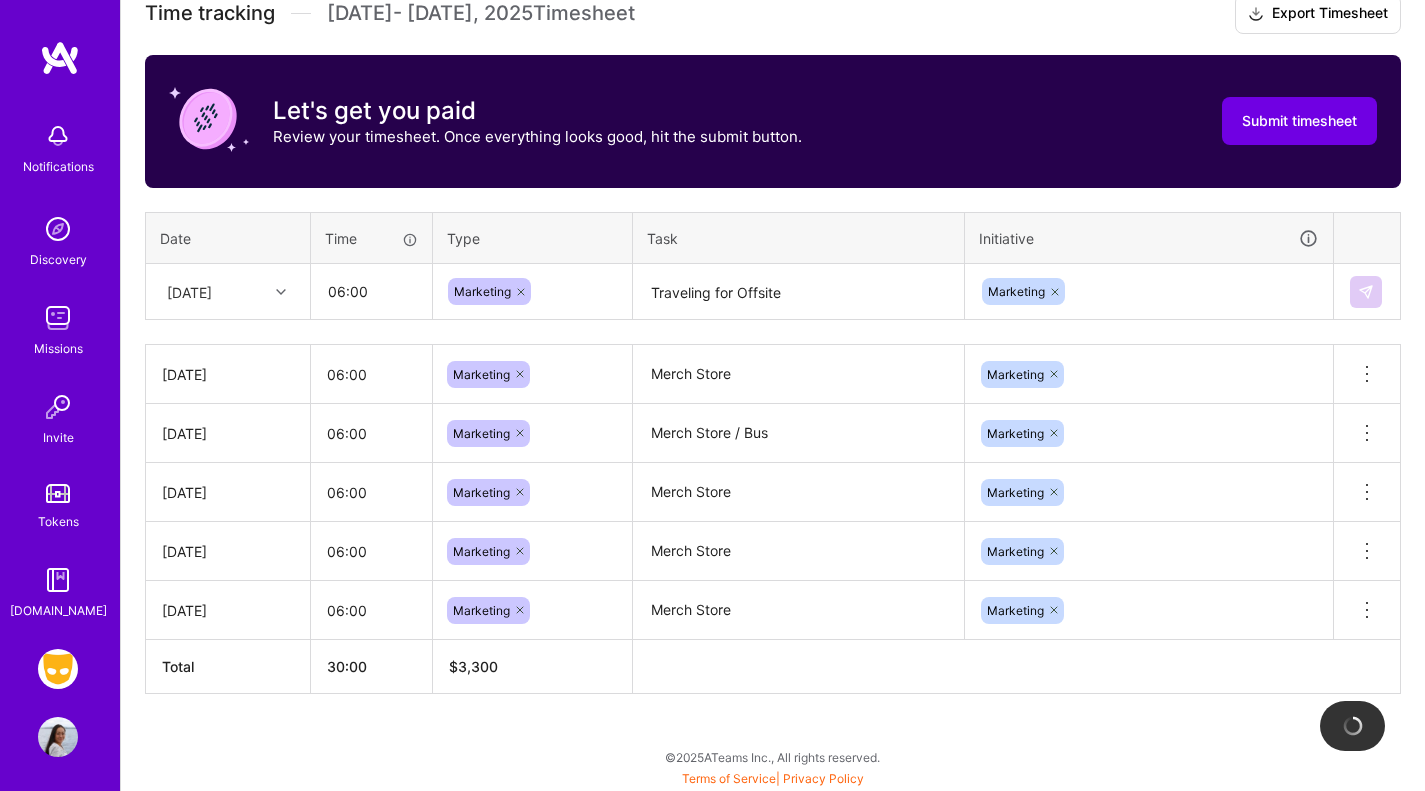 type 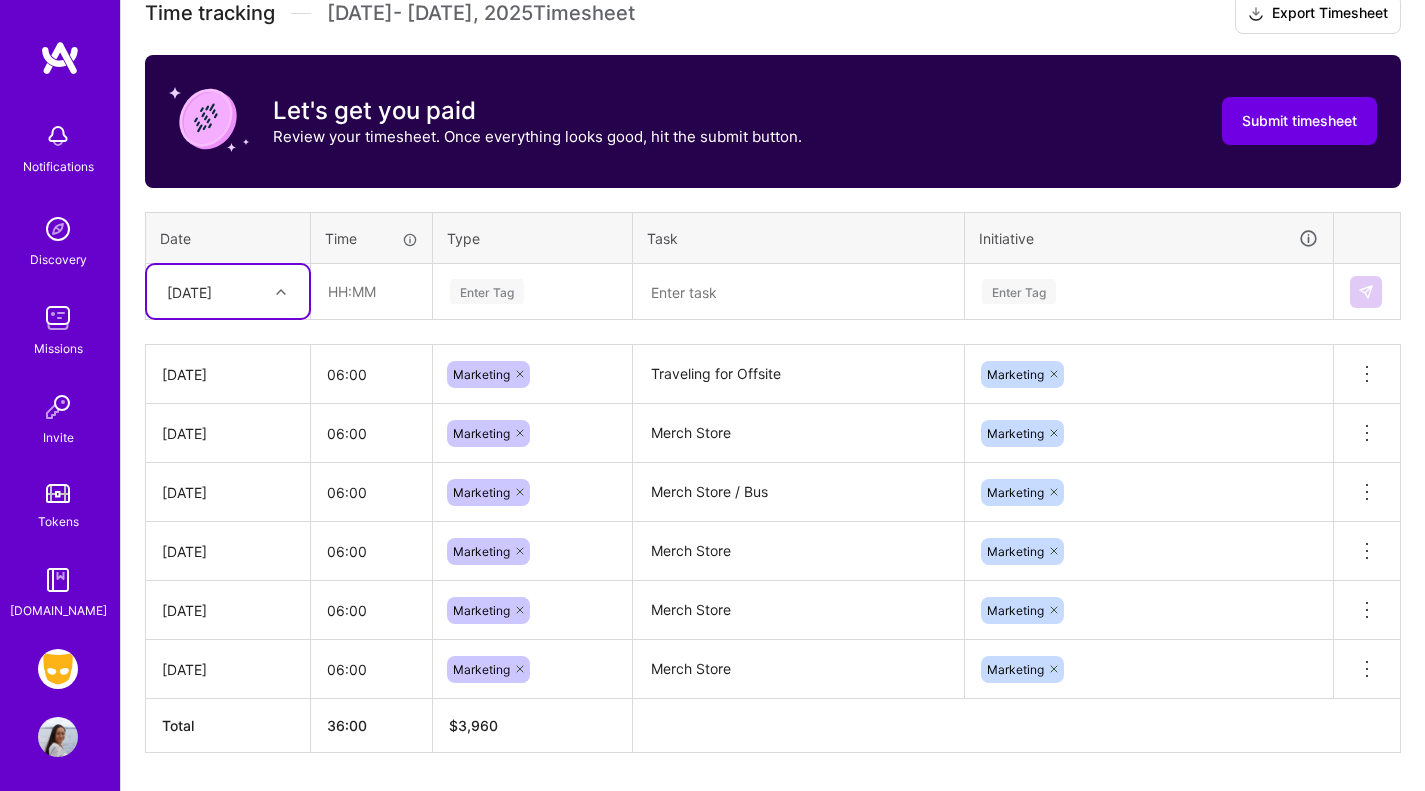 scroll, scrollTop: 644, scrollLeft: 0, axis: vertical 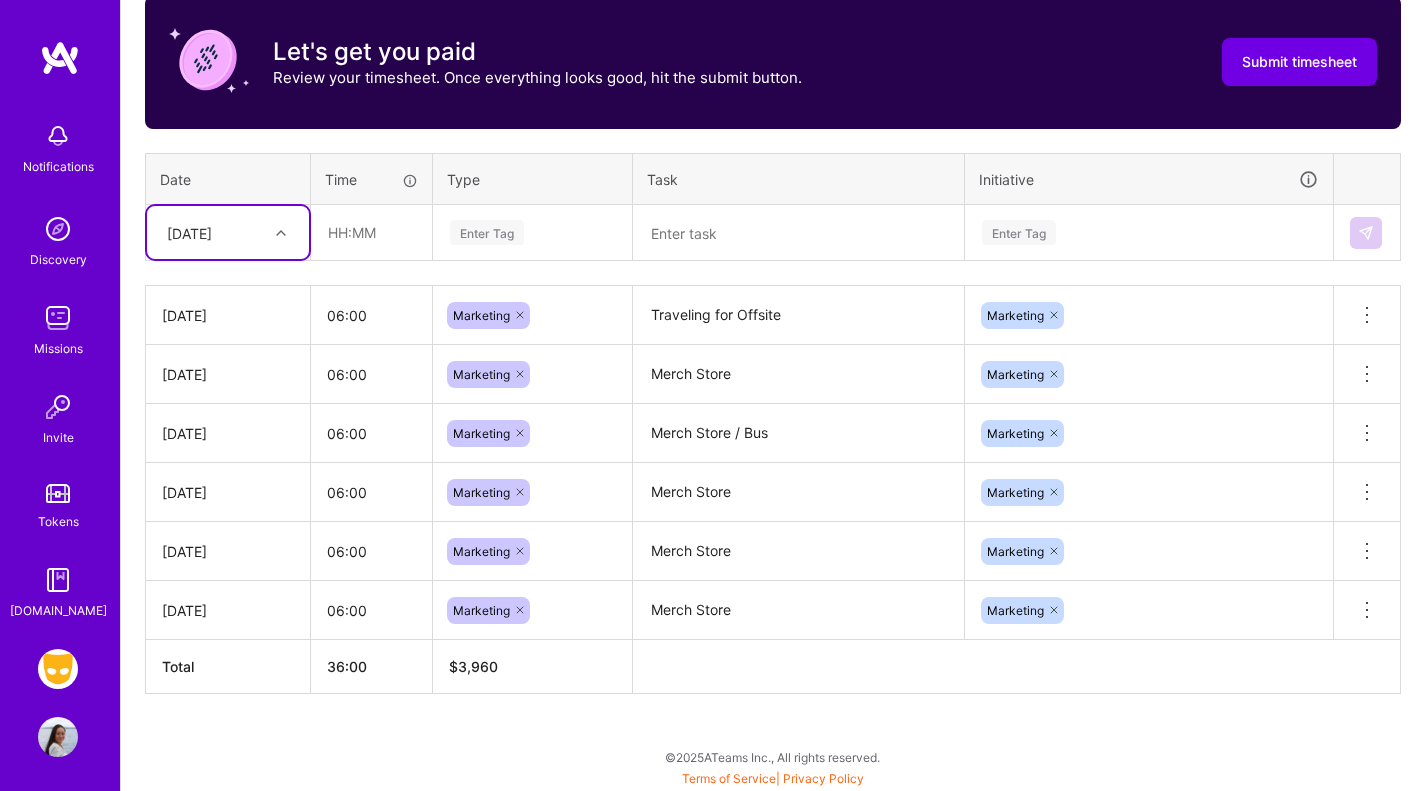 click on "[DATE]" at bounding box center (189, 232) 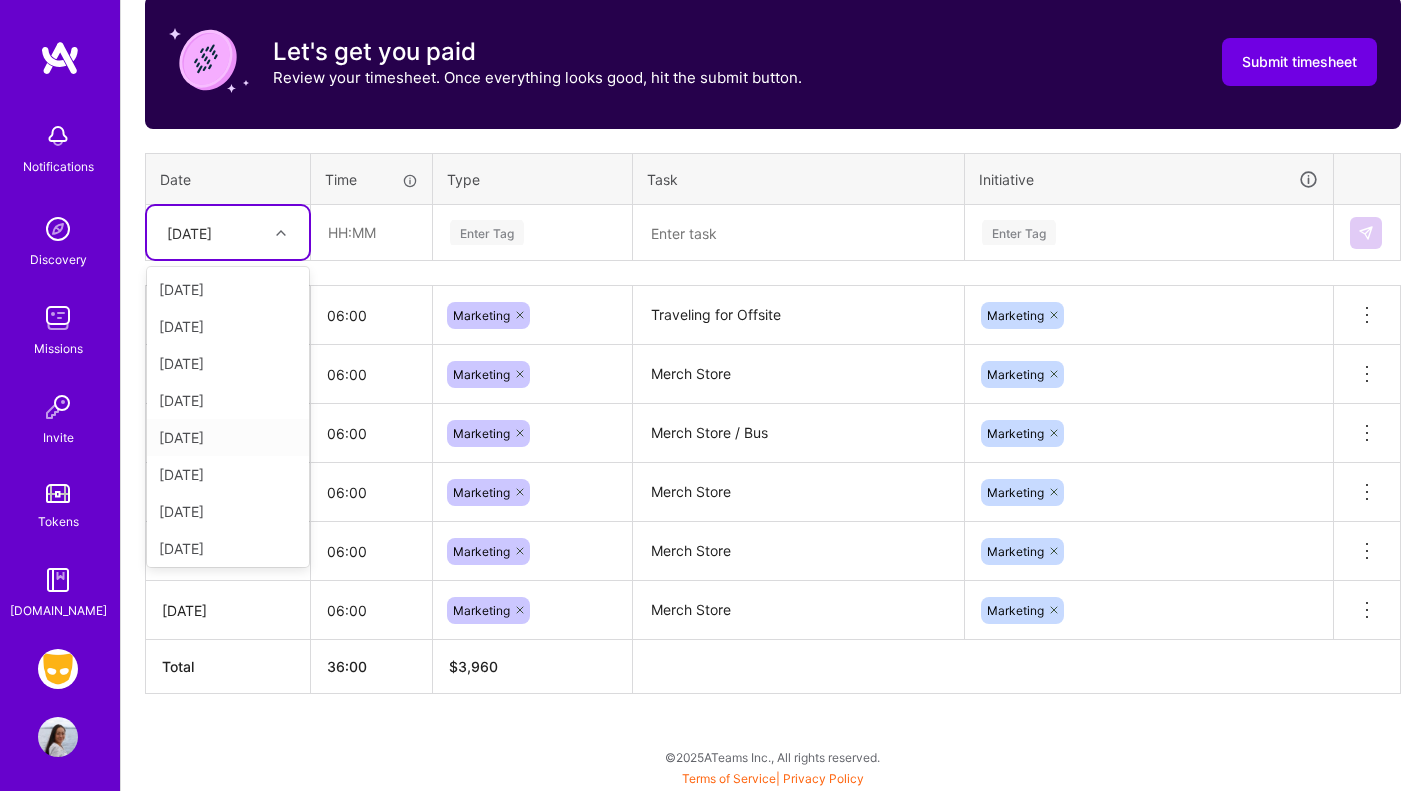 scroll, scrollTop: 226, scrollLeft: 0, axis: vertical 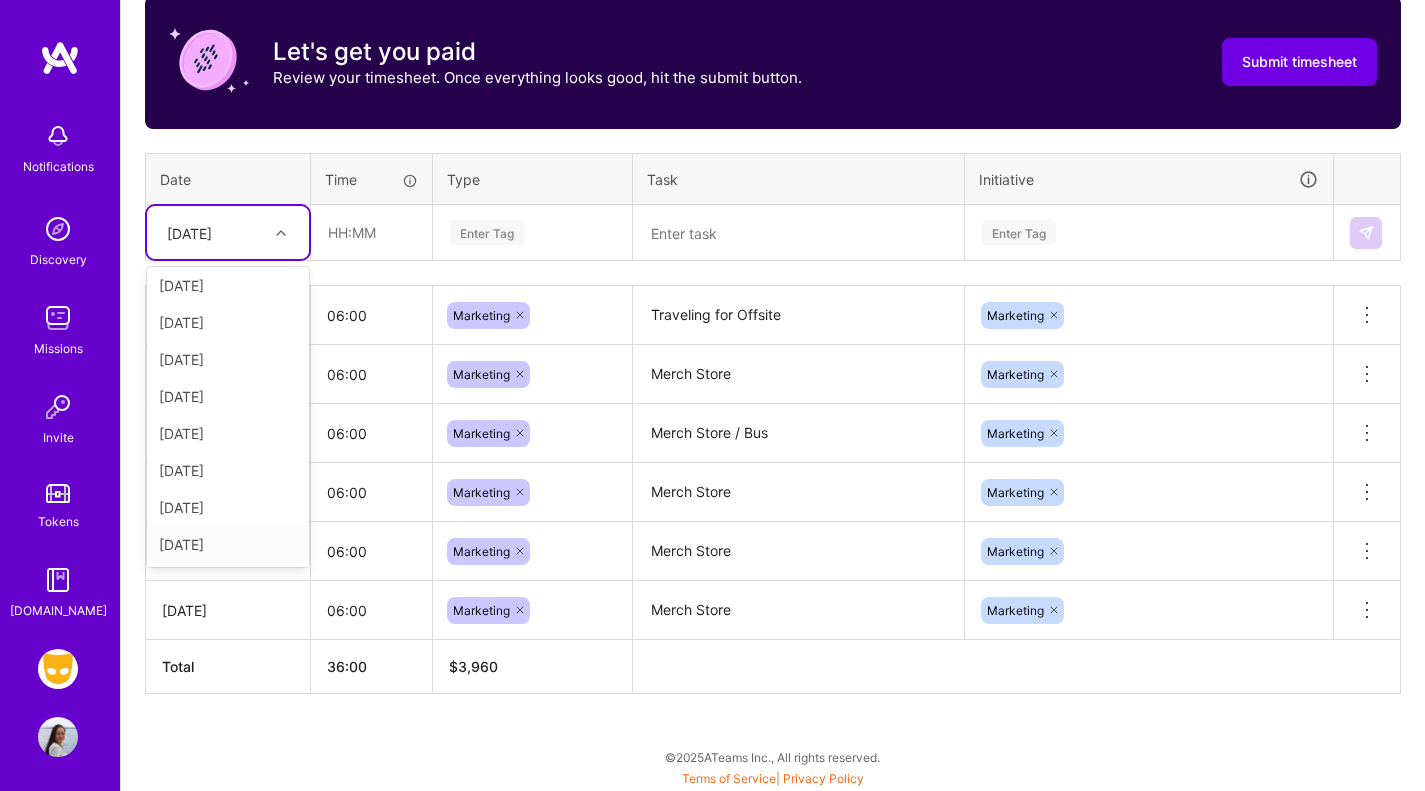 click on "[DATE]" at bounding box center [228, 544] 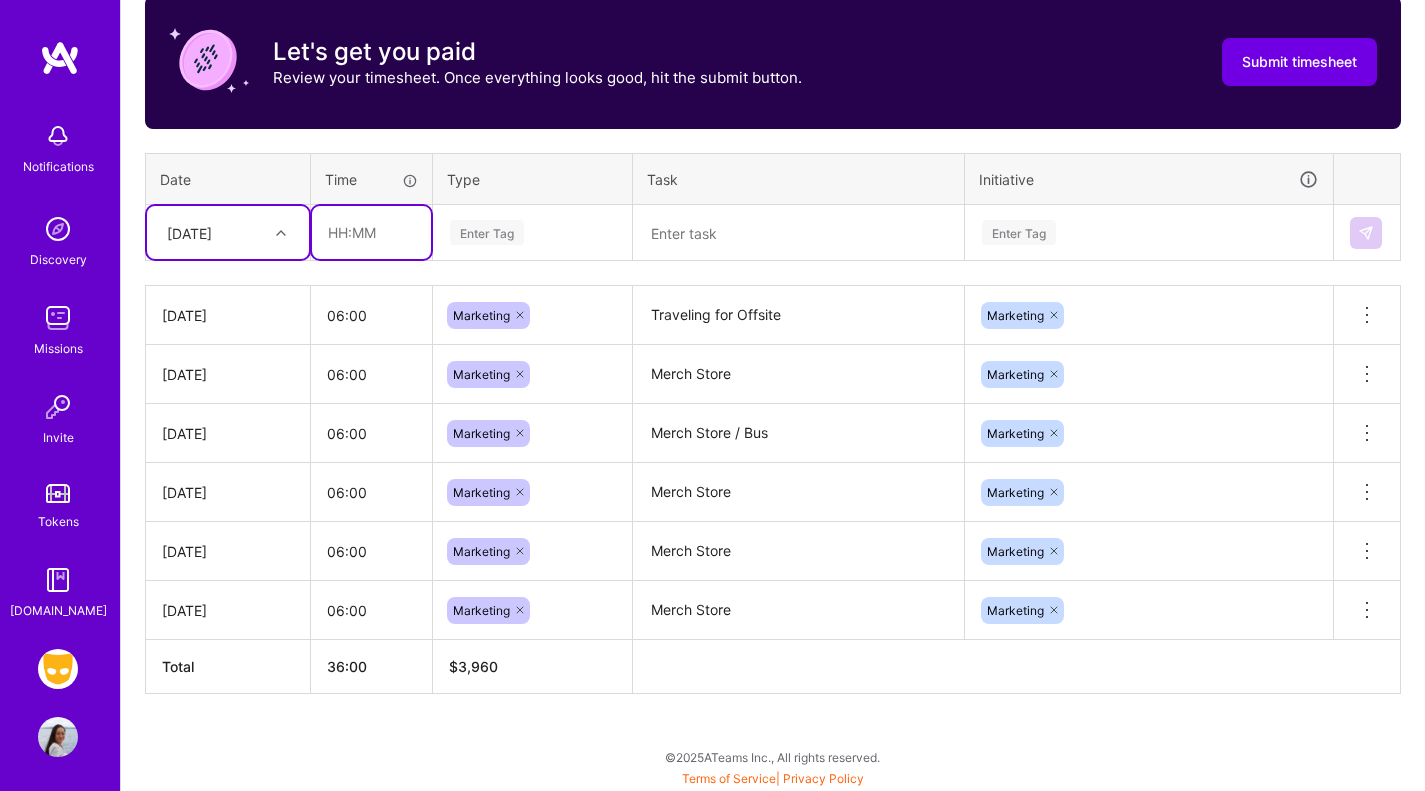 click at bounding box center (371, 232) 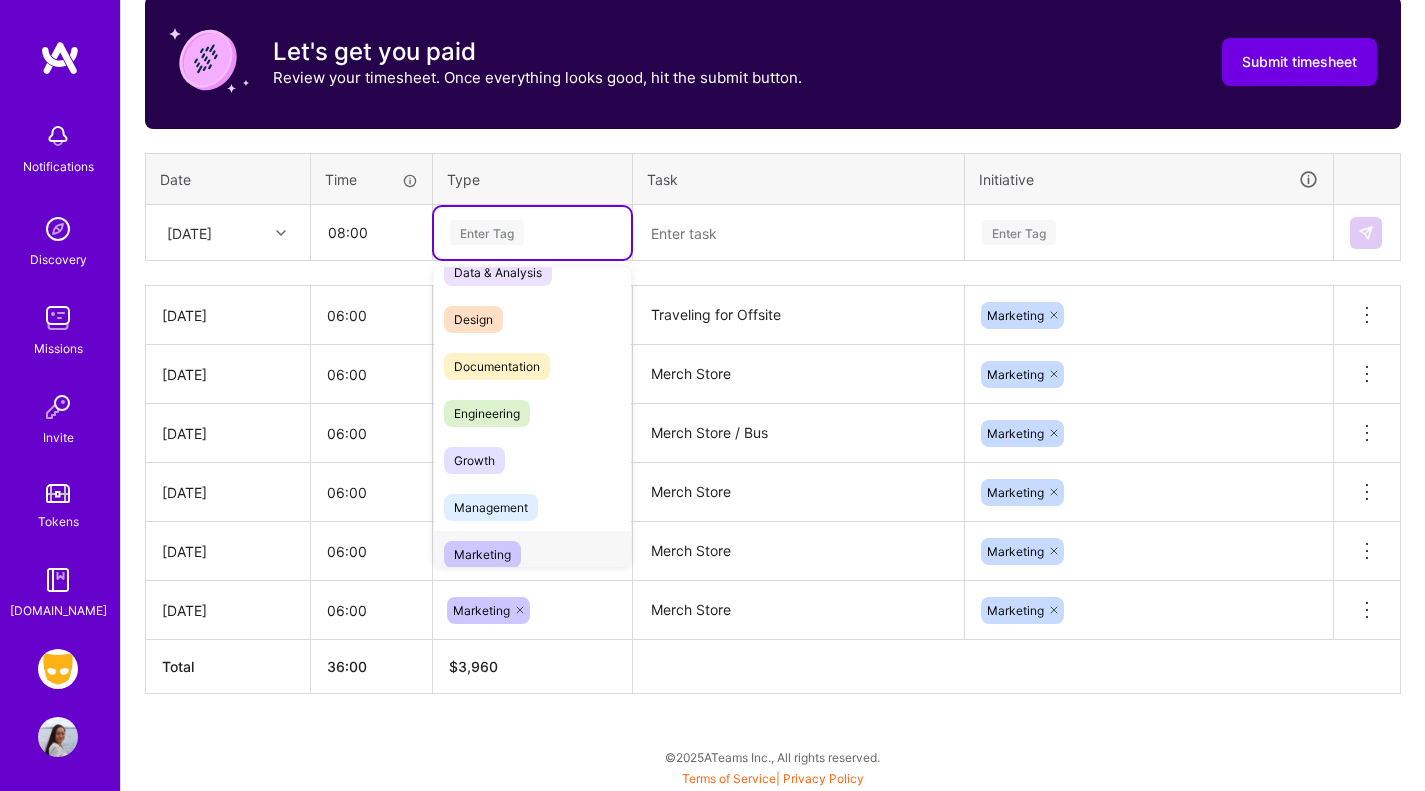 scroll, scrollTop: 48, scrollLeft: 0, axis: vertical 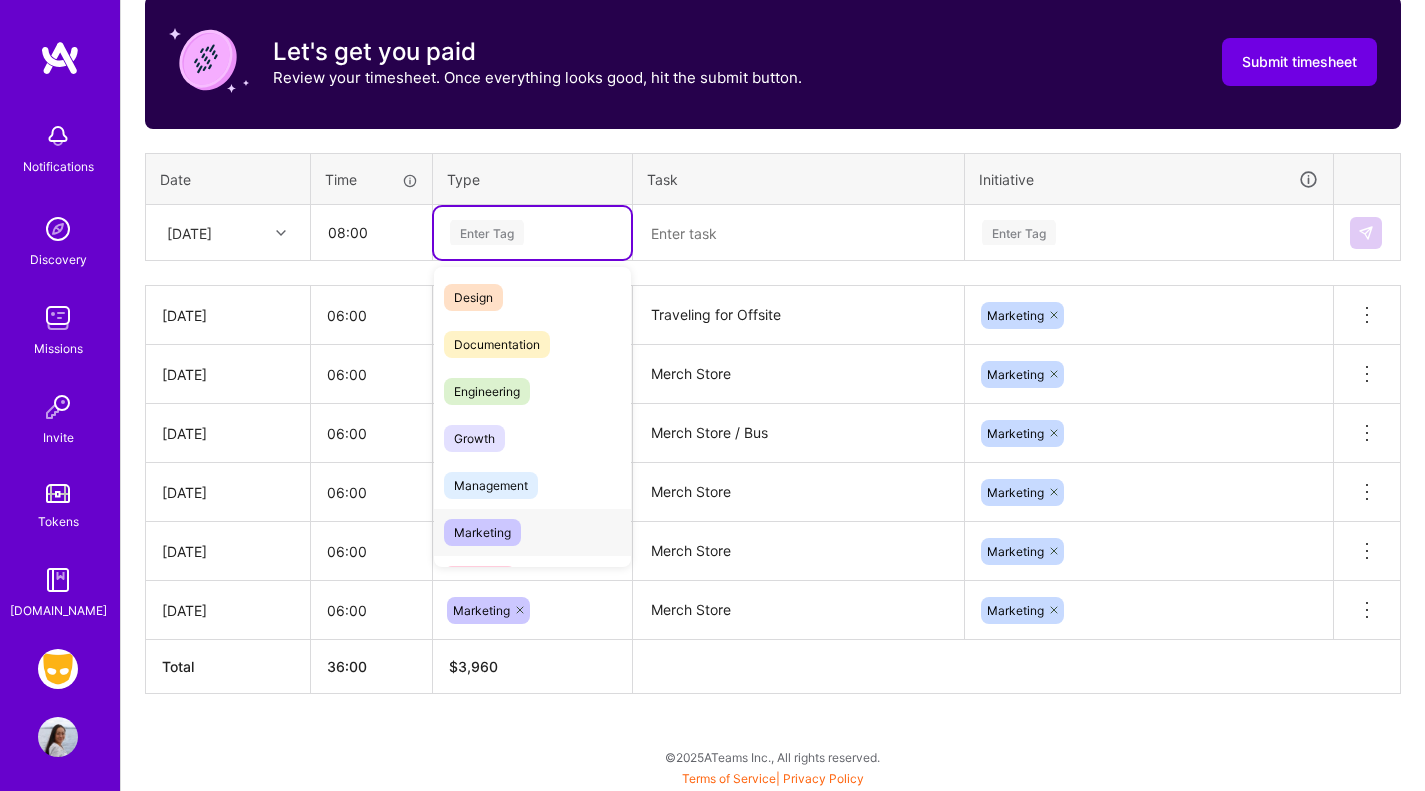 click on "Marketing" at bounding box center [482, 532] 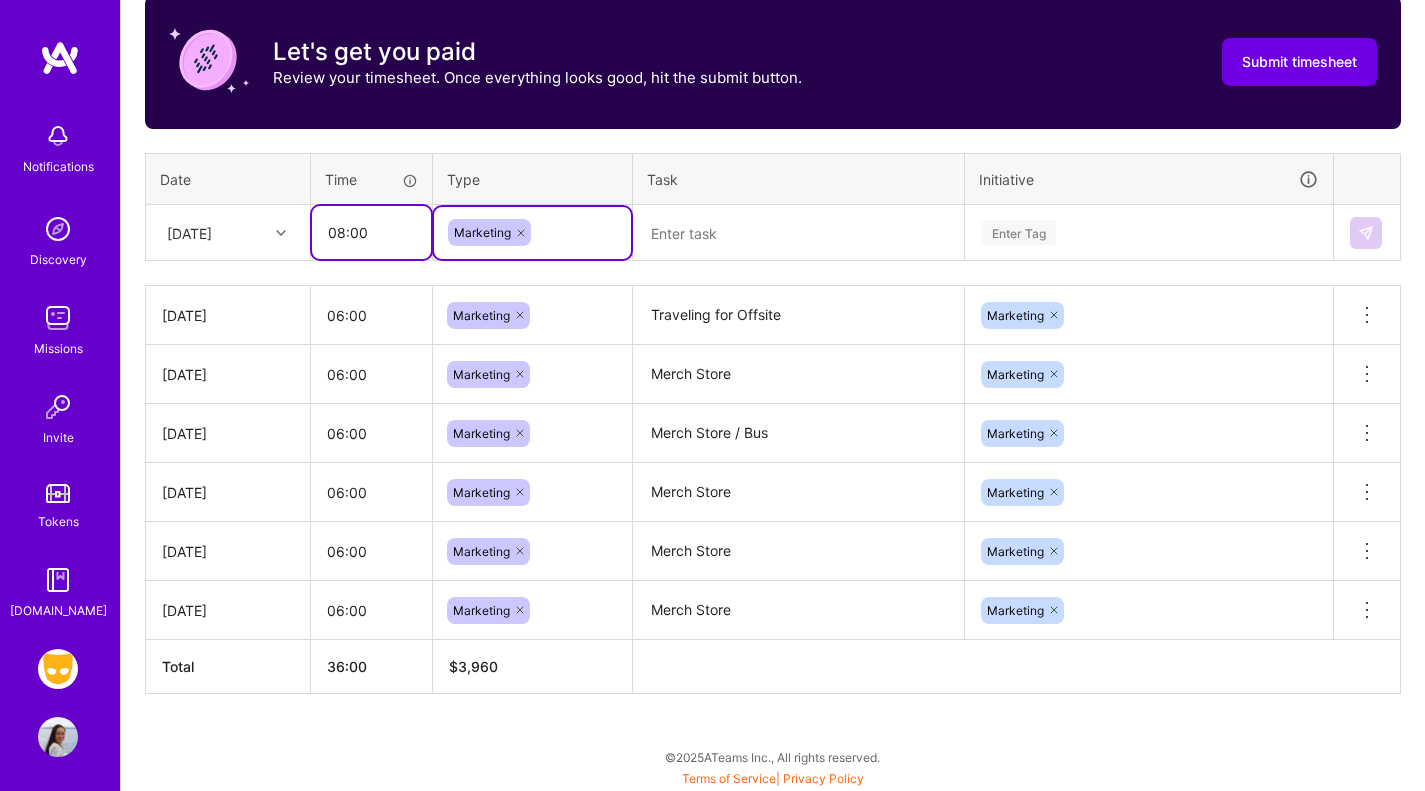 click on "08:00" at bounding box center [371, 232] 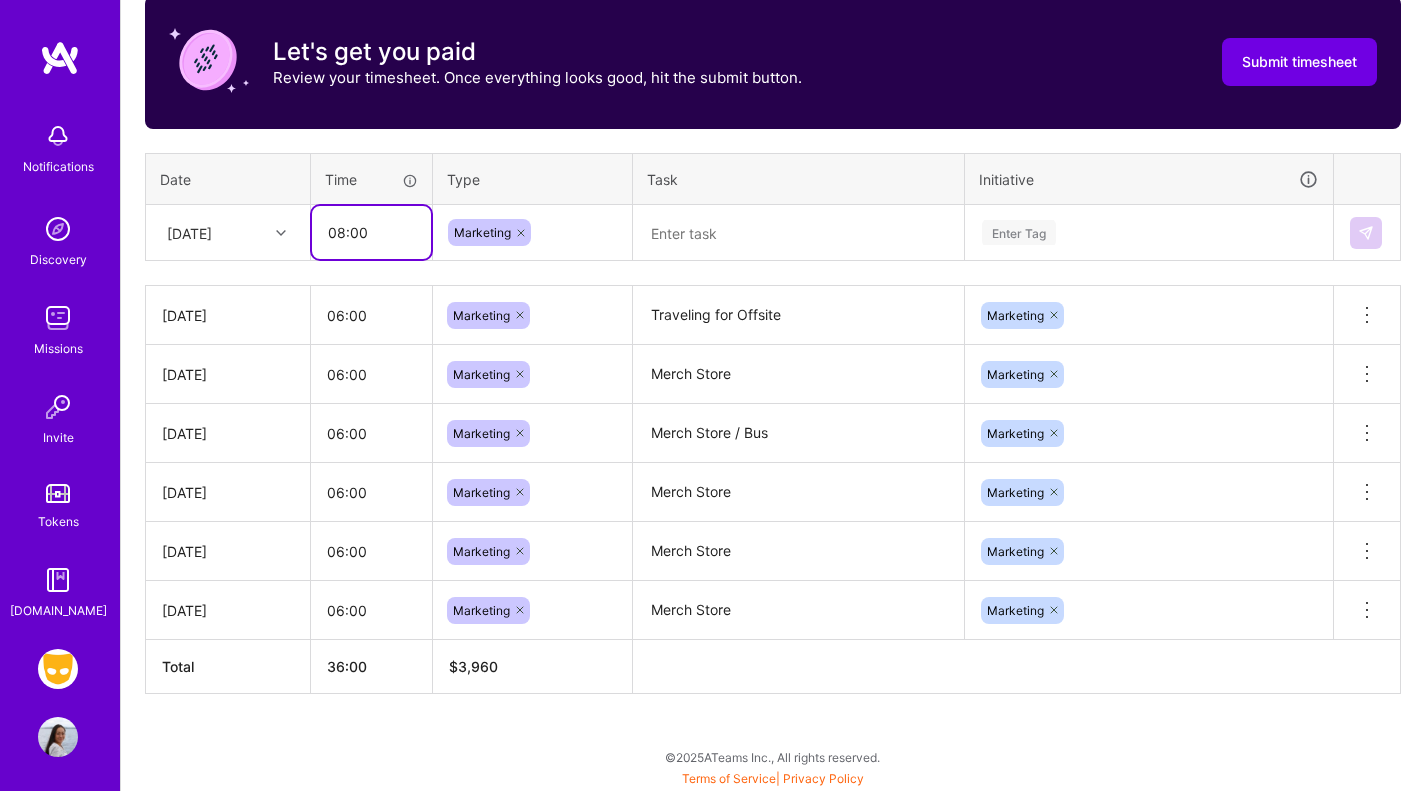 drag, startPoint x: 379, startPoint y: 233, endPoint x: 286, endPoint y: 231, distance: 93.0215 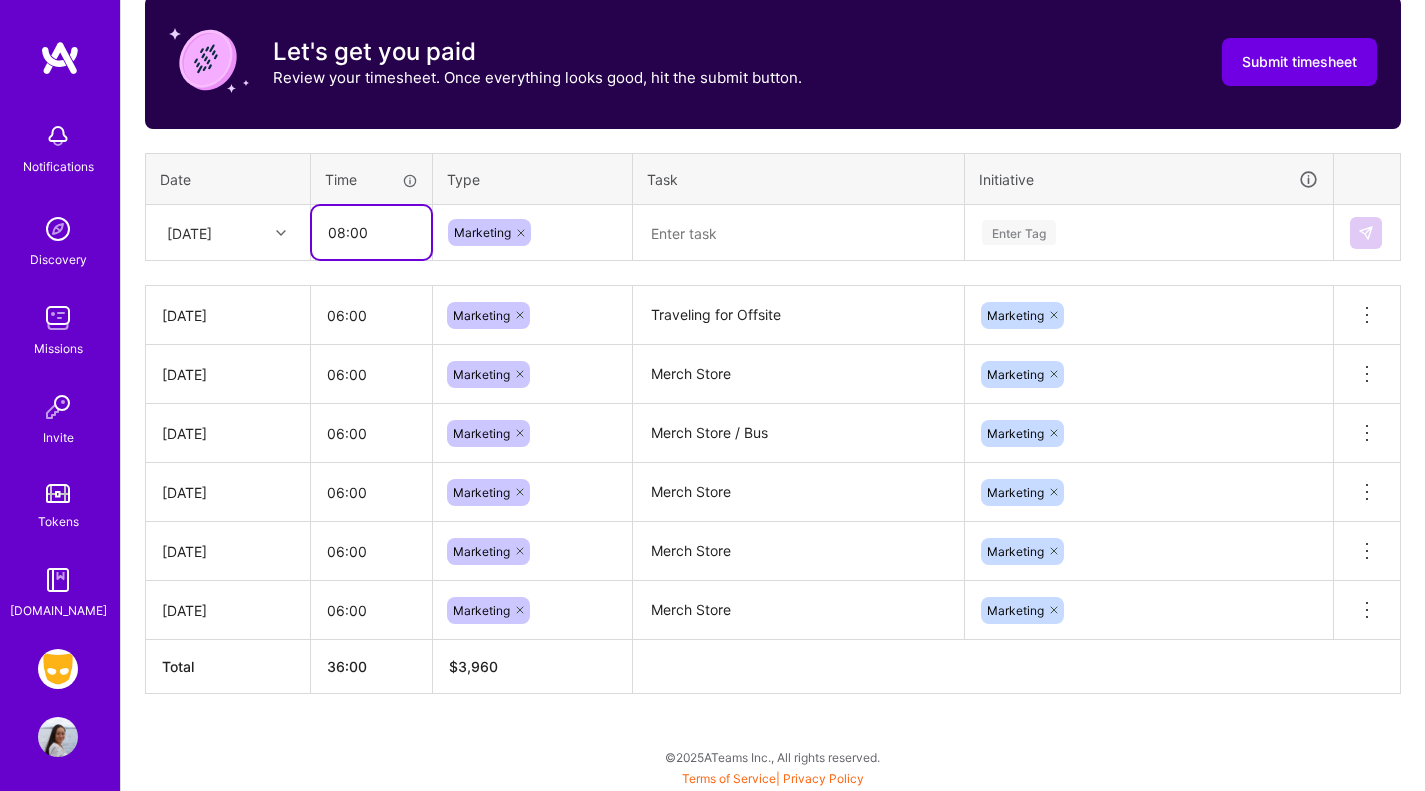 click on "[DATE] 08:00 Marketing
Enter Tag" at bounding box center [773, 233] 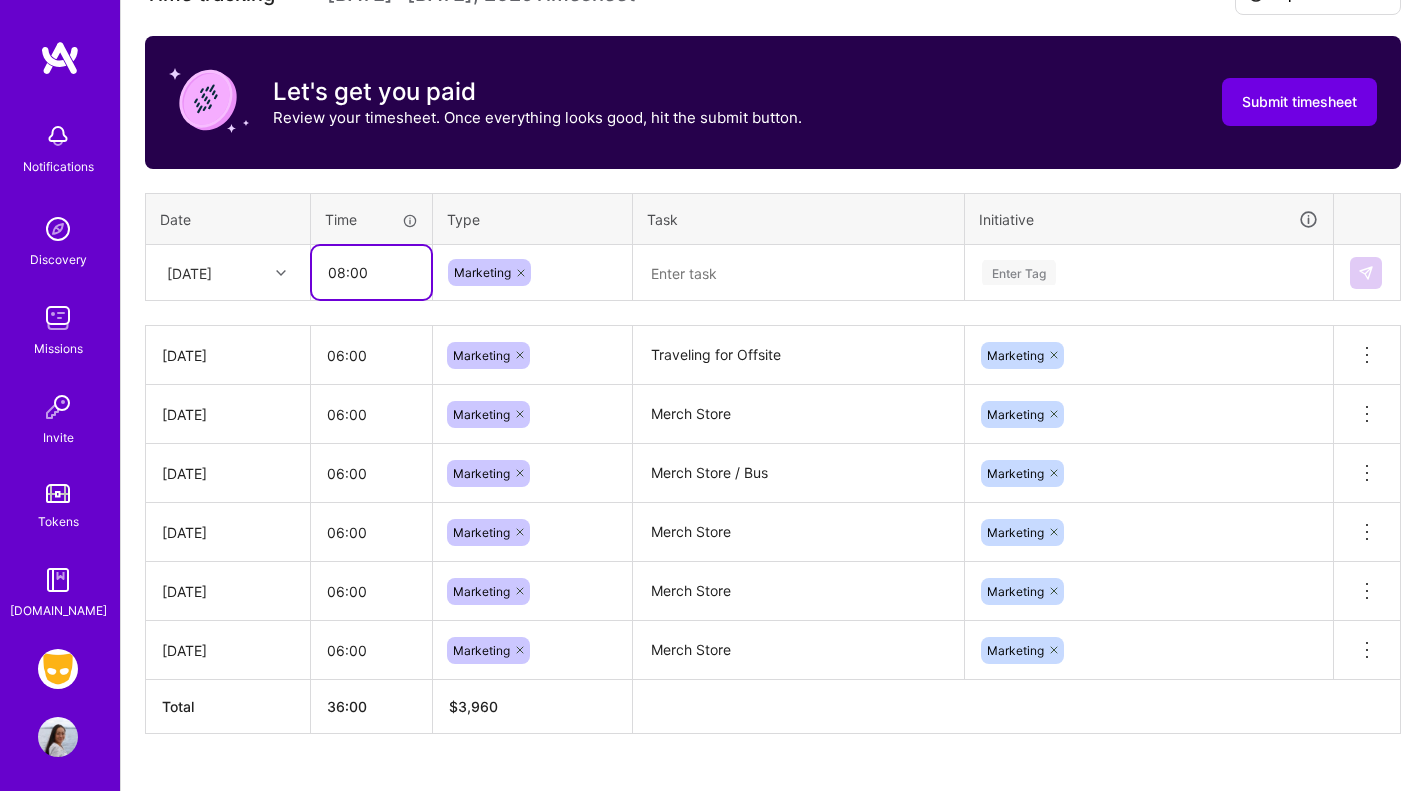 scroll, scrollTop: 601, scrollLeft: 0, axis: vertical 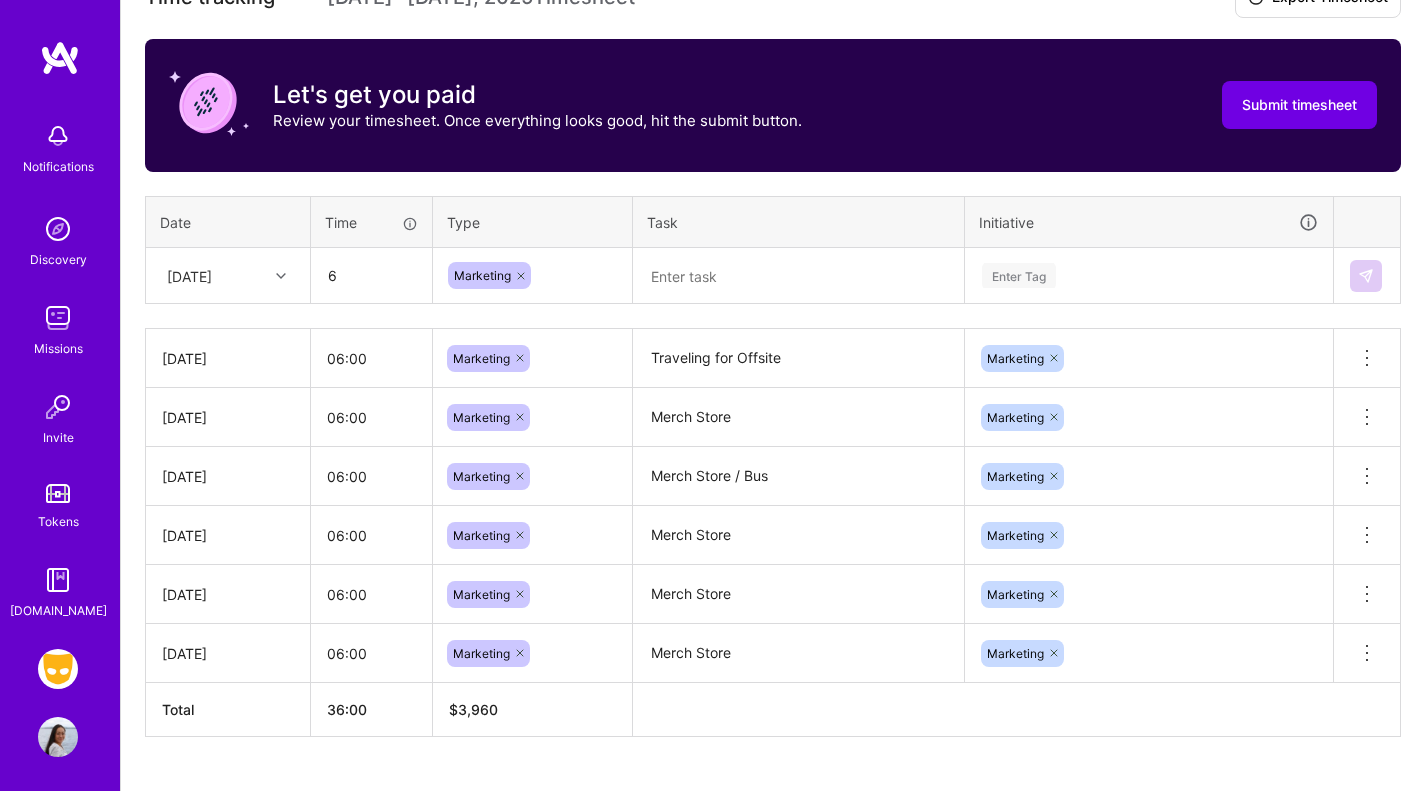 type on "06:00" 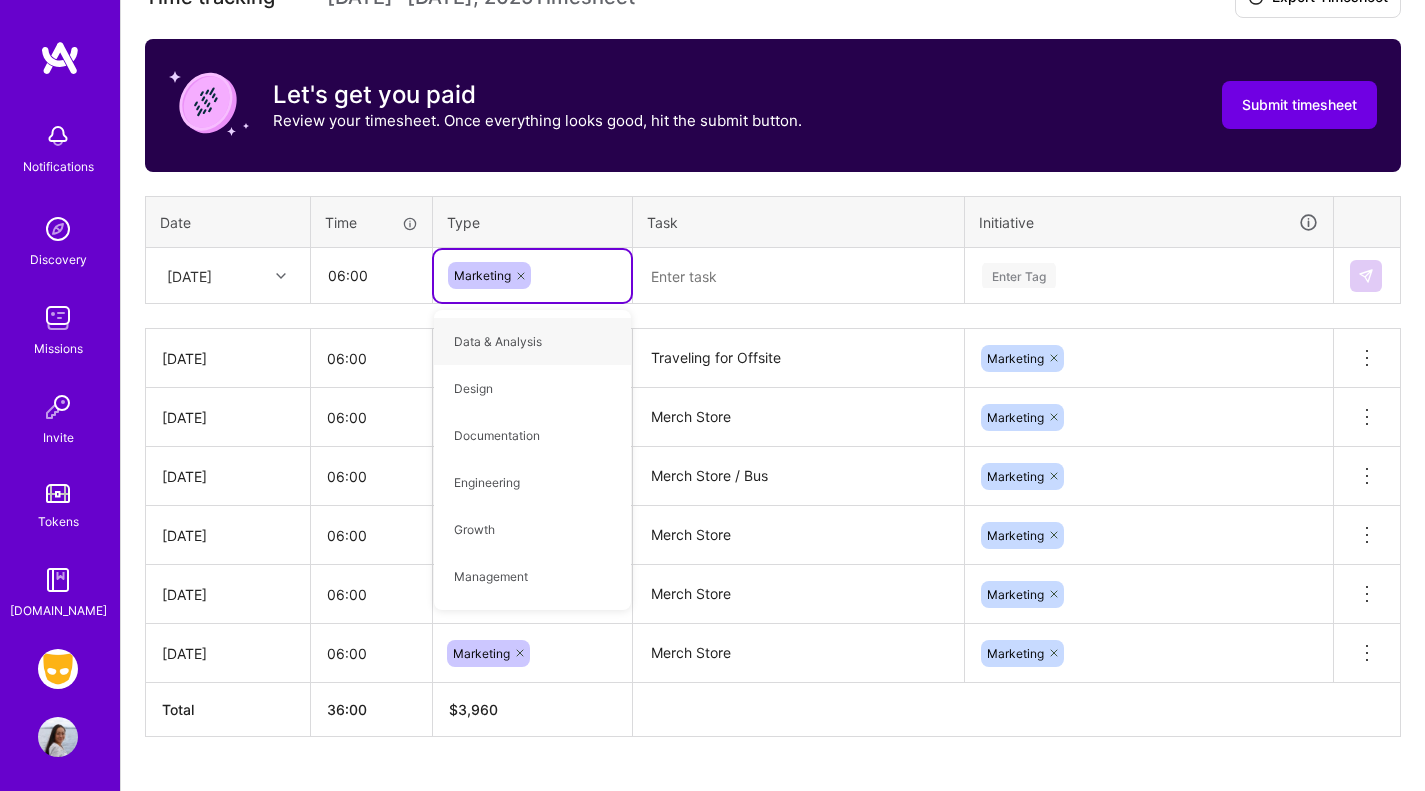 click at bounding box center [798, 276] 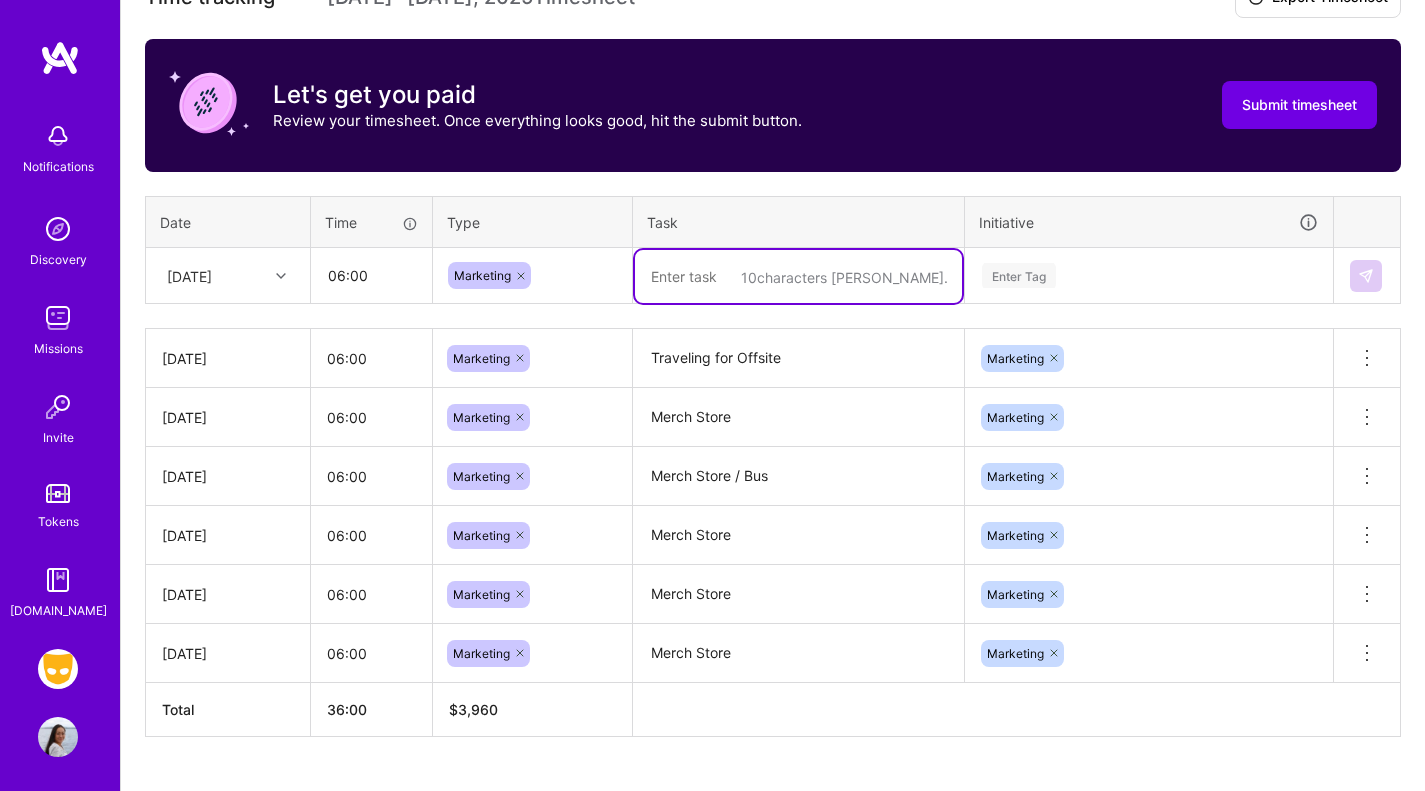 click on "Enter Tag" at bounding box center [1019, 275] 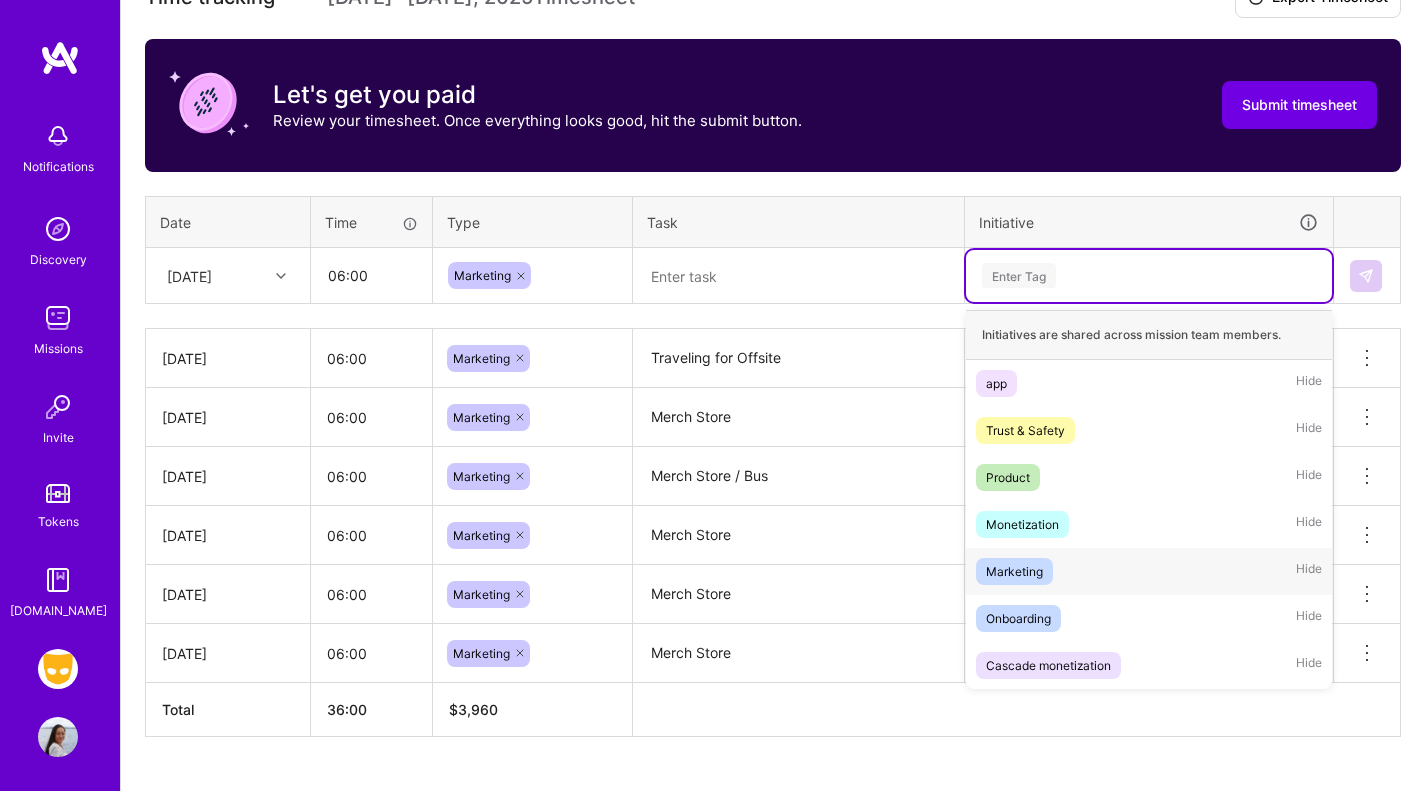click on "Marketing" at bounding box center (1014, 571) 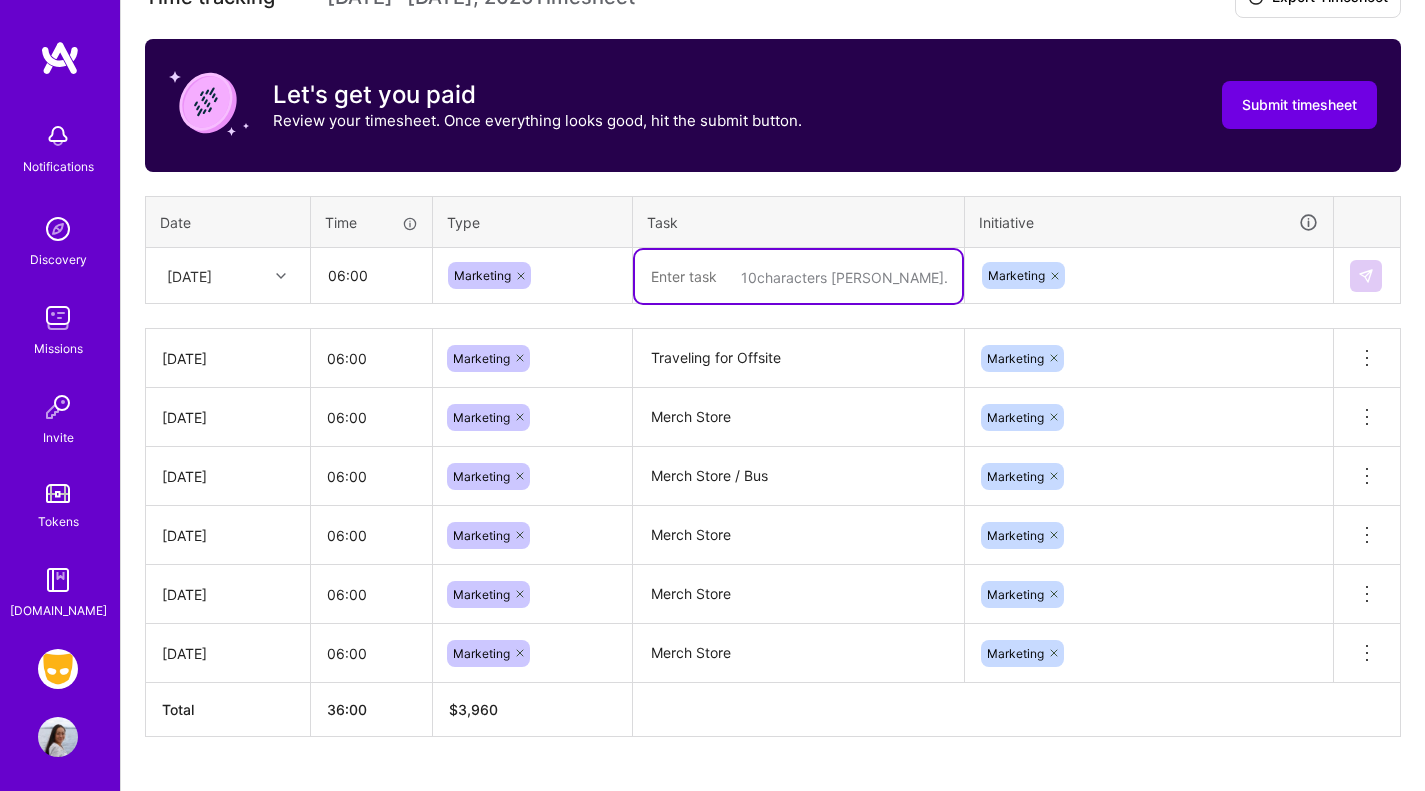 click at bounding box center [798, 276] 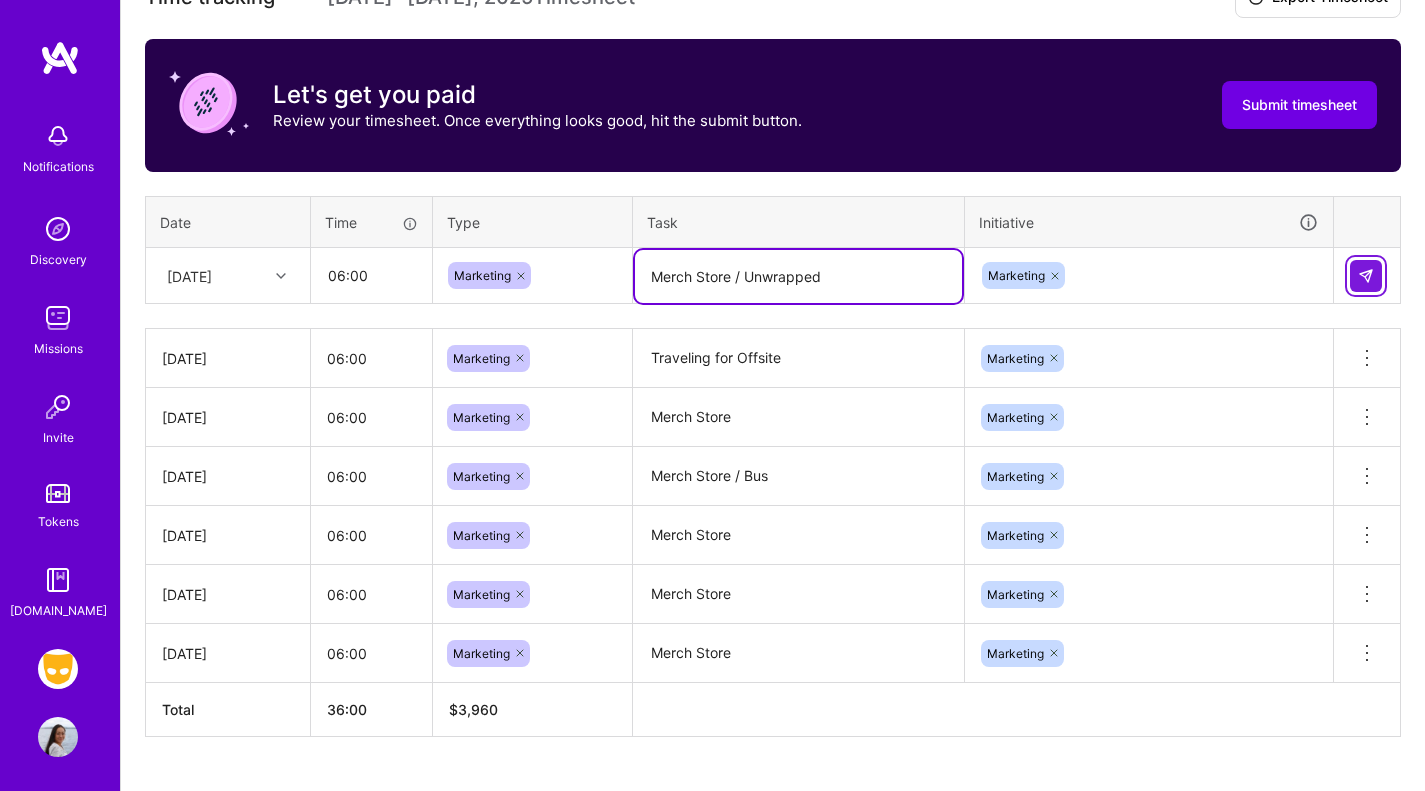 type on "Merch Store / Unwrapped" 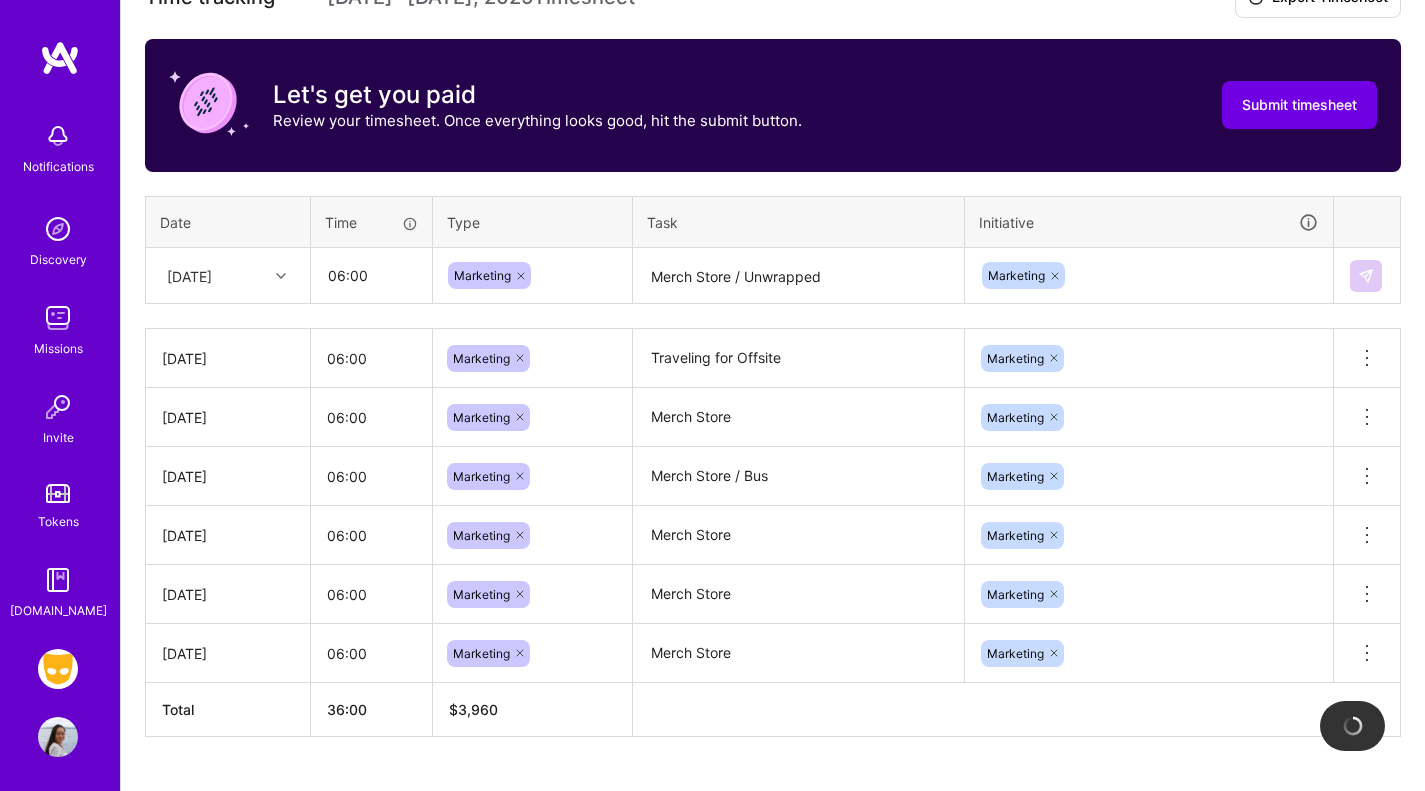 type 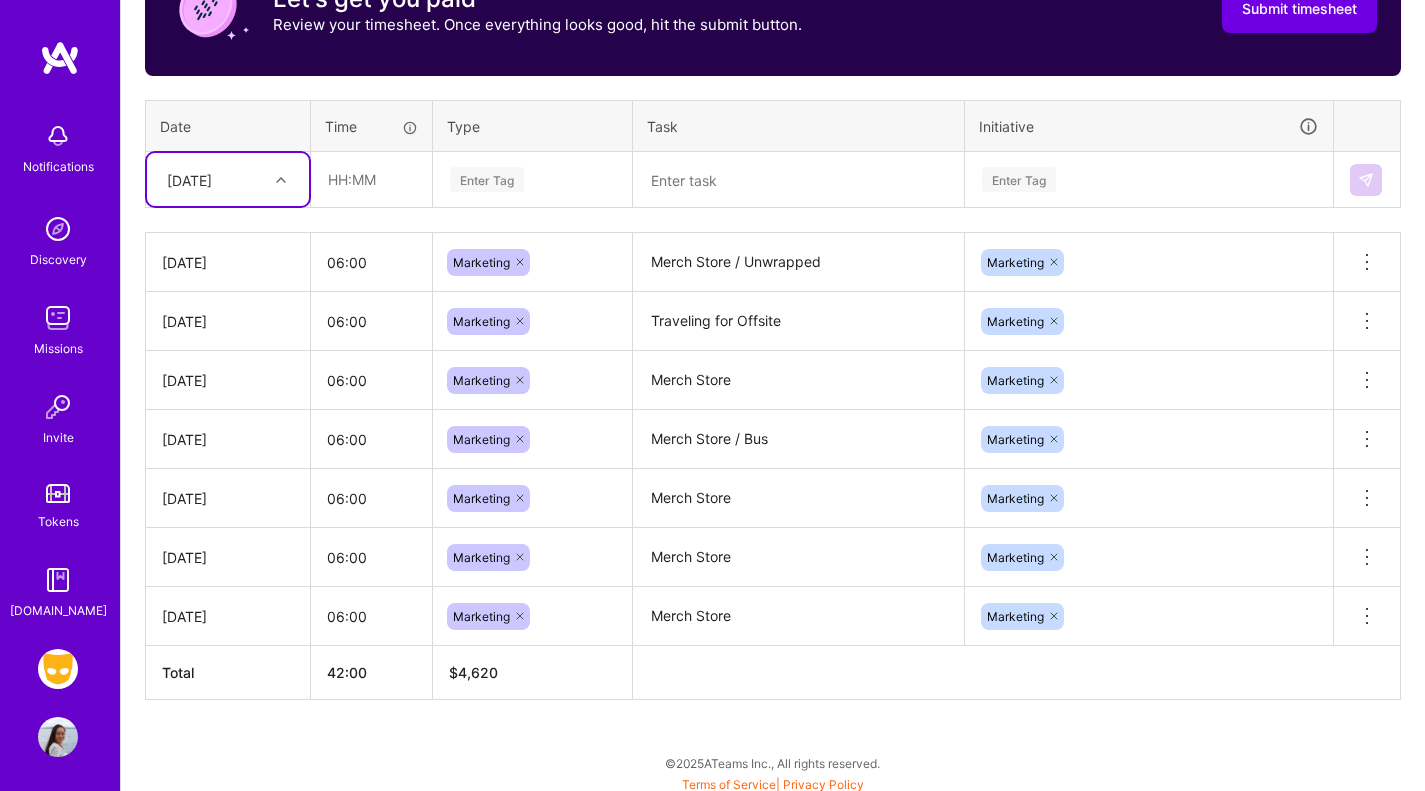 scroll, scrollTop: 703, scrollLeft: 0, axis: vertical 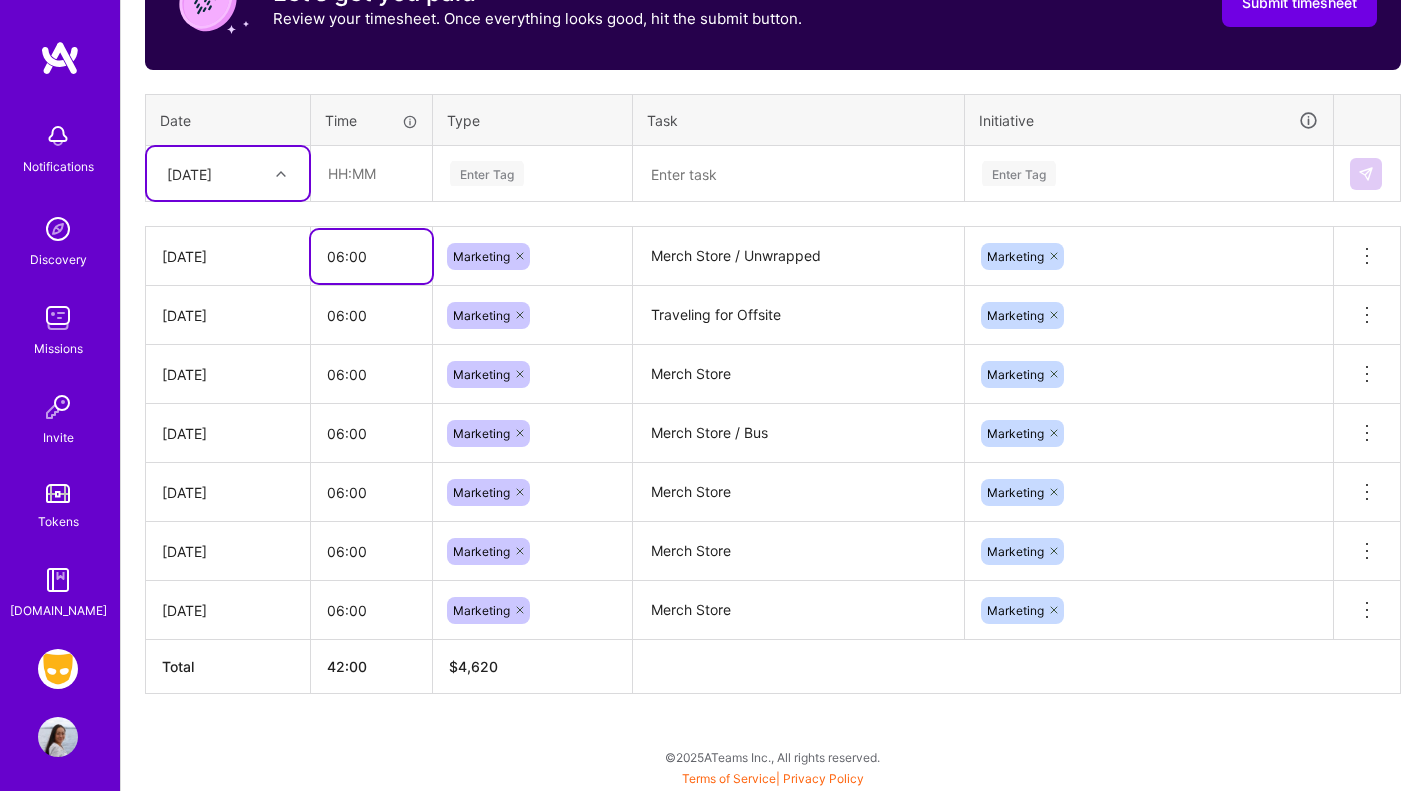 click on "06:00" at bounding box center [371, 256] 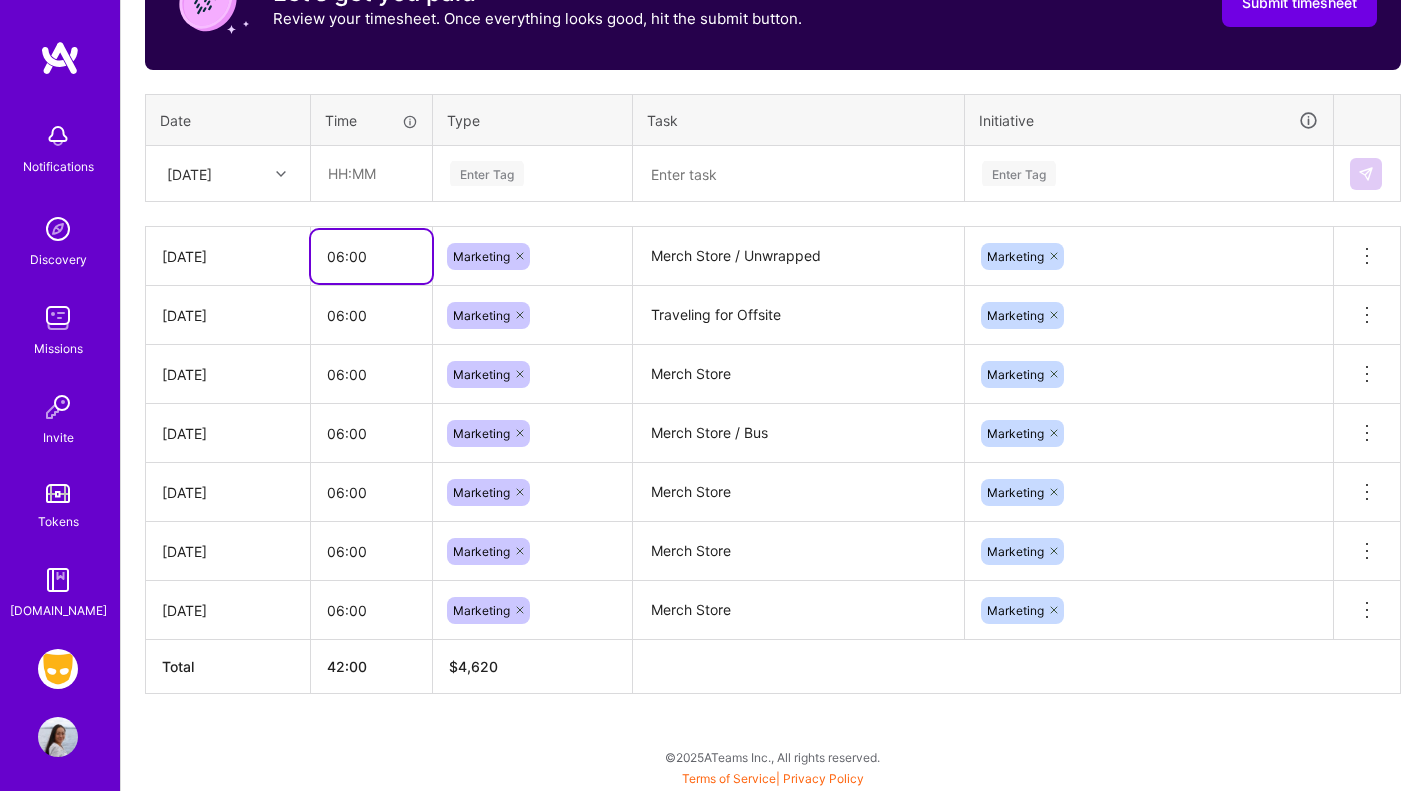 drag, startPoint x: 380, startPoint y: 254, endPoint x: 281, endPoint y: 247, distance: 99.24717 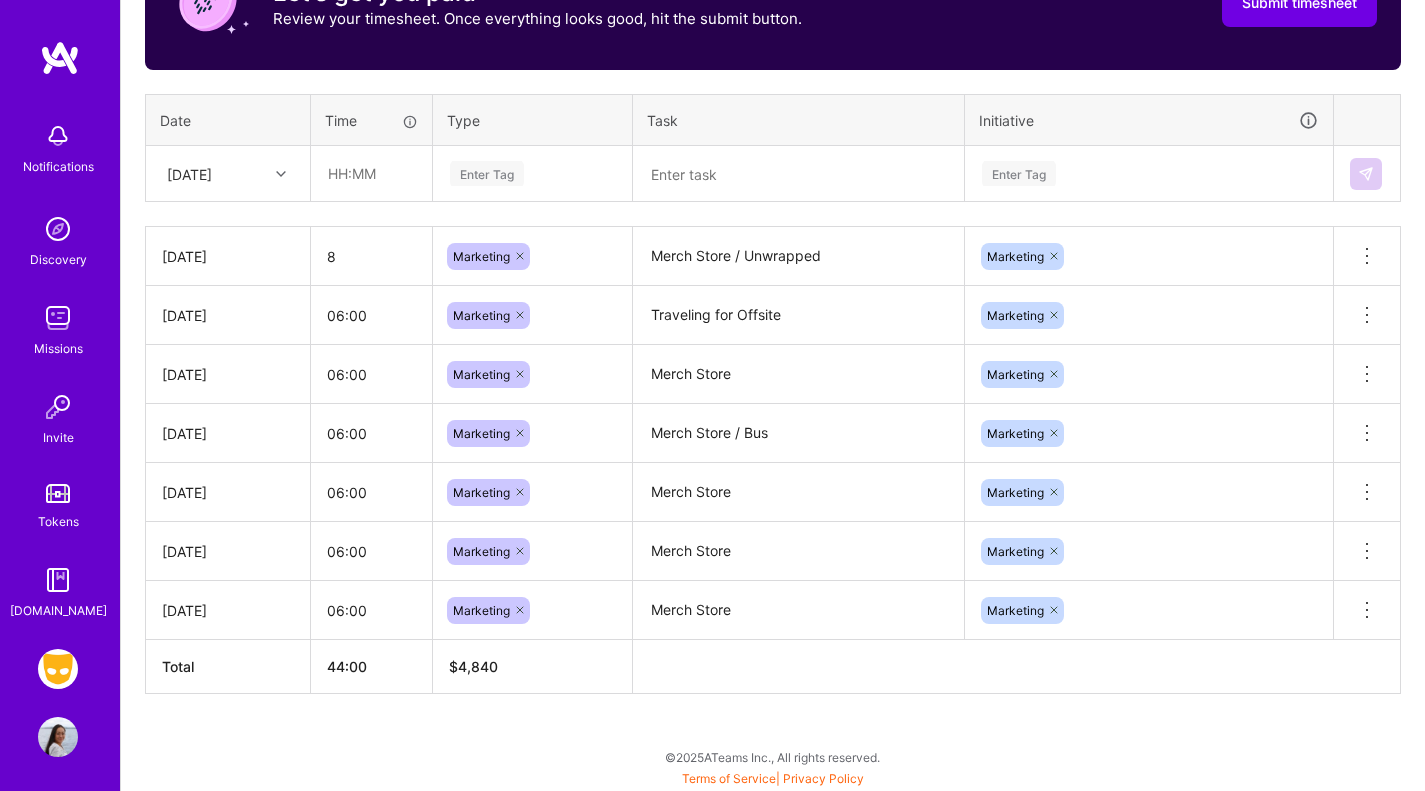 type on "08:00" 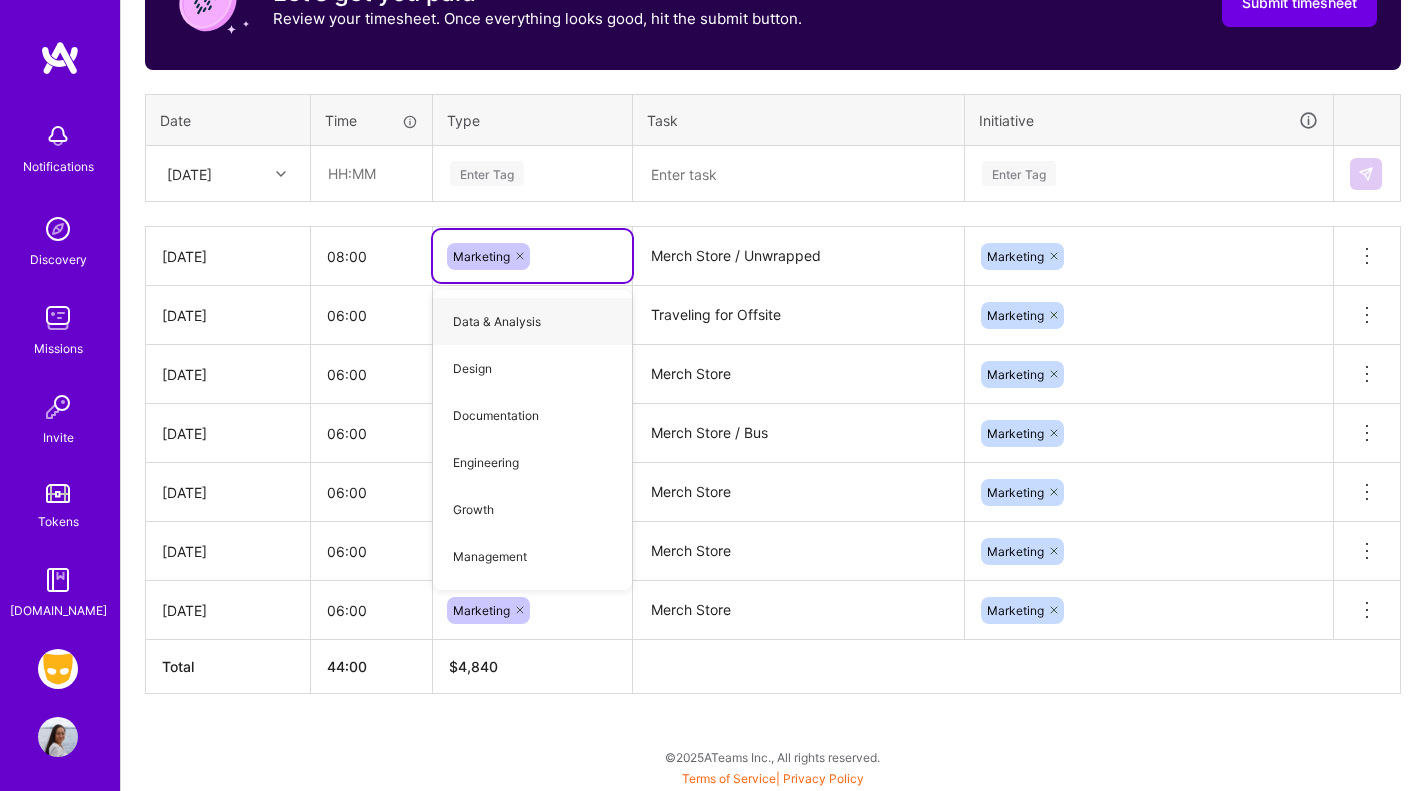 click on "Active [DATE] - [DATE] 0:00 h    $0 To Submit Submit now [DATE] - [DATE] 44:00 h    $4,840 Paid Out [DATE] - [DATE] 60:00 h    $6,600 Paid Out [DATE] - [DATE] 48:00 h    $5,280 Paid Out [DATE] - [DATE] 11:30 h    $1,265 Time tracking [DATE]  -   [DATE]  Timesheet Export Timesheet Let's get you paid Review your timesheet. Once everything looks good, hit the submit button. Submit timesheet Date Time Type Task Initiative  [DATE] Enter Tag Enter Tag [DATE] 08:00 option Data & Analysis focused, 0 of 2. 16 results available. Use Up and Down to choose options, press Enter to select the currently focused option, press Escape to exit the menu. Marketing
Data & Analysis Design Documentation Engineering Growth Management Meetings Operational Planning Research Strategy Testing Other Out of office types Holiday Sick Day Time off Merch Store / Unwrapped Marketing
Delete row [DATE] 06:00 Marketing
Traveling for Offsite Marketing" at bounding box center [773, 216] 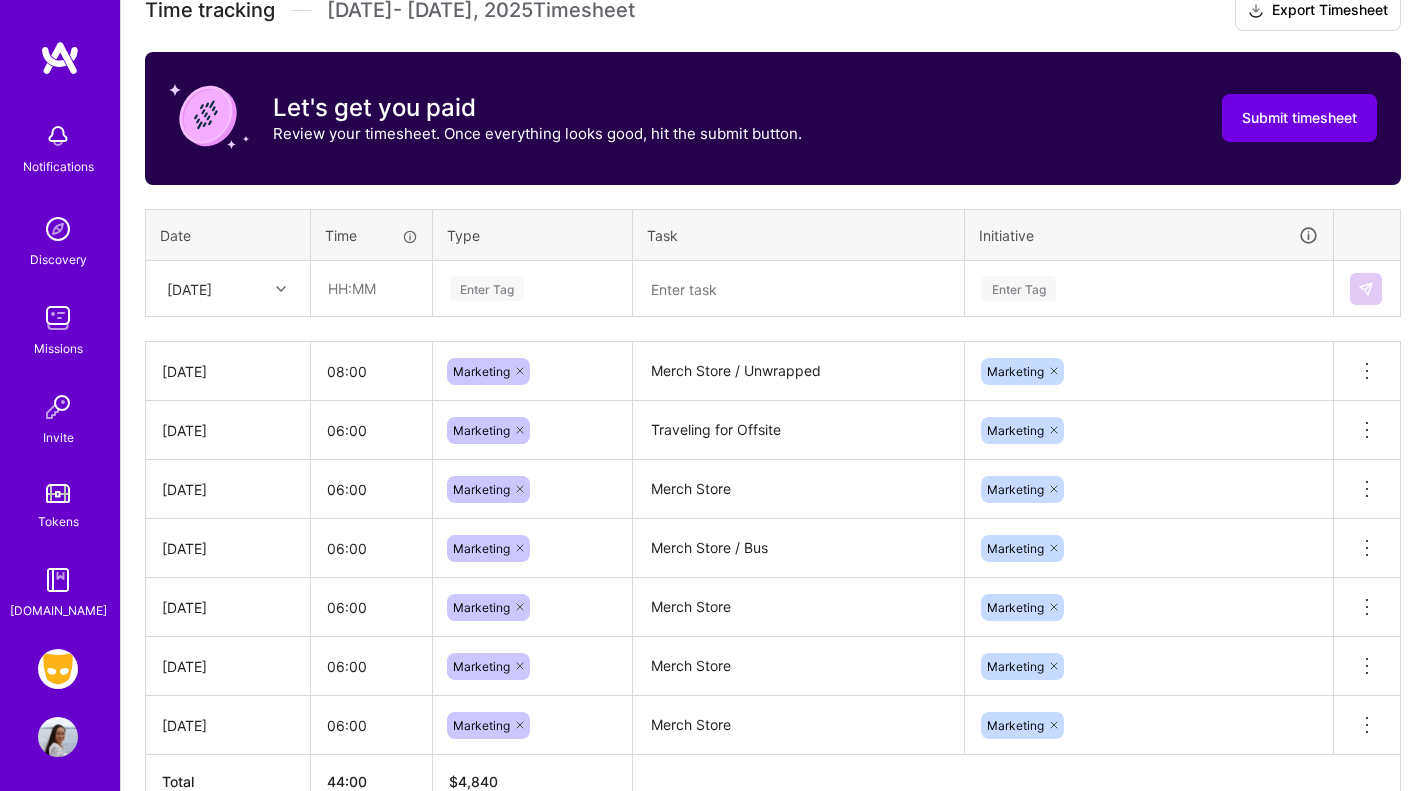 scroll, scrollTop: 583, scrollLeft: 0, axis: vertical 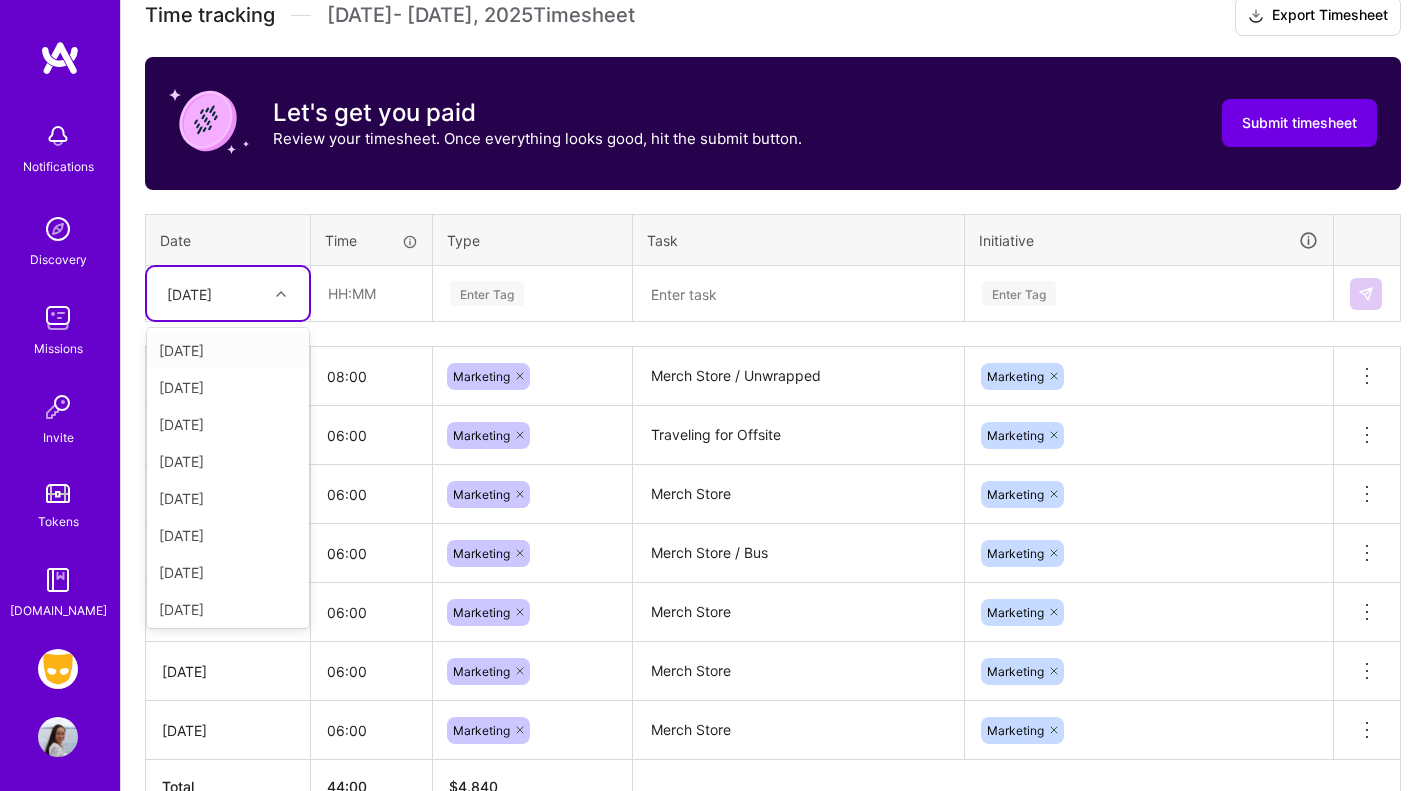 click on "[DATE]" at bounding box center (212, 293) 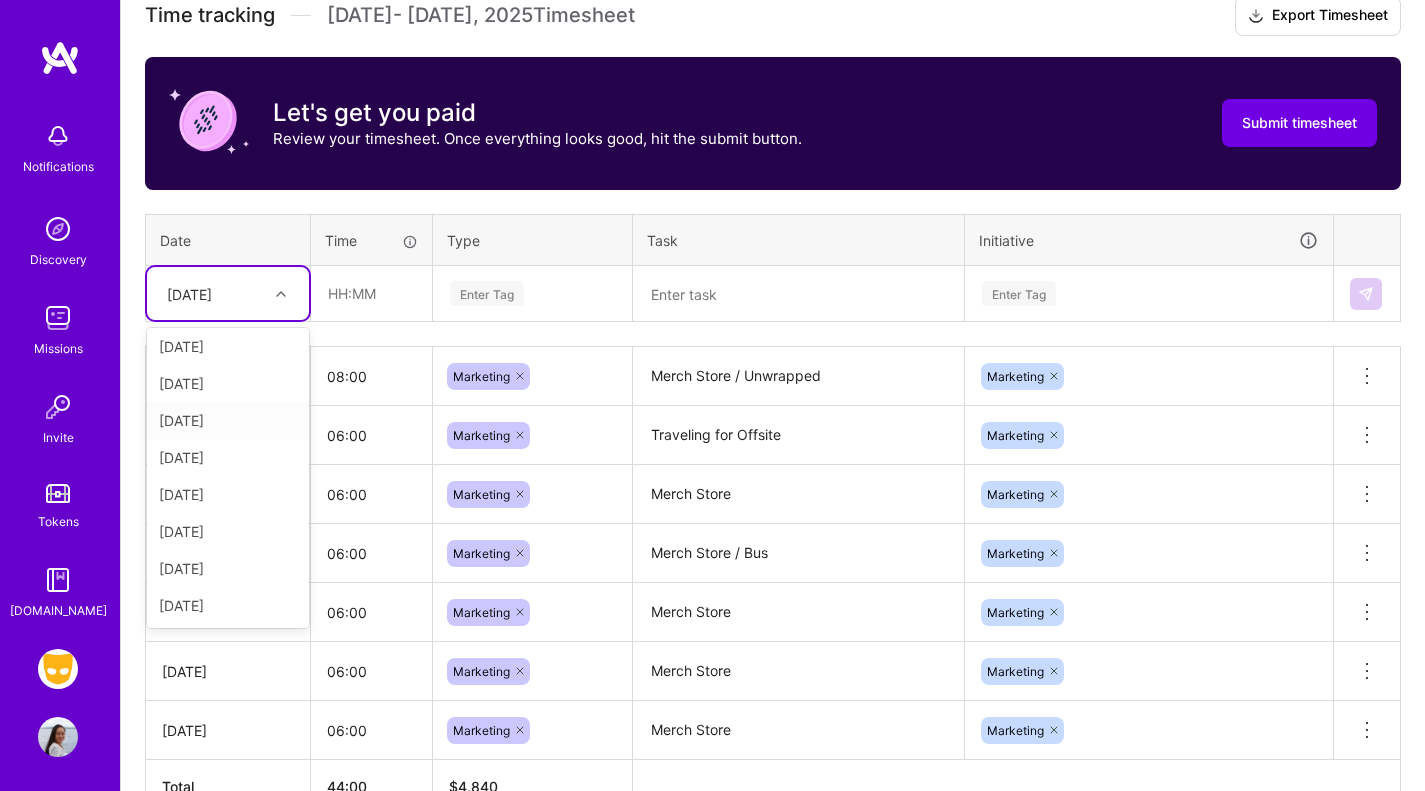 scroll, scrollTop: 0, scrollLeft: 0, axis: both 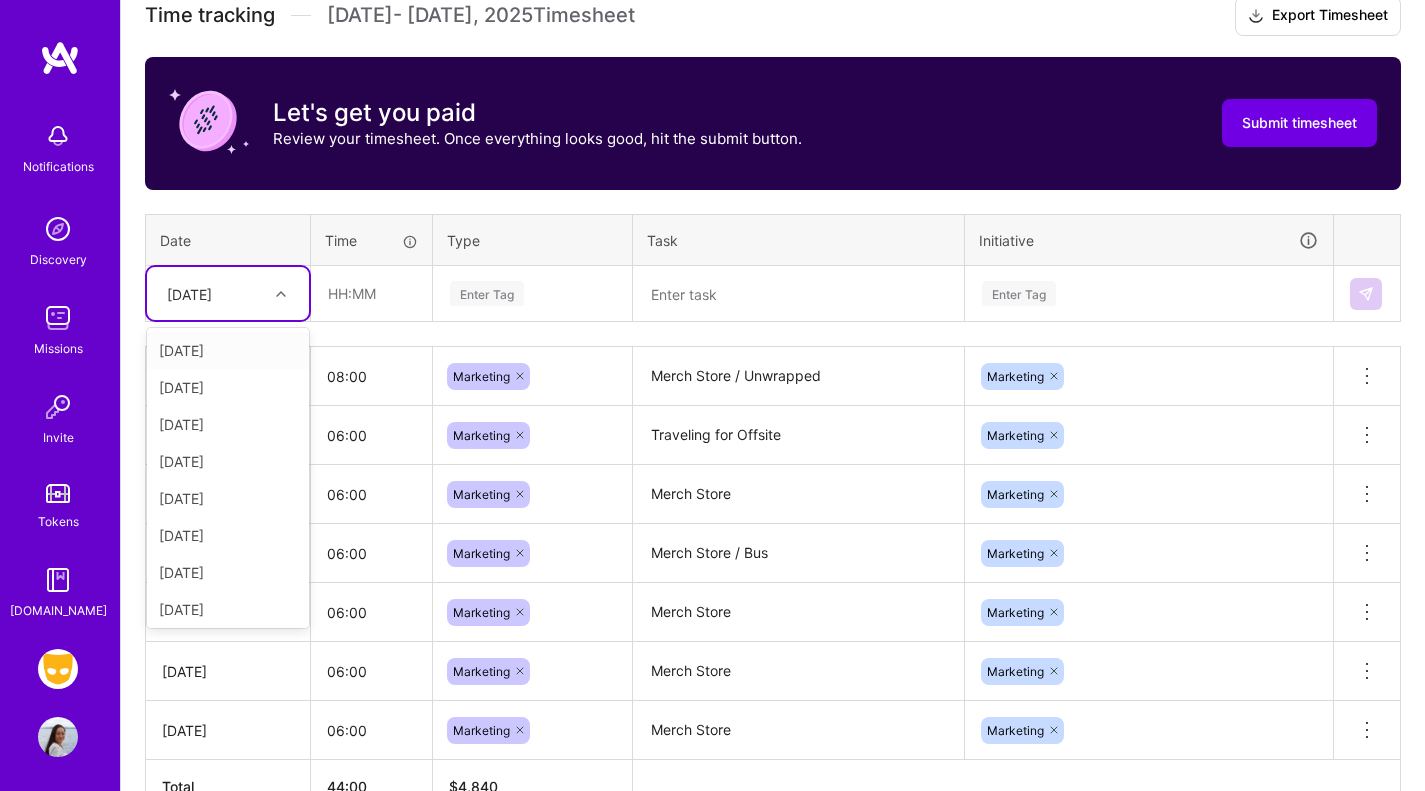 click on "[DATE]" at bounding box center (189, 293) 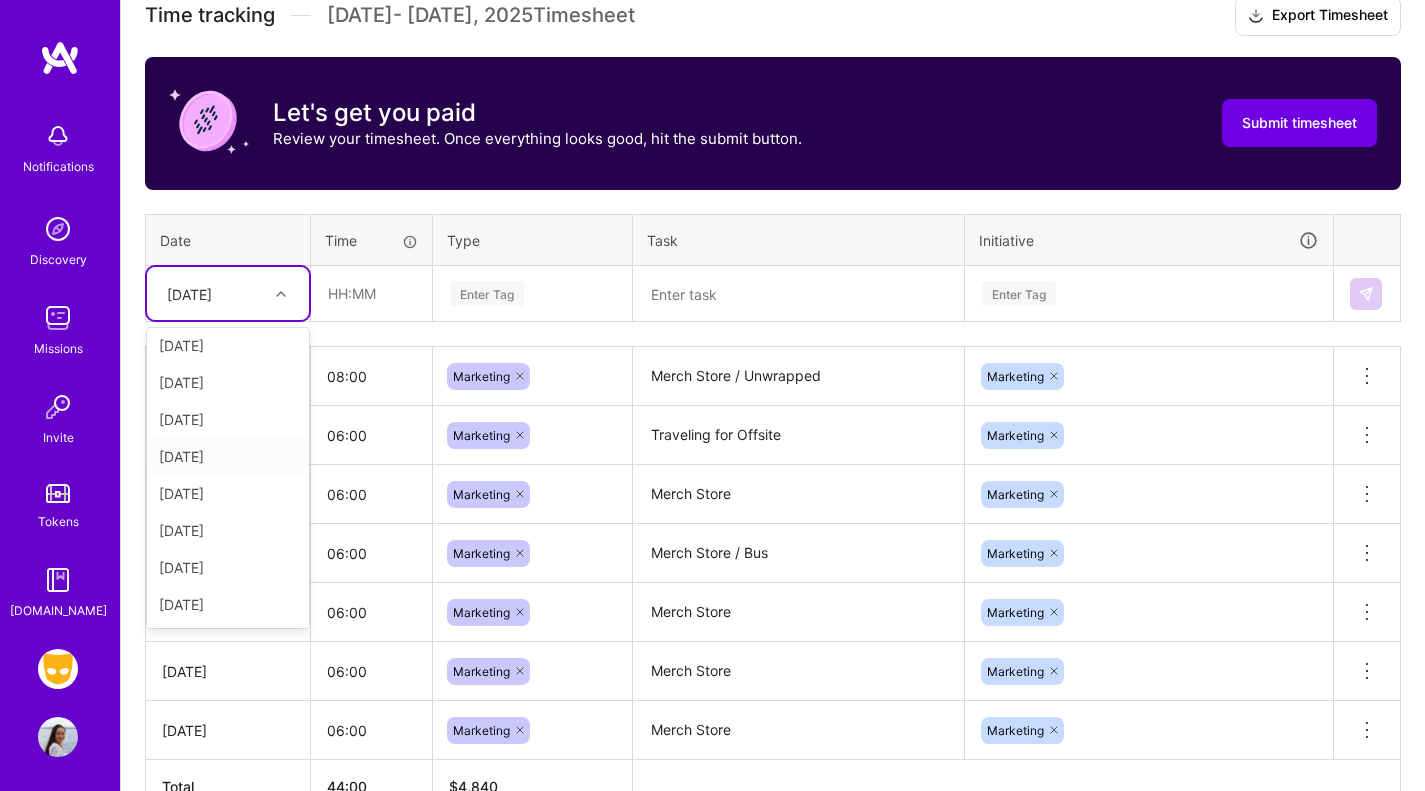scroll, scrollTop: 0, scrollLeft: 0, axis: both 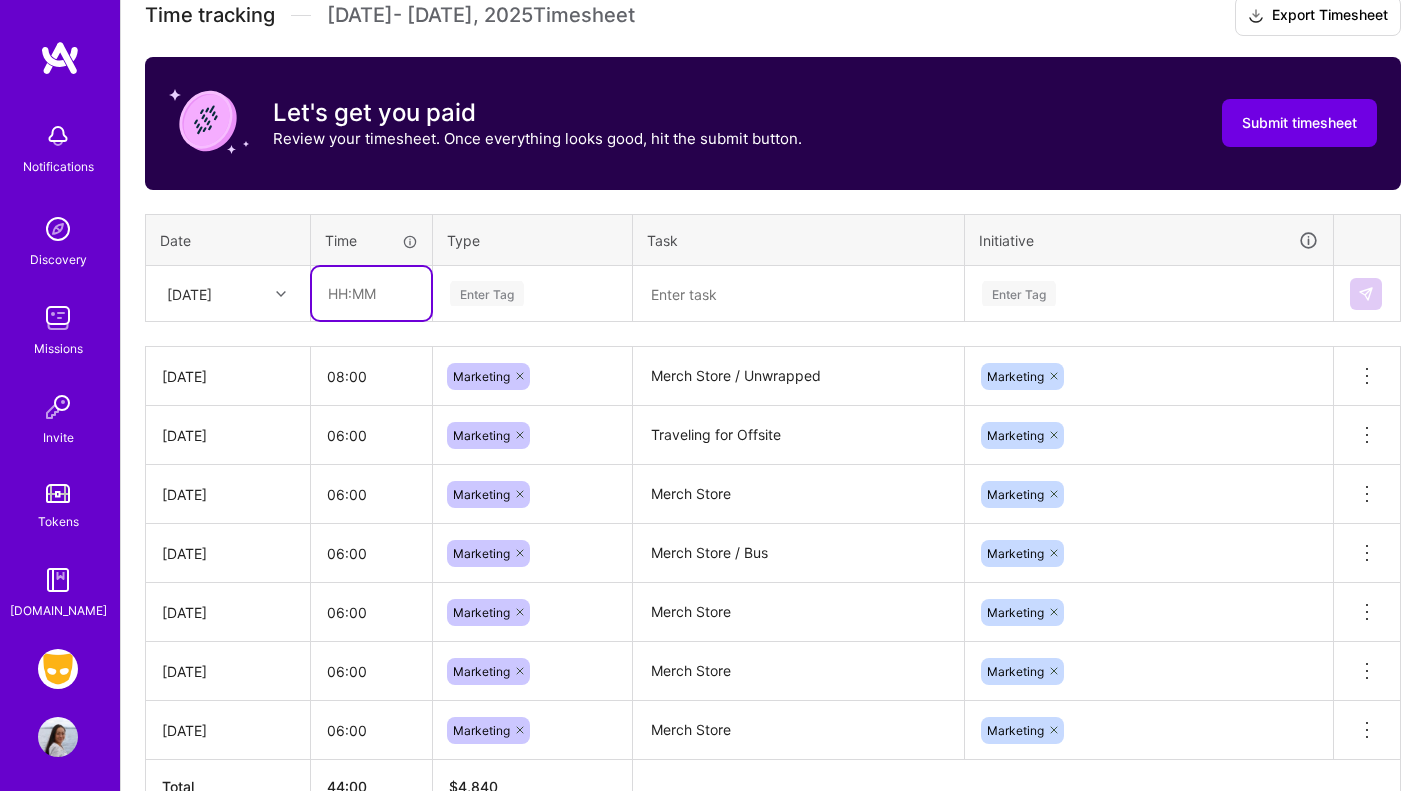 click at bounding box center (371, 293) 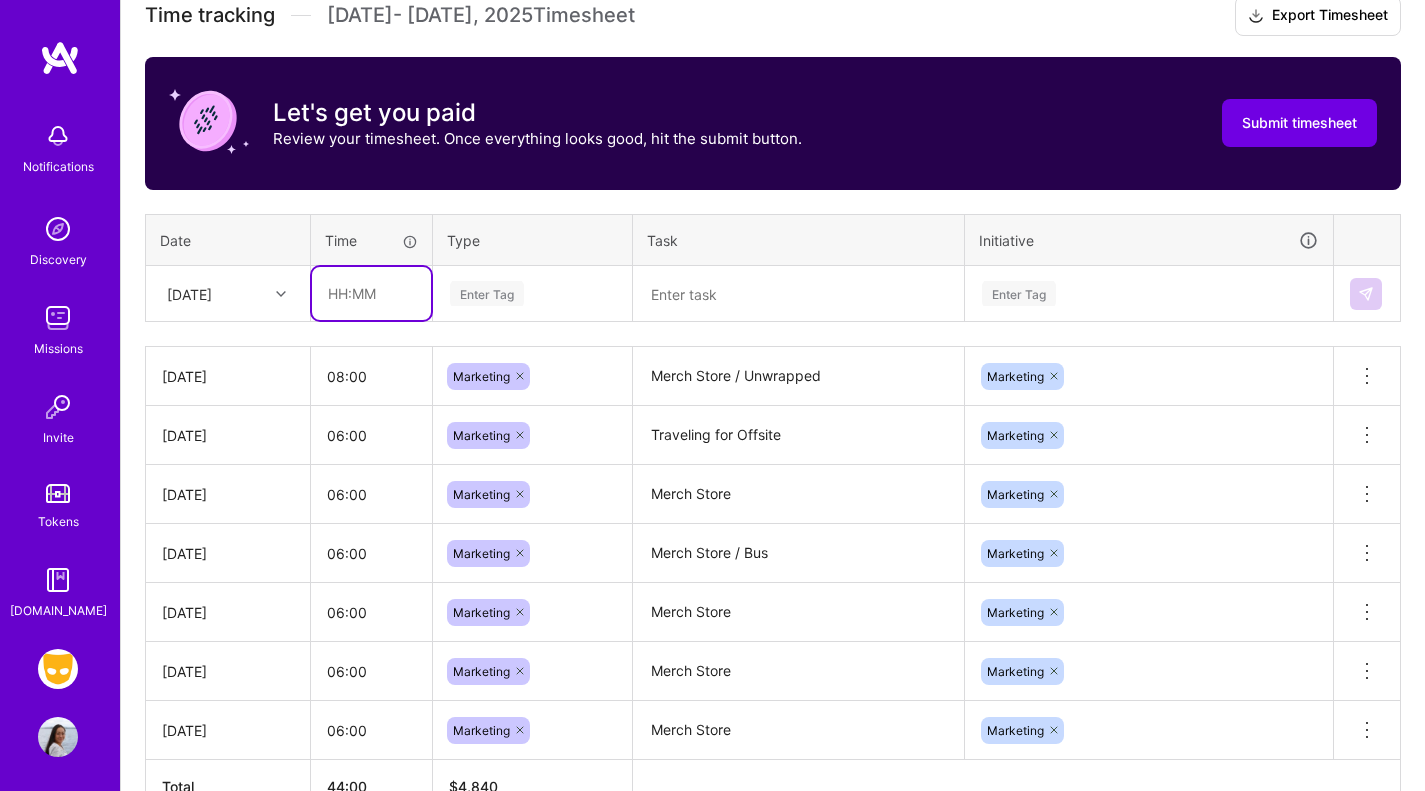 scroll, scrollTop: 703, scrollLeft: 0, axis: vertical 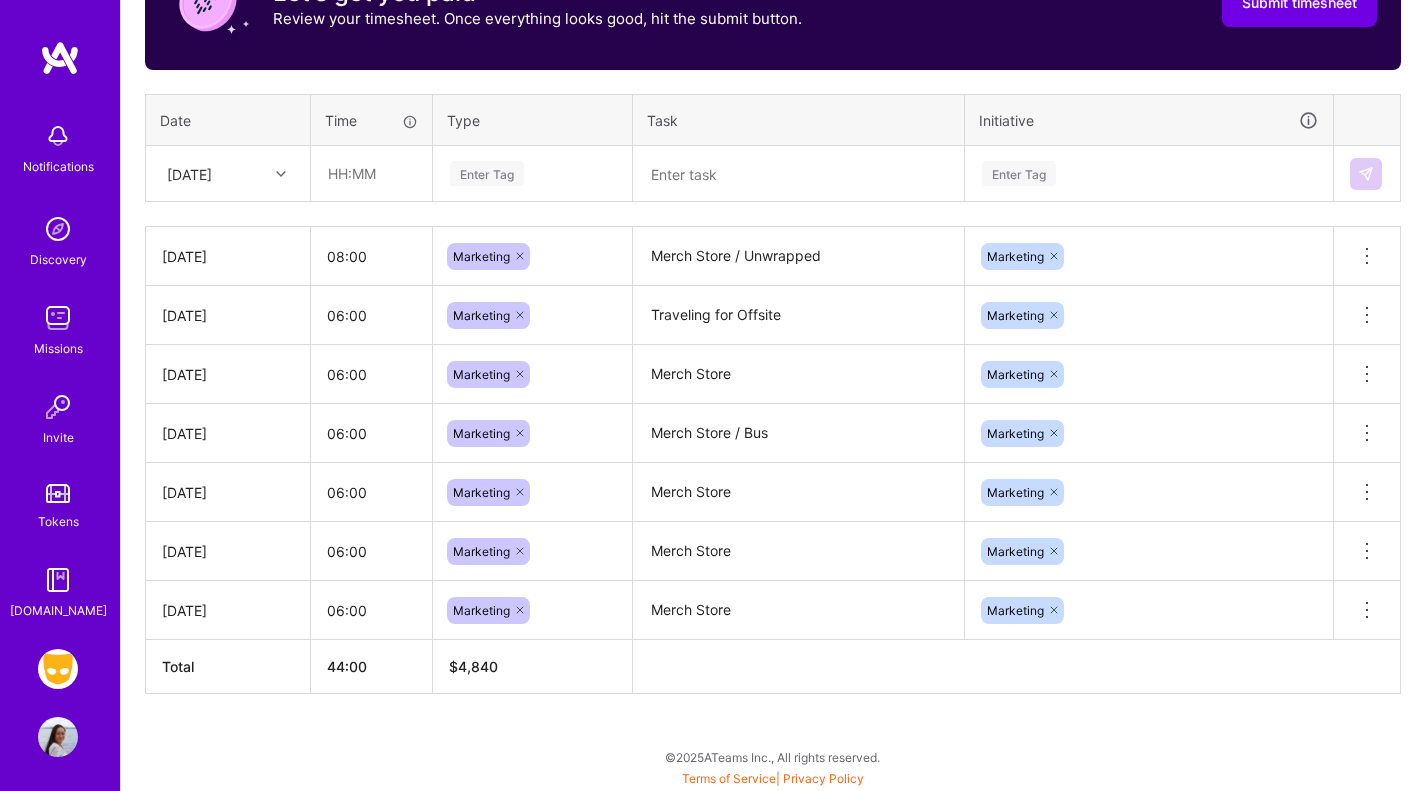 click on "44:00" at bounding box center [372, 667] 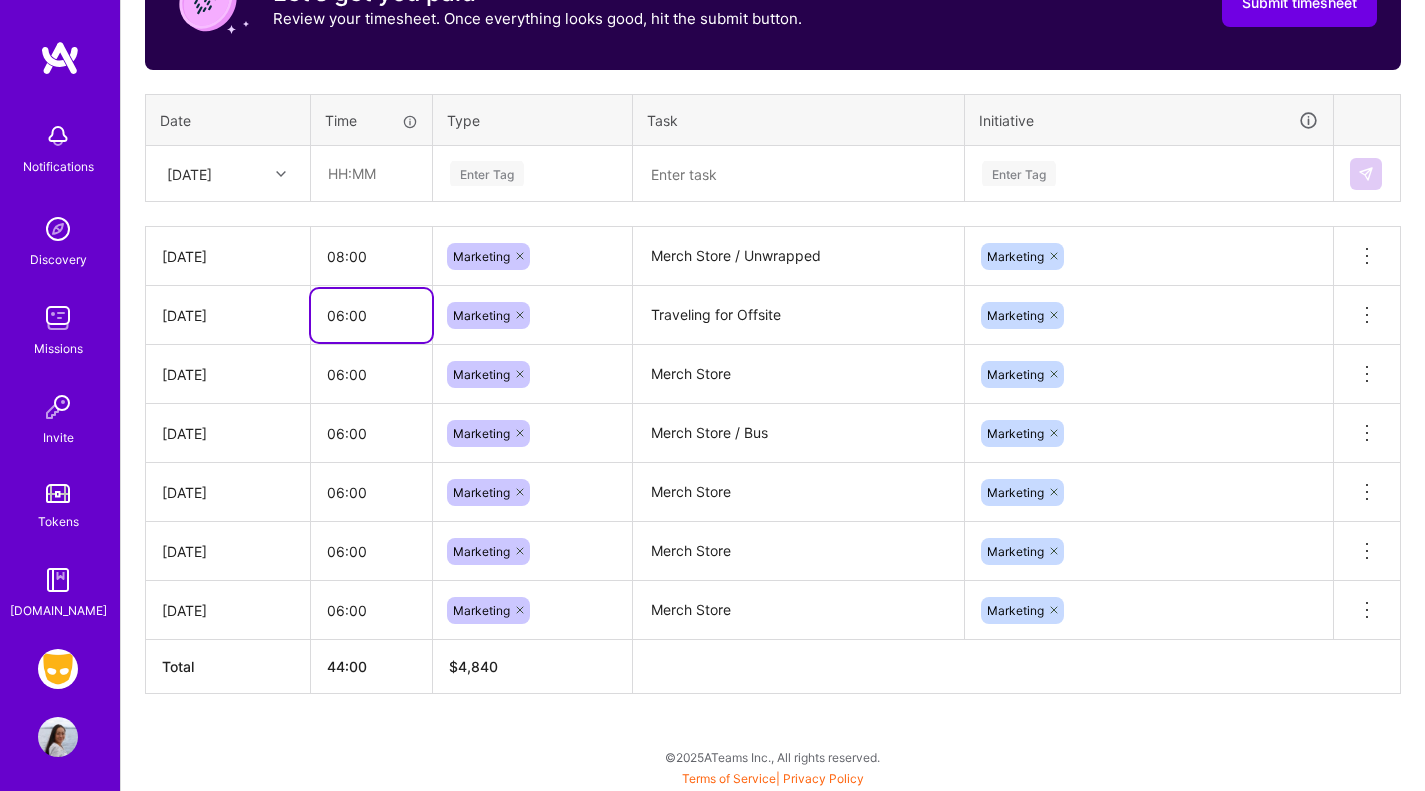 click on "06:00" at bounding box center (371, 315) 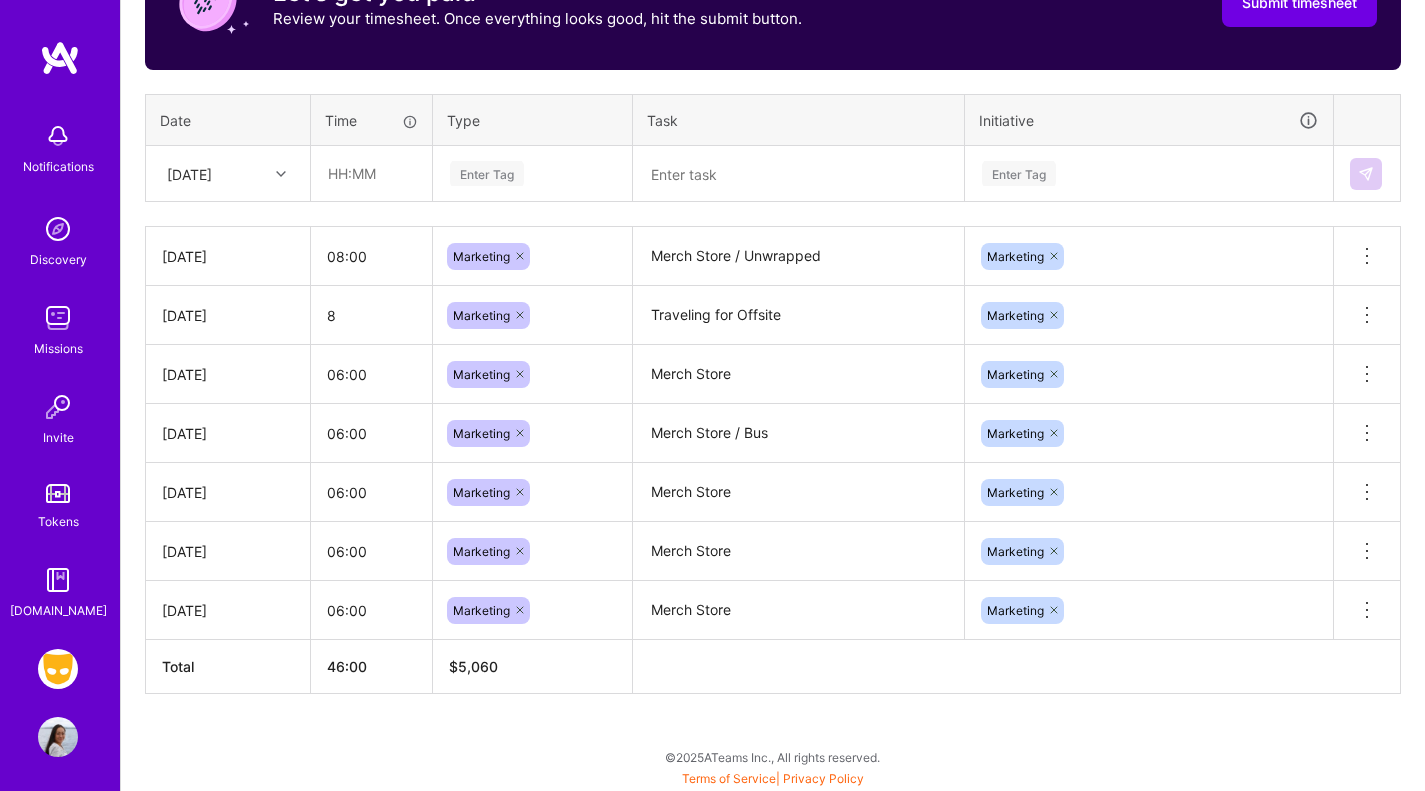 type on "08:00" 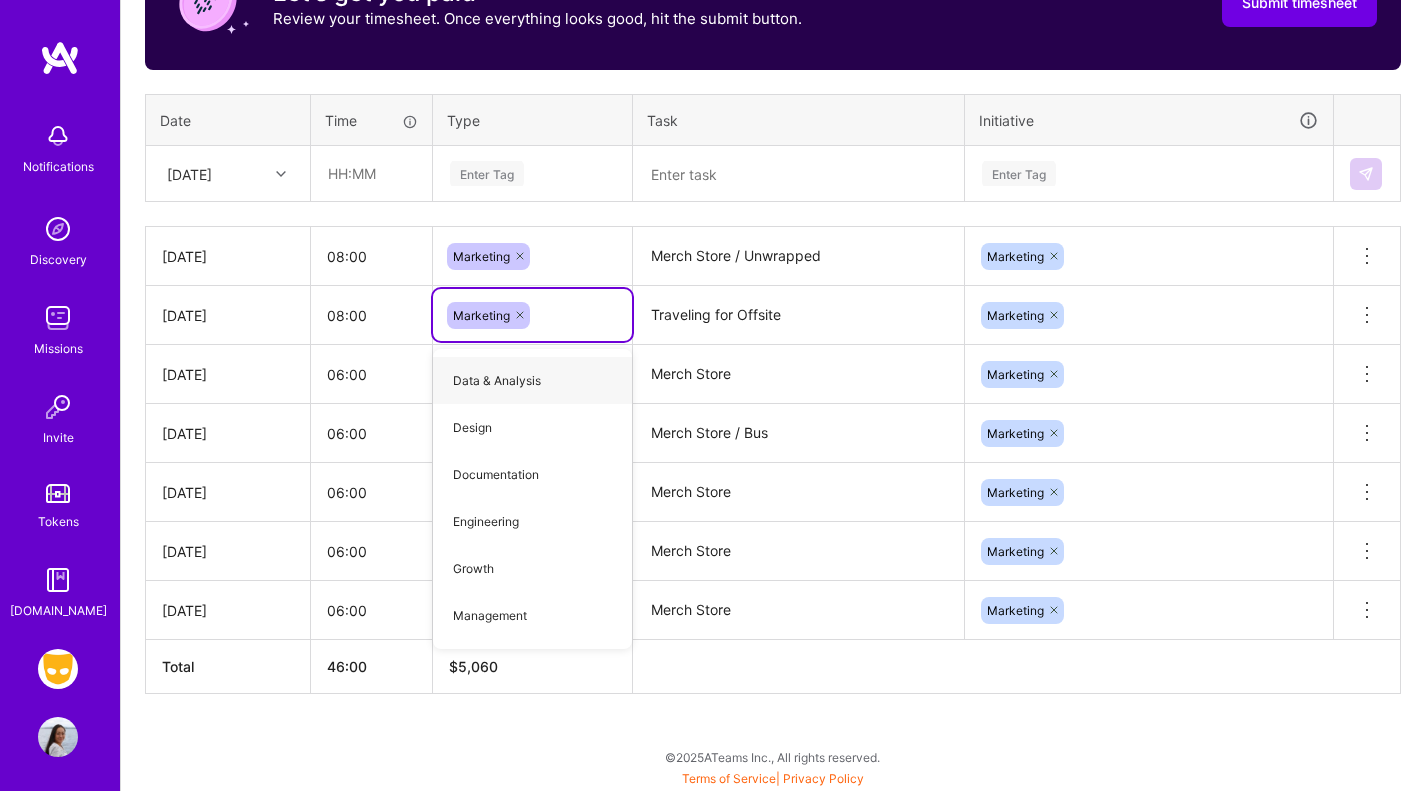 click on "Active [DATE] - [DATE] 0:00 h    $0 To Submit Submit now [DATE] - [DATE] 46:00 h    $5,060 Paid Out [DATE] - [DATE] 60:00 h    $6,600 Paid Out [DATE] - [DATE] 48:00 h    $5,280 Paid Out [DATE] - [DATE] 11:30 h    $1,265 Time tracking [DATE]  -   [DATE]  Timesheet Export Timesheet Let's get you paid Review your timesheet. Once everything looks good, hit the submit button. Submit timesheet Date Time Type Task Initiative  [DATE] Enter Tag Enter Tag [DATE] 08:00 Marketing
Merch Store / Unwrapped Marketing
Delete row [DATE] 08:00 option Data & Analysis focused, 0 of 2. 16 results available. Use Up and Down to choose options, press Enter to select the currently focused option, press Escape to exit the menu. Marketing
Data & Analysis Design Documentation Engineering Growth Management Meetings Operational Planning Research Strategy Testing Other Out of office types Holiday Sick Day Time off Traveling for Offsite Marketing" at bounding box center [773, 216] 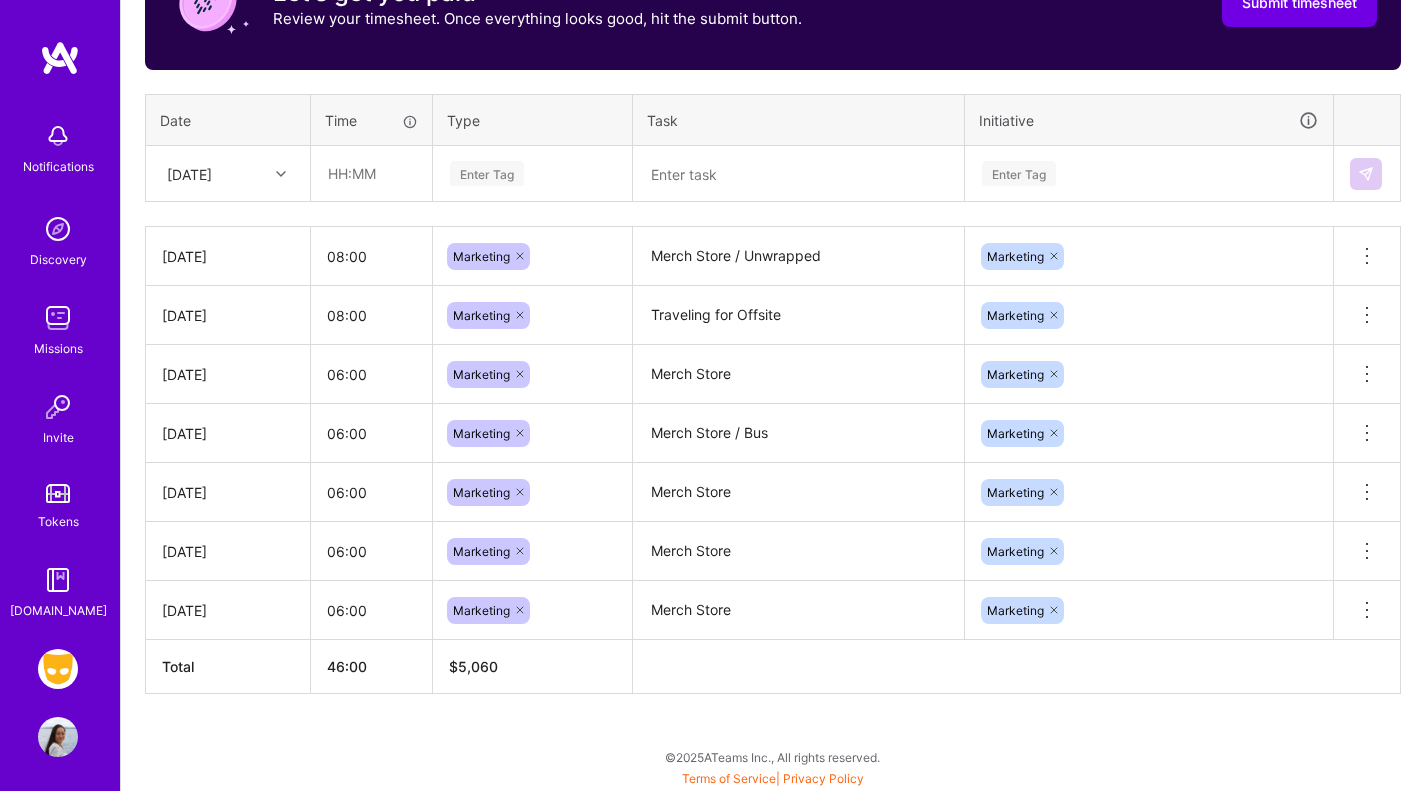 scroll, scrollTop: 491, scrollLeft: 0, axis: vertical 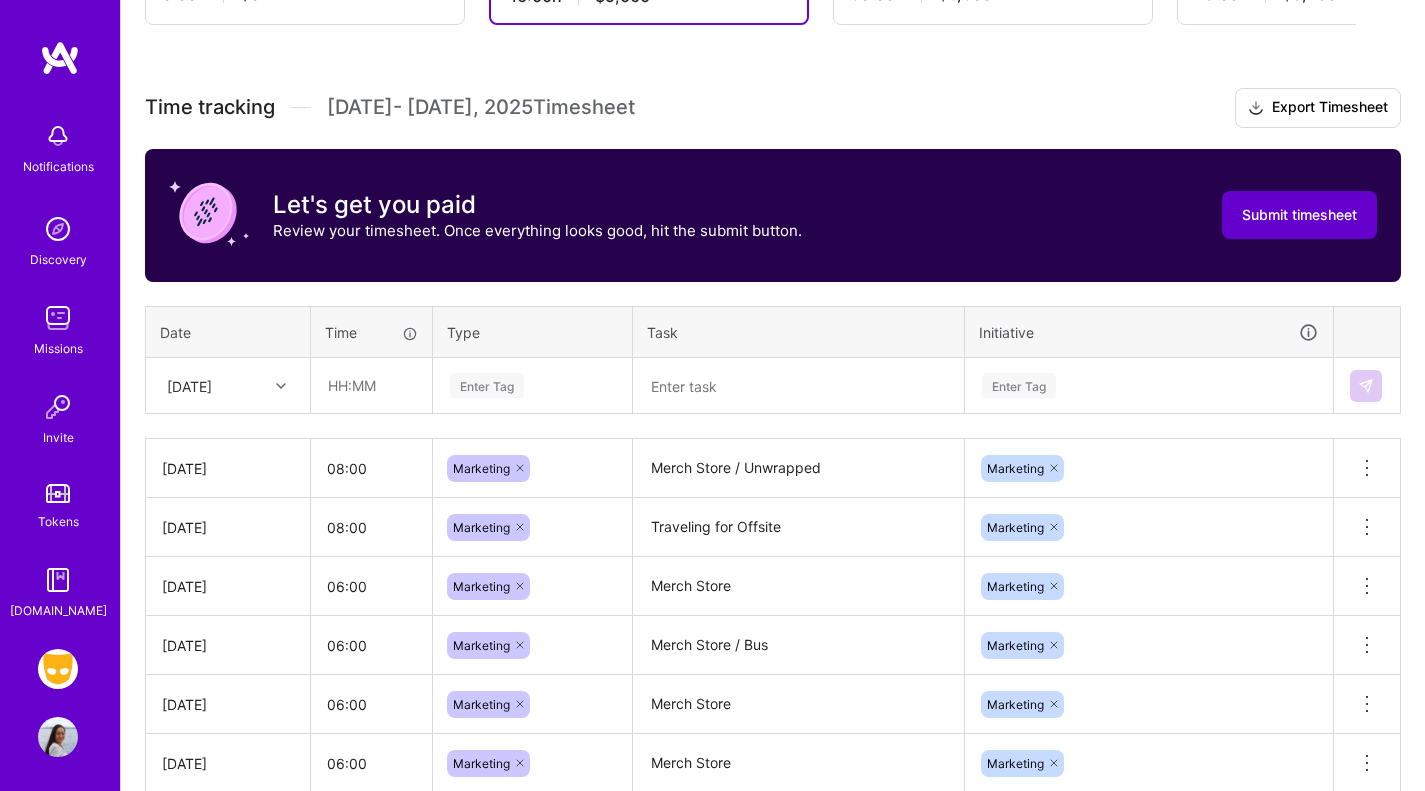 click on "Submit timesheet" at bounding box center (1299, 215) 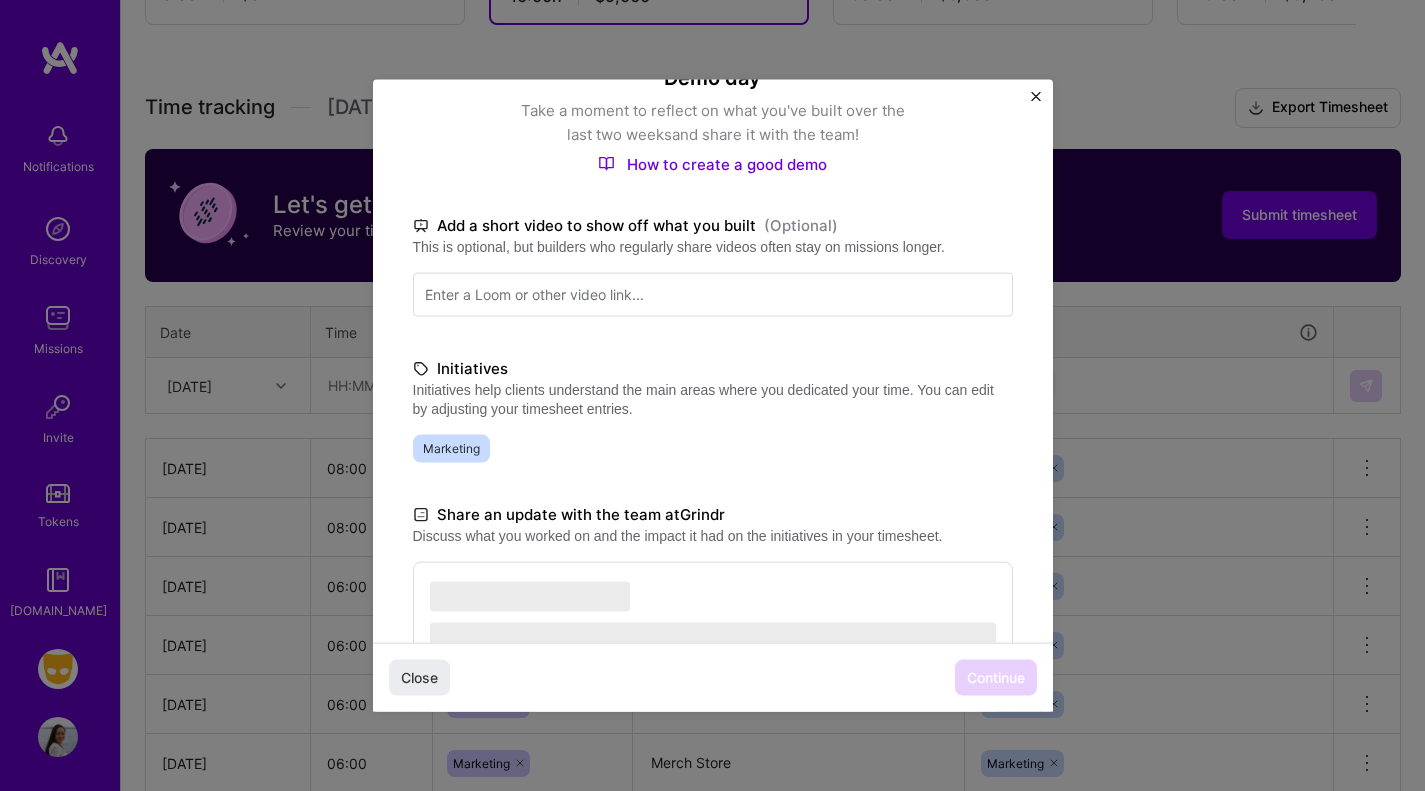 scroll, scrollTop: 431, scrollLeft: 0, axis: vertical 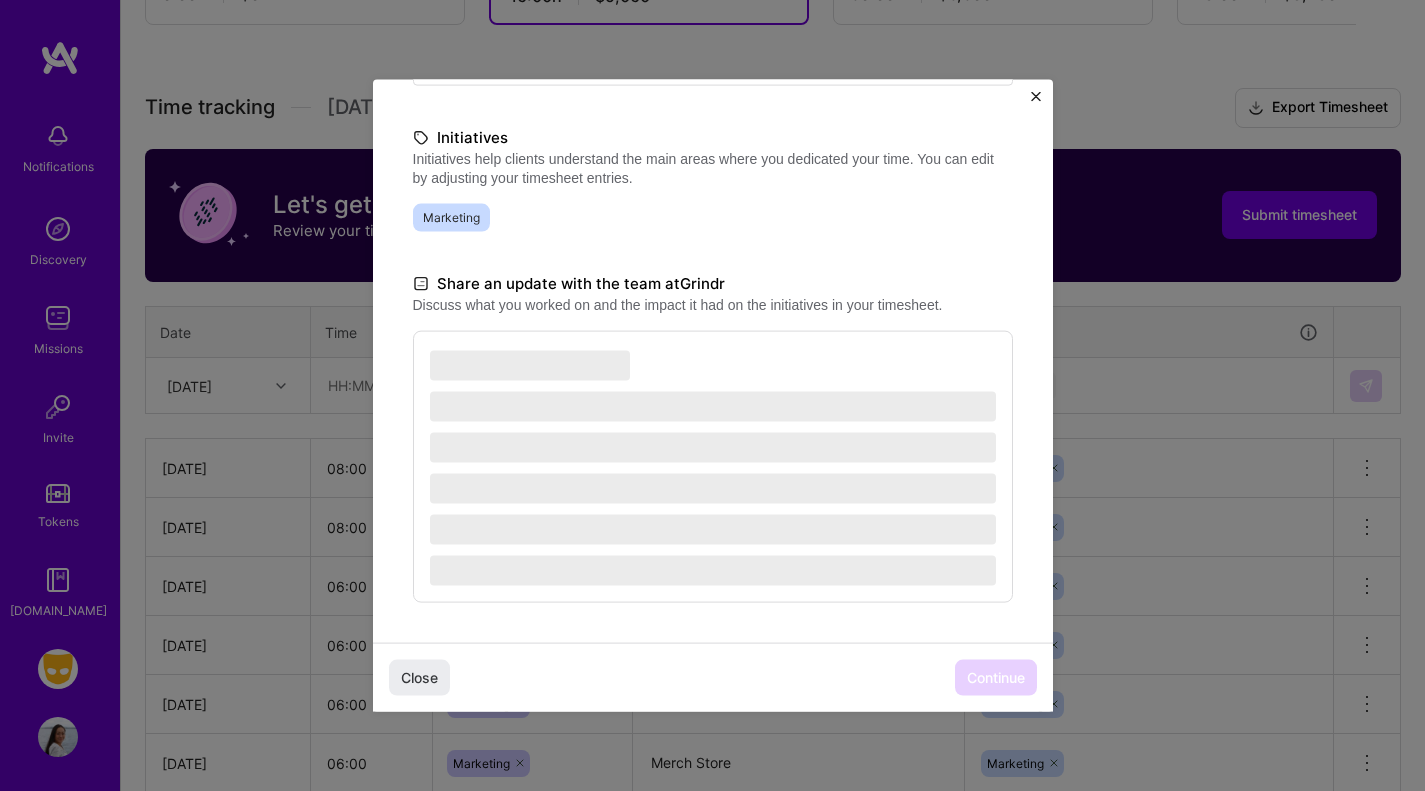 click on "‌" at bounding box center [713, 406] 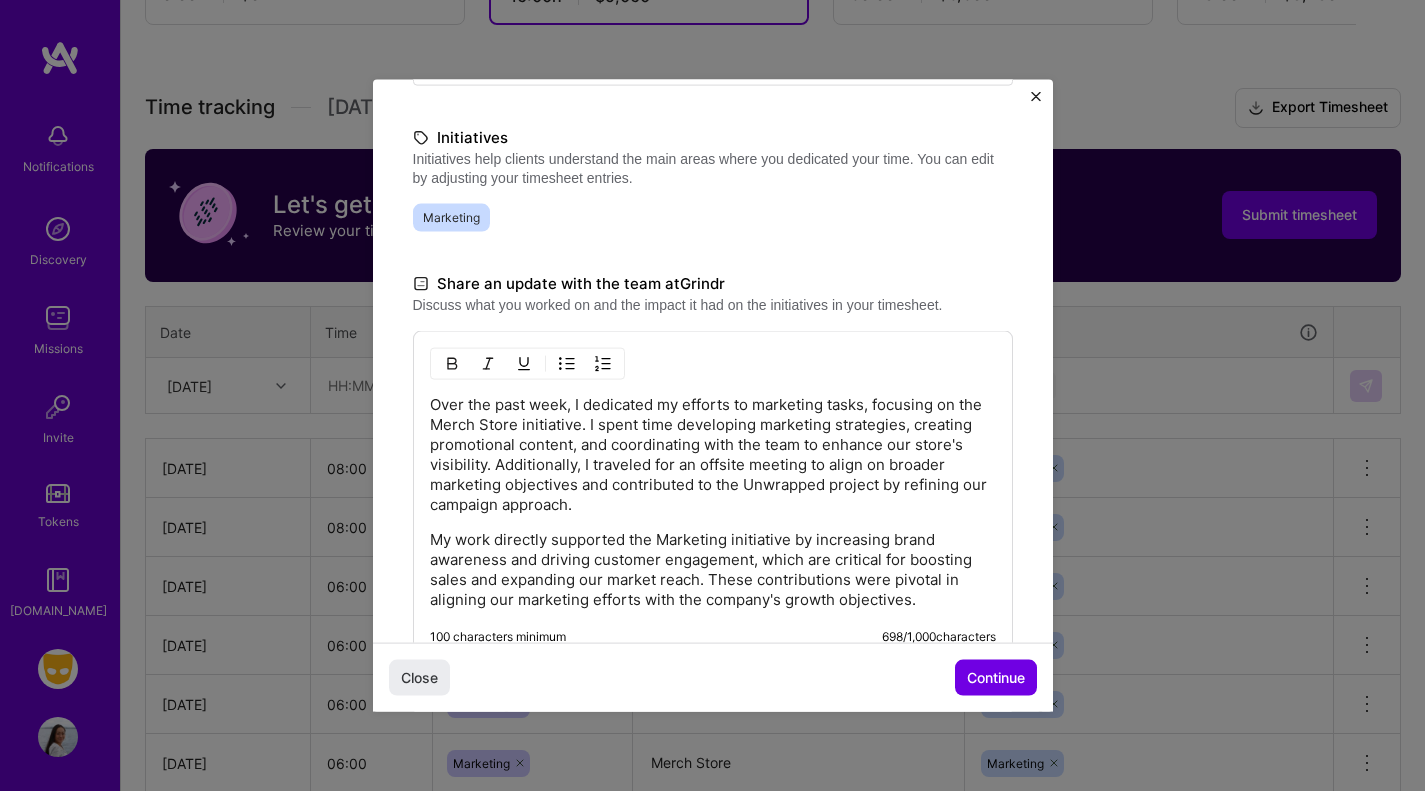 click on "Over the past week, I dedicated my efforts to marketing tasks, focusing on the Merch Store initiative. I spent time developing marketing strategies, creating promotional content, and coordinating with the team to enhance our store's visibility. Additionally, I traveled for an offsite meeting to align on broader marketing objectives and contributed to the Unwrapped project by refining our campaign approach." at bounding box center (713, 454) 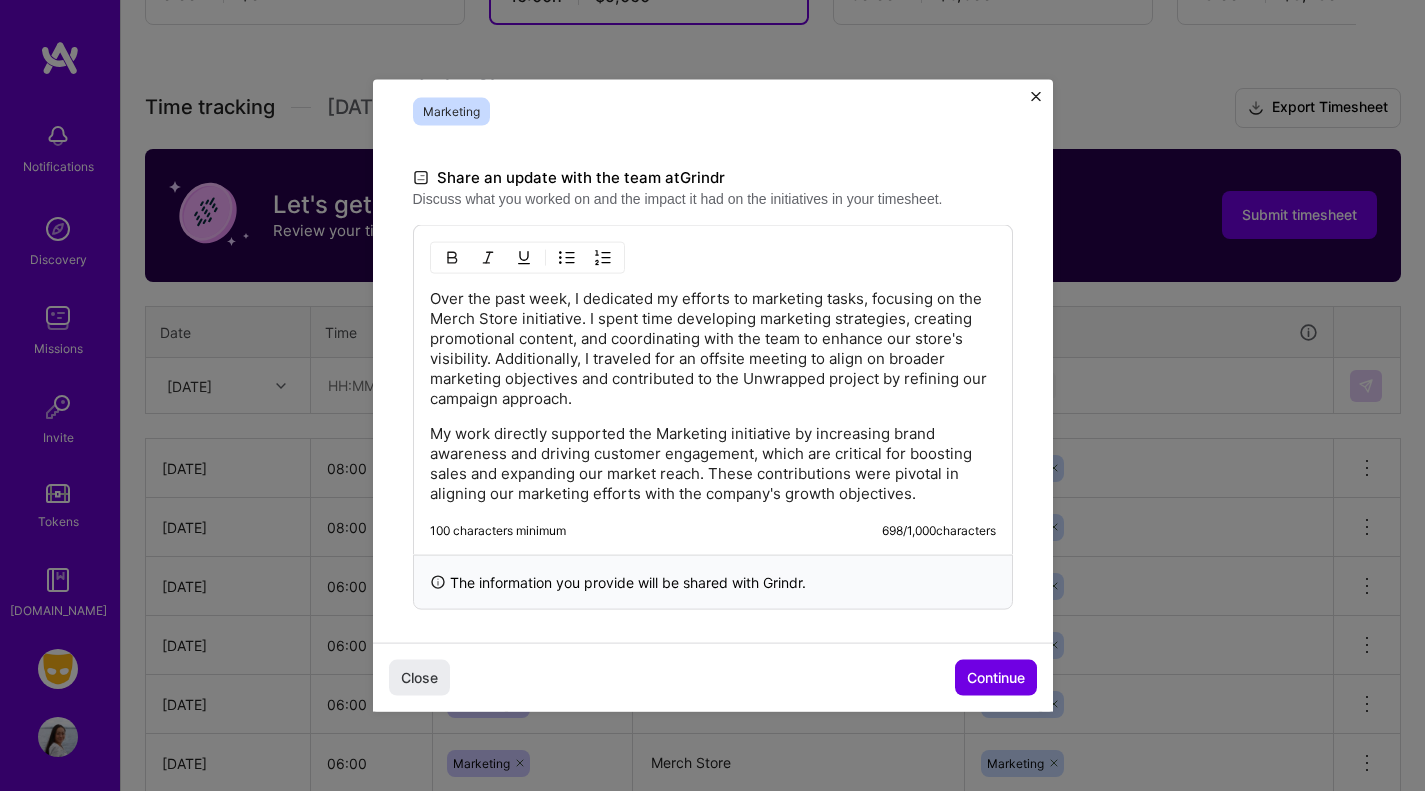 scroll, scrollTop: 544, scrollLeft: 0, axis: vertical 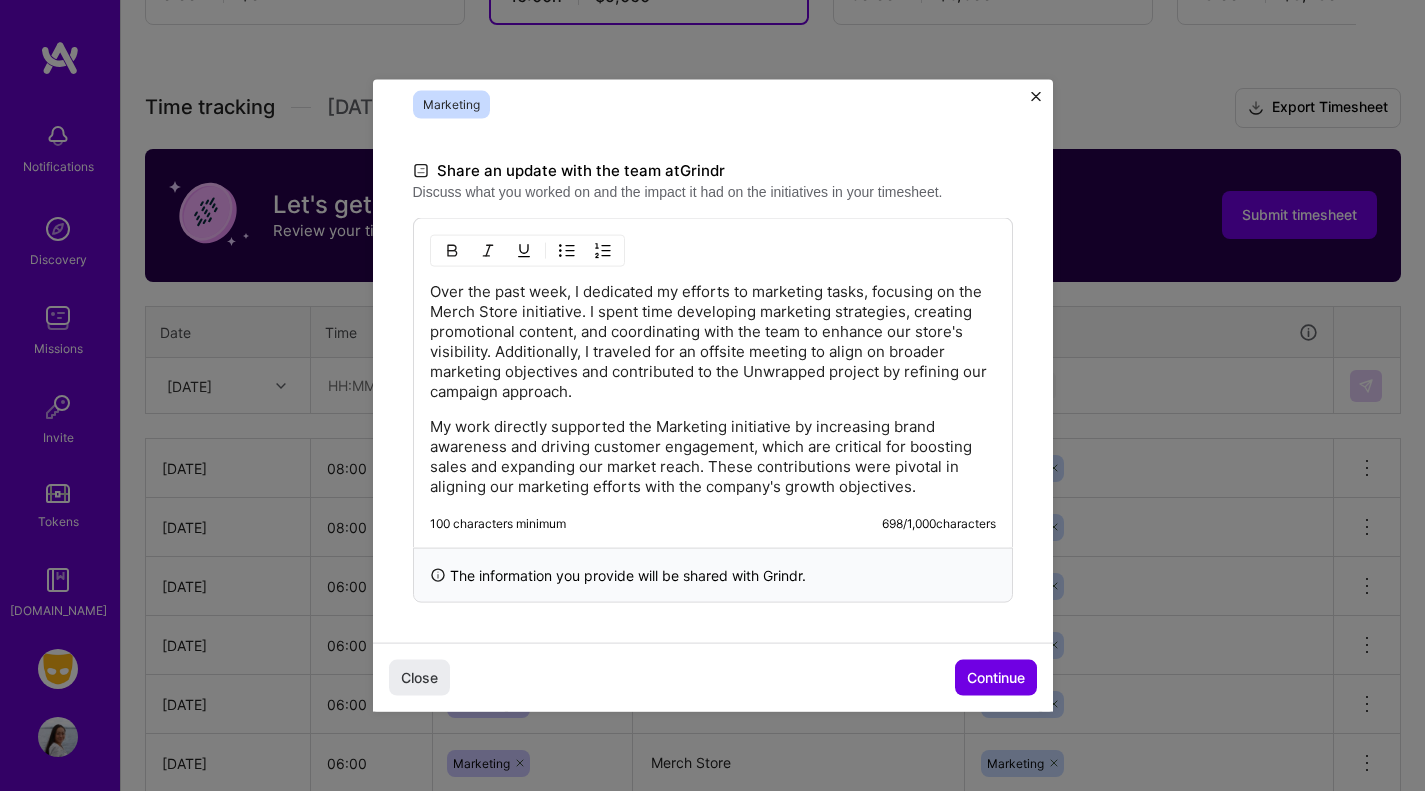 click on "Over the past week, I dedicated my efforts to marketing tasks, focusing on the Merch Store initiative. I spent time developing marketing strategies, creating promotional content, and coordinating with the team to enhance our store's visibility. Additionally, I traveled for an offsite meeting to align on broader marketing objectives and contributed to the Unwrapped project by refining our campaign approach. My work directly supported the Marketing initiative by increasing brand awareness and driving customer engagement, which are critical for boosting sales and expanding our market reach. These contributions were pivotal in aligning our marketing efforts with the company's growth objectives. 100 characters minimum 698 / 1,000  characters" at bounding box center [713, 382] 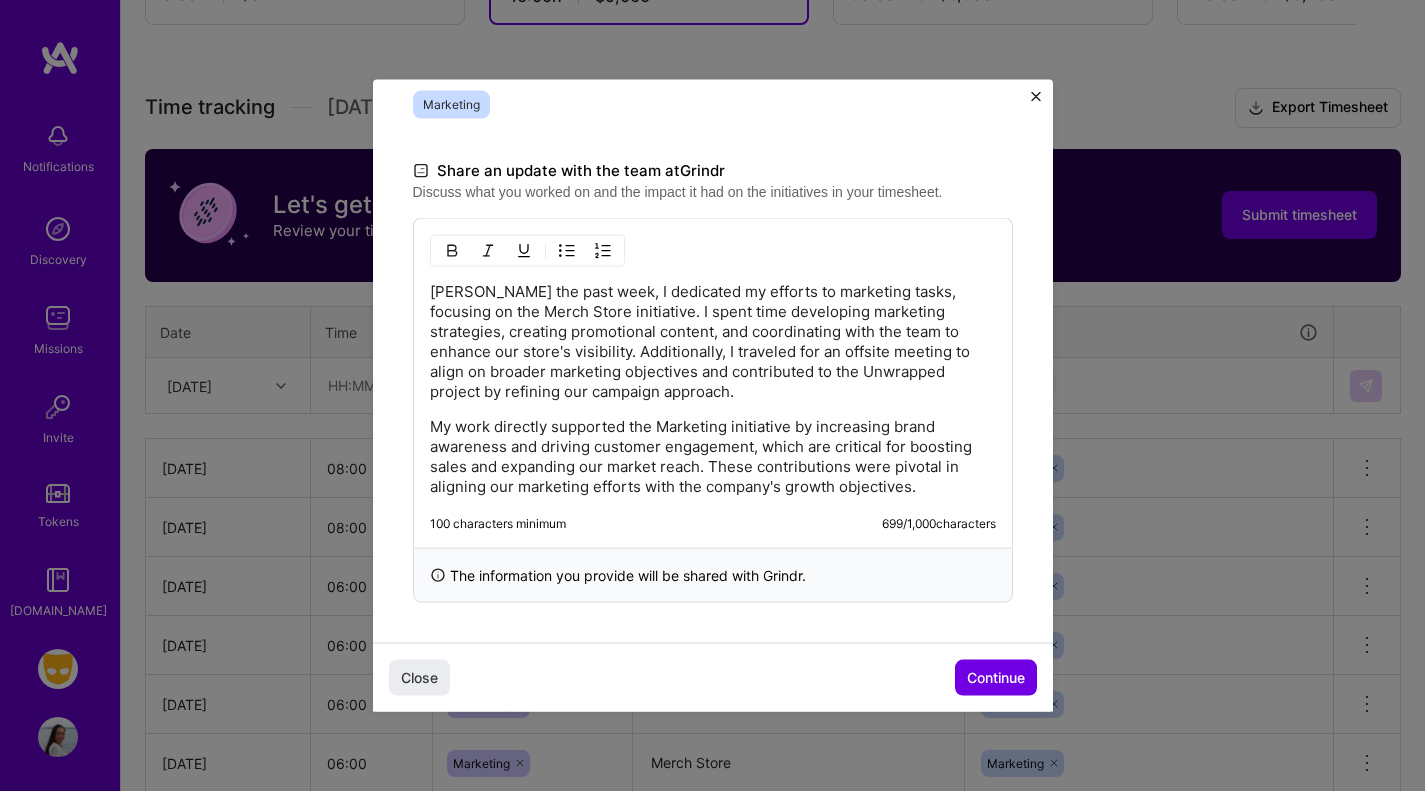 type 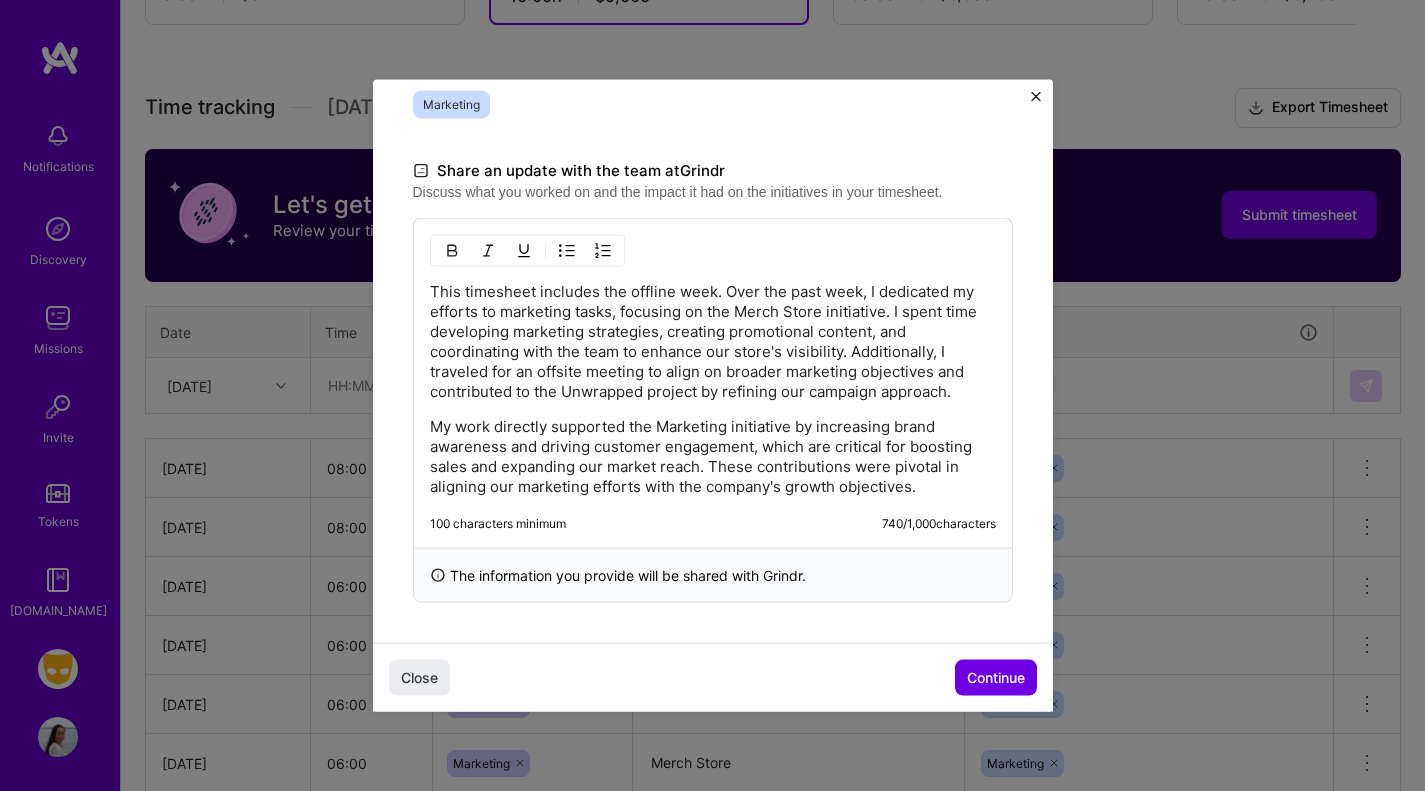 click on "This timesheet includes the offline week. Over the past week, I dedicated my efforts to marketing tasks, focusing on the Merch Store initiative. I spent time developing marketing strategies, creating promotional content, and coordinating with the team to enhance our store's visibility. Additionally, I traveled for an offsite meeting to align on broader marketing objectives and contributed to the Unwrapped project by refining our campaign approach." at bounding box center (713, 341) 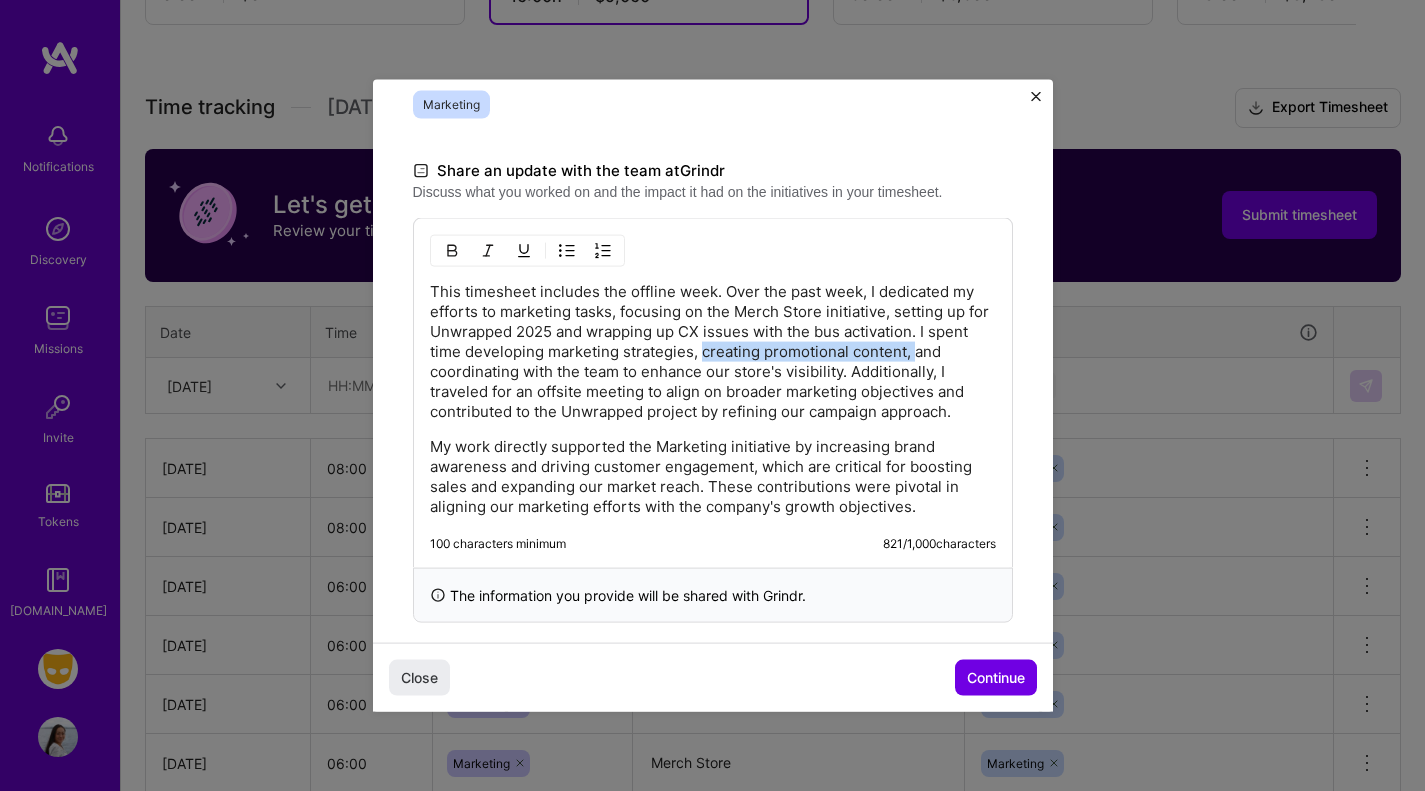 drag, startPoint x: 746, startPoint y: 347, endPoint x: 962, endPoint y: 354, distance: 216.1134 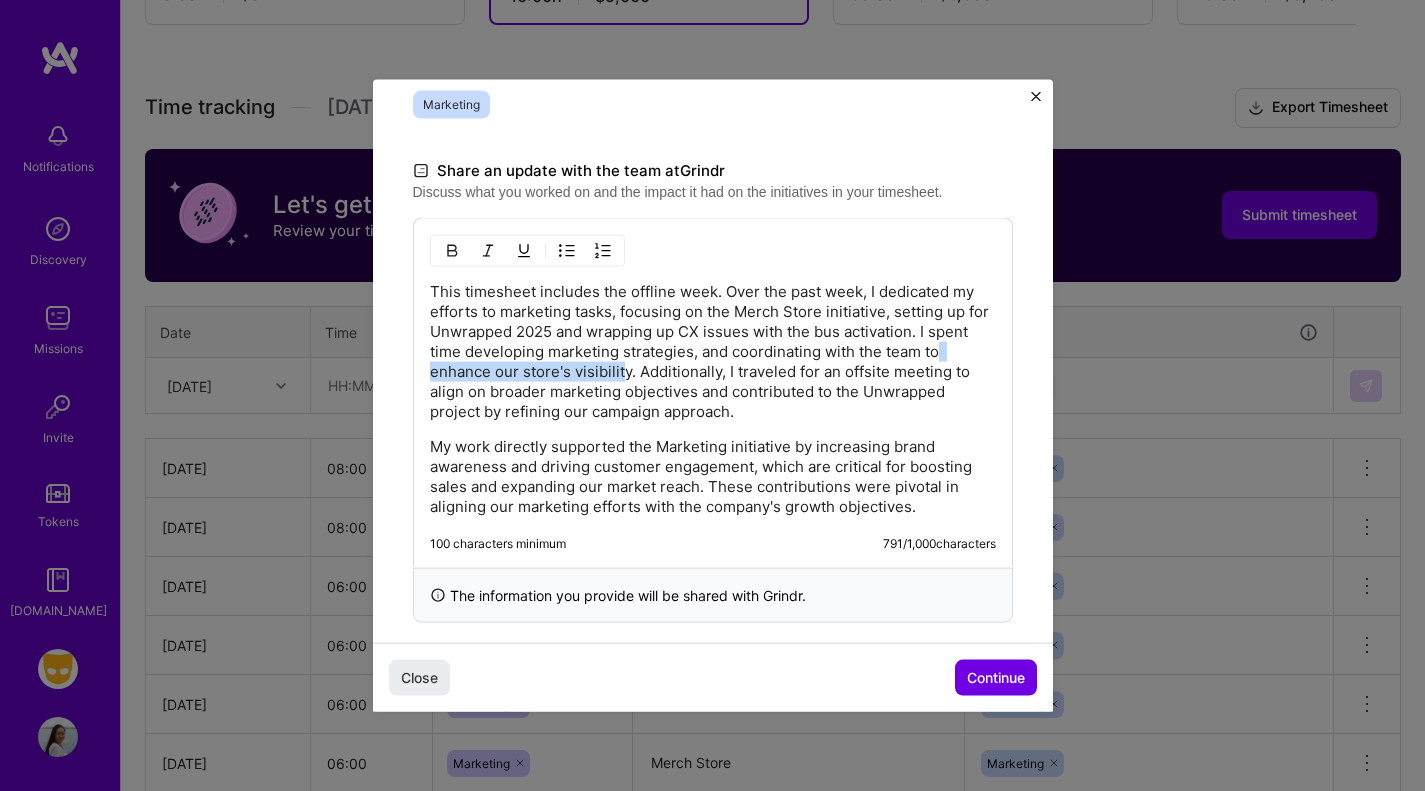 drag, startPoint x: 644, startPoint y: 372, endPoint x: 441, endPoint y: 368, distance: 203.0394 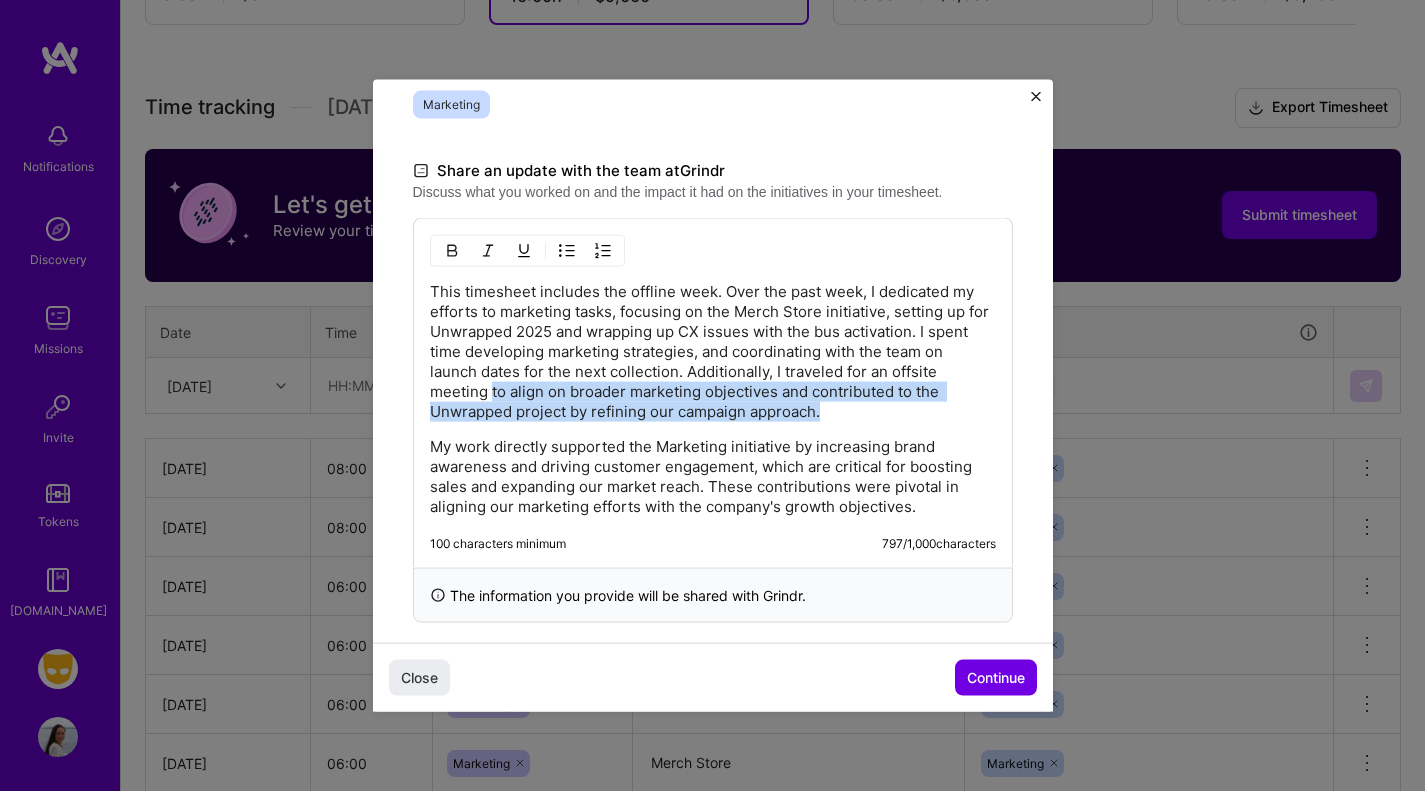 drag, startPoint x: 864, startPoint y: 405, endPoint x: 490, endPoint y: 390, distance: 374.3007 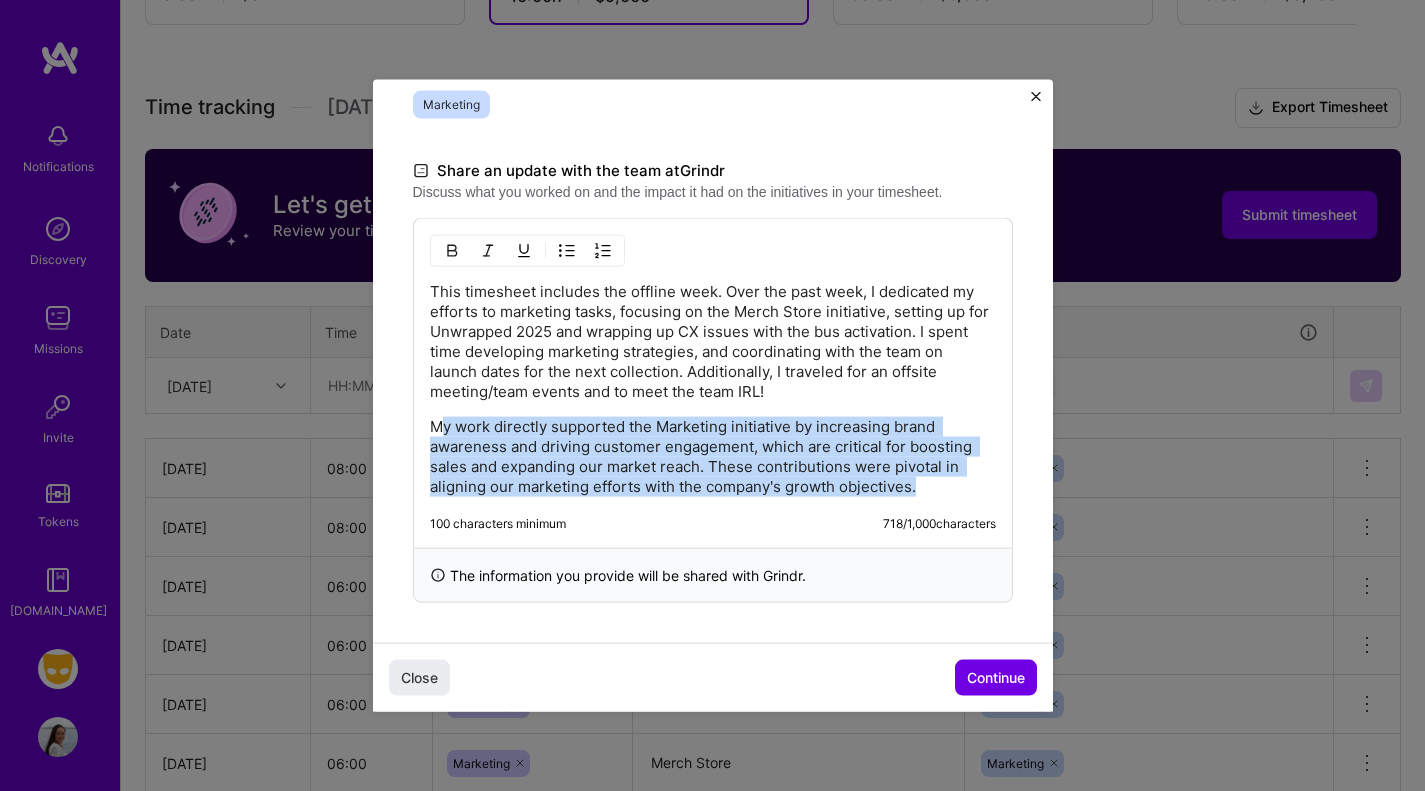 drag, startPoint x: 440, startPoint y: 416, endPoint x: 963, endPoint y: 553, distance: 540.64594 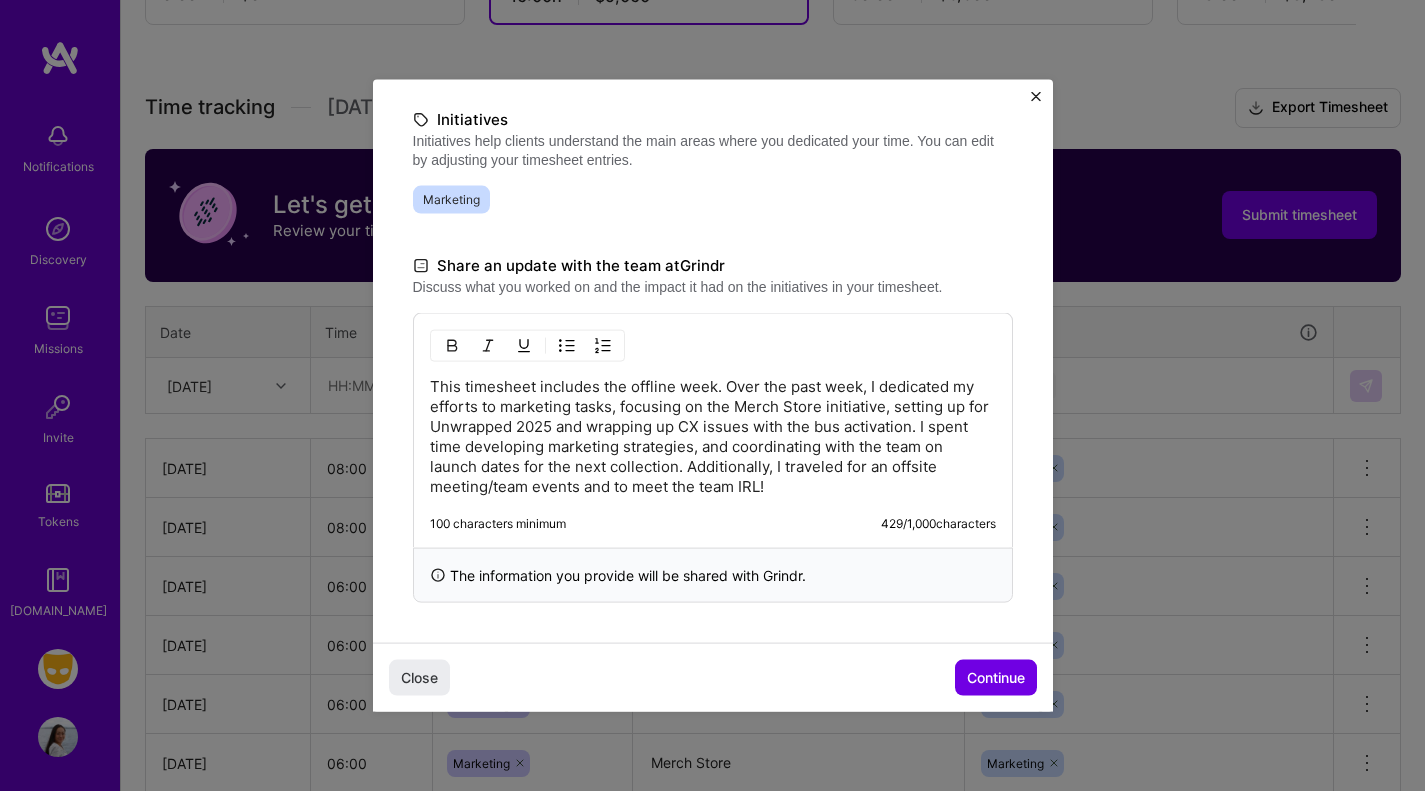 scroll, scrollTop: 449, scrollLeft: 0, axis: vertical 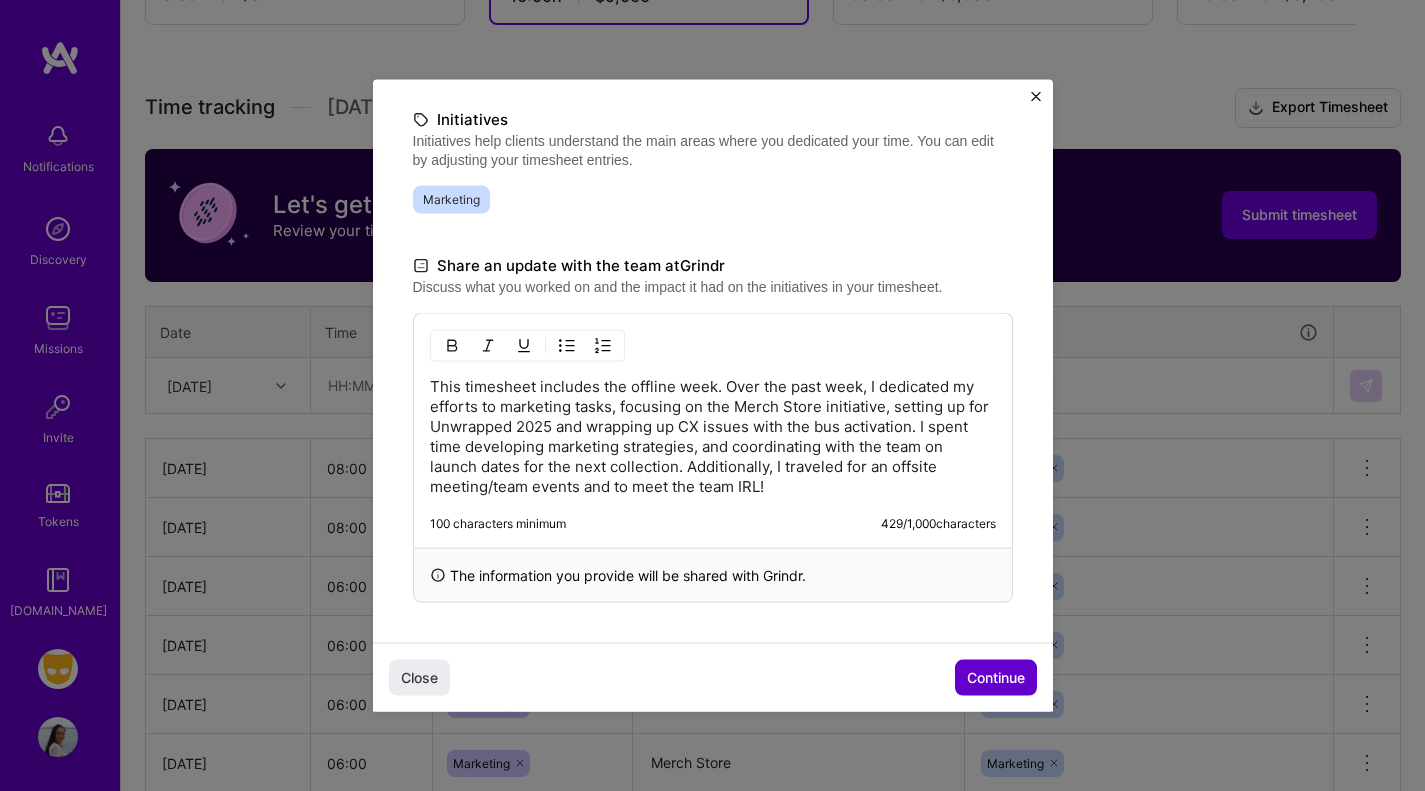 click on "Continue" at bounding box center (996, 678) 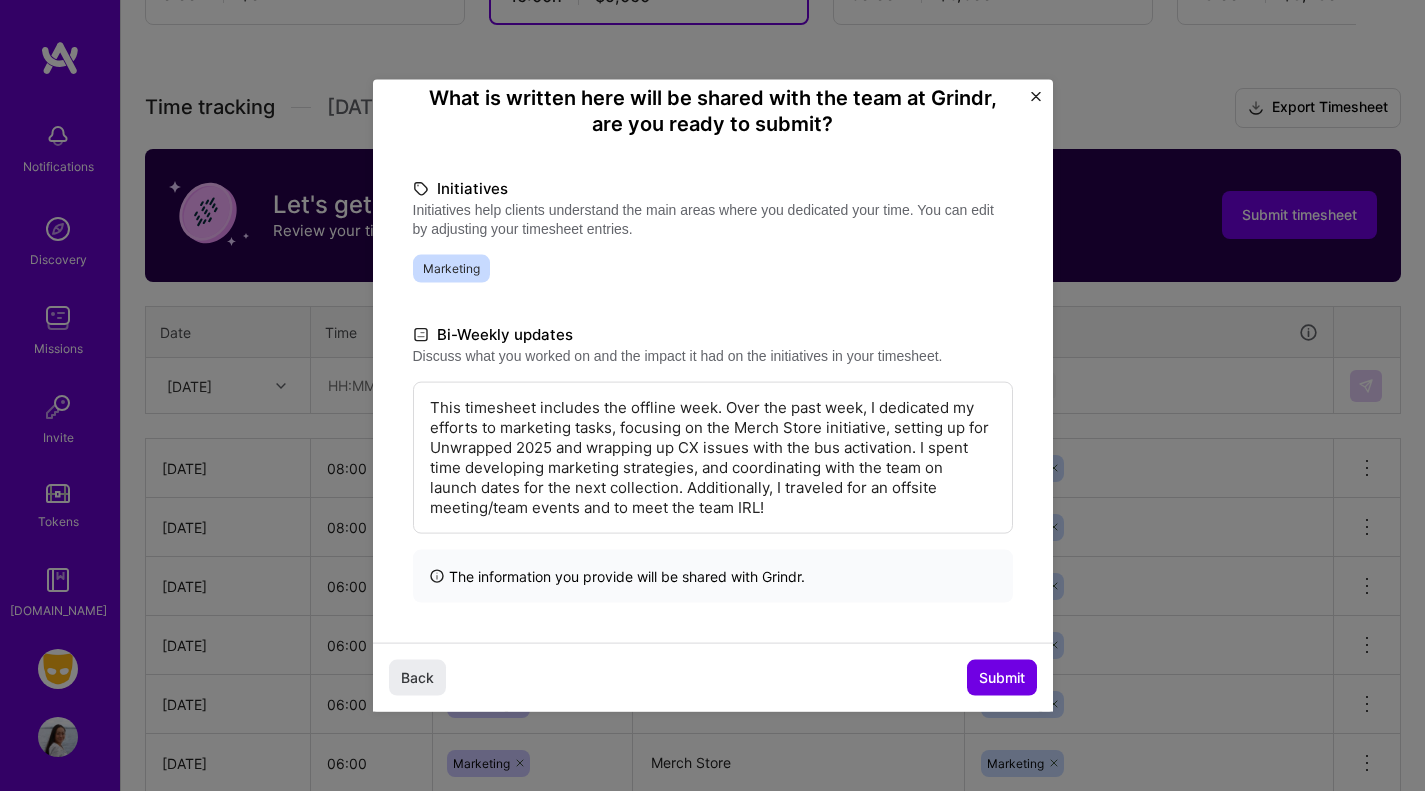scroll, scrollTop: 703, scrollLeft: 0, axis: vertical 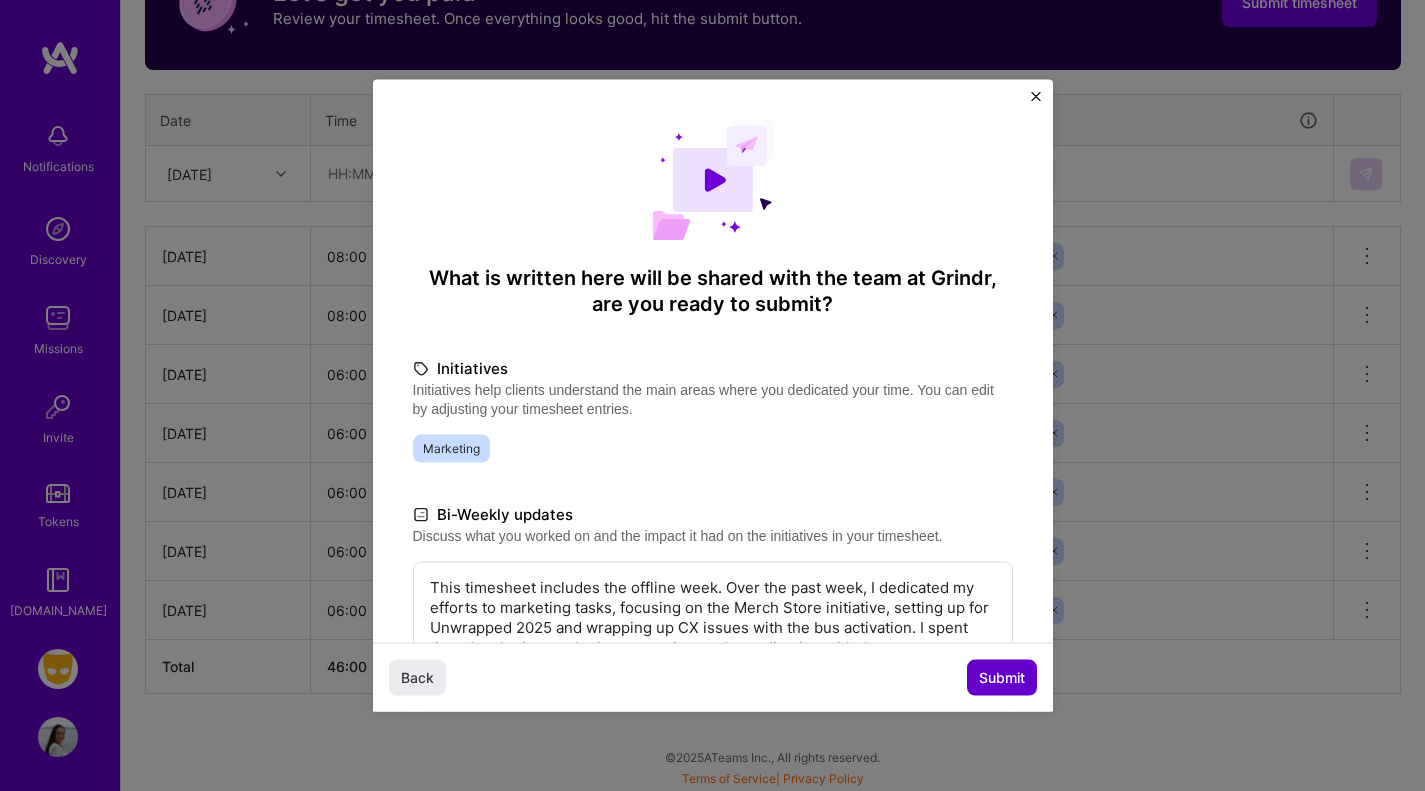 click on "Submit" at bounding box center [1002, 678] 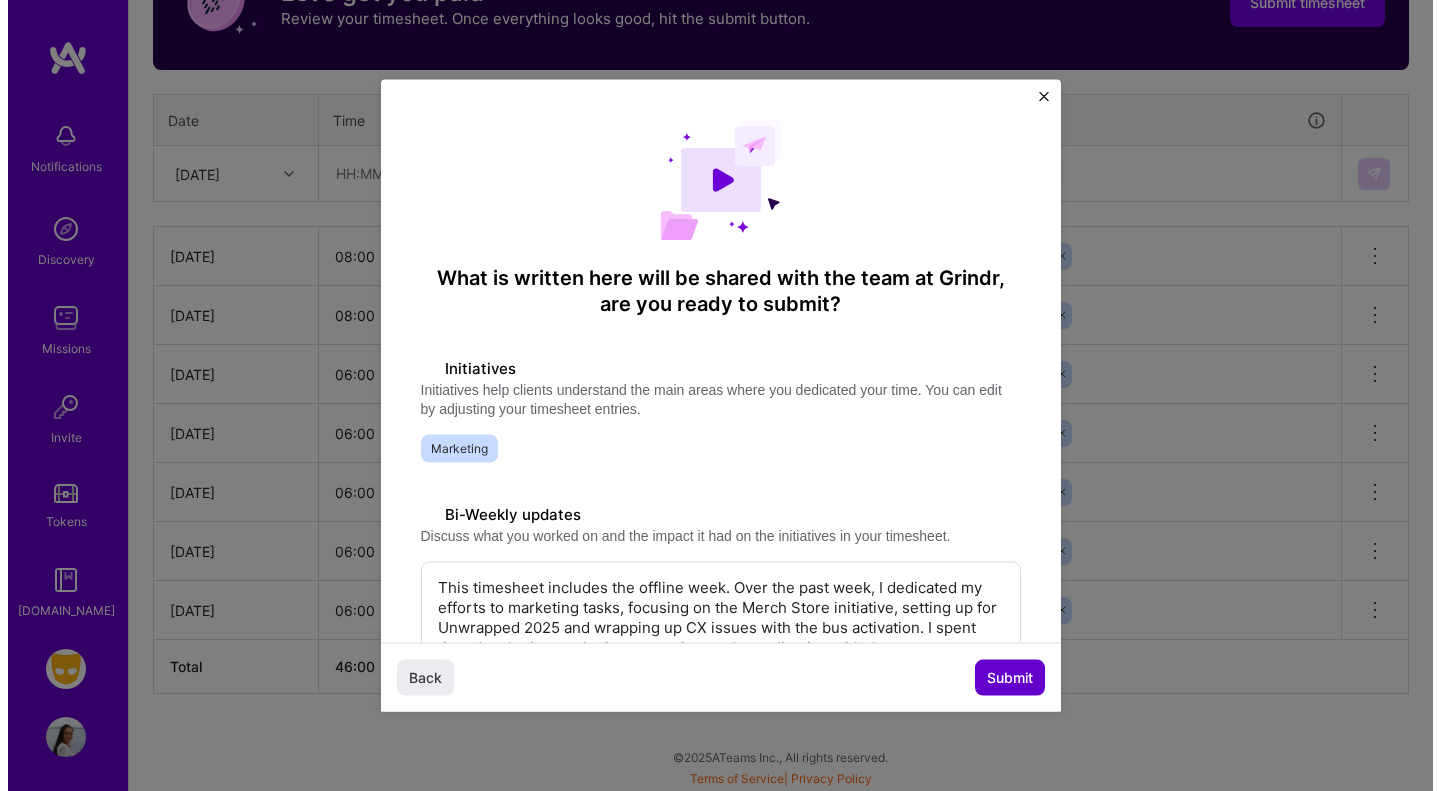 scroll, scrollTop: 693, scrollLeft: 0, axis: vertical 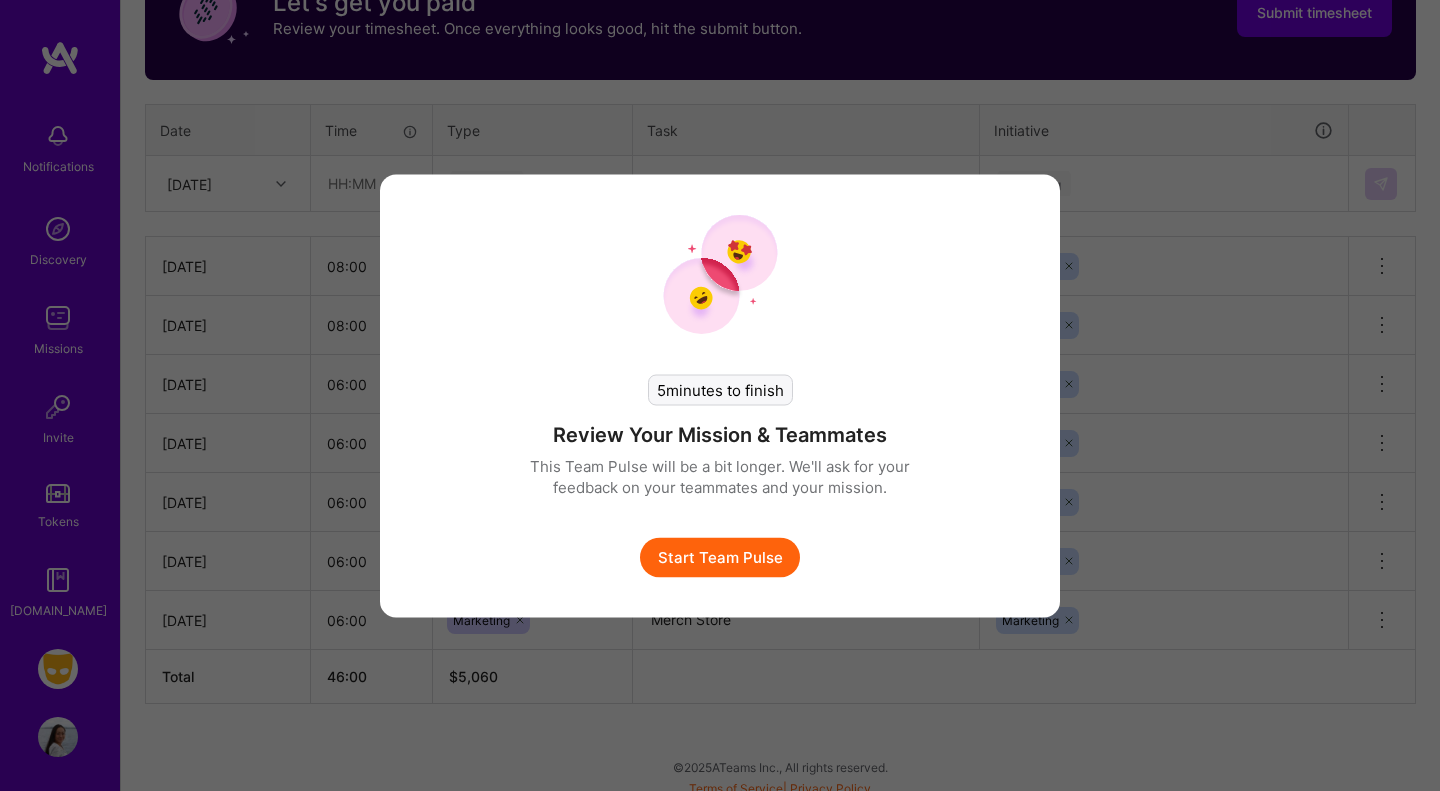 click on "5  minutes to finish Review Your Mission & Teammates This Team Pulse will be a bit longer. We'll ask for your feedback on your teammates and your mission. Start Team Pulse" at bounding box center [720, 395] 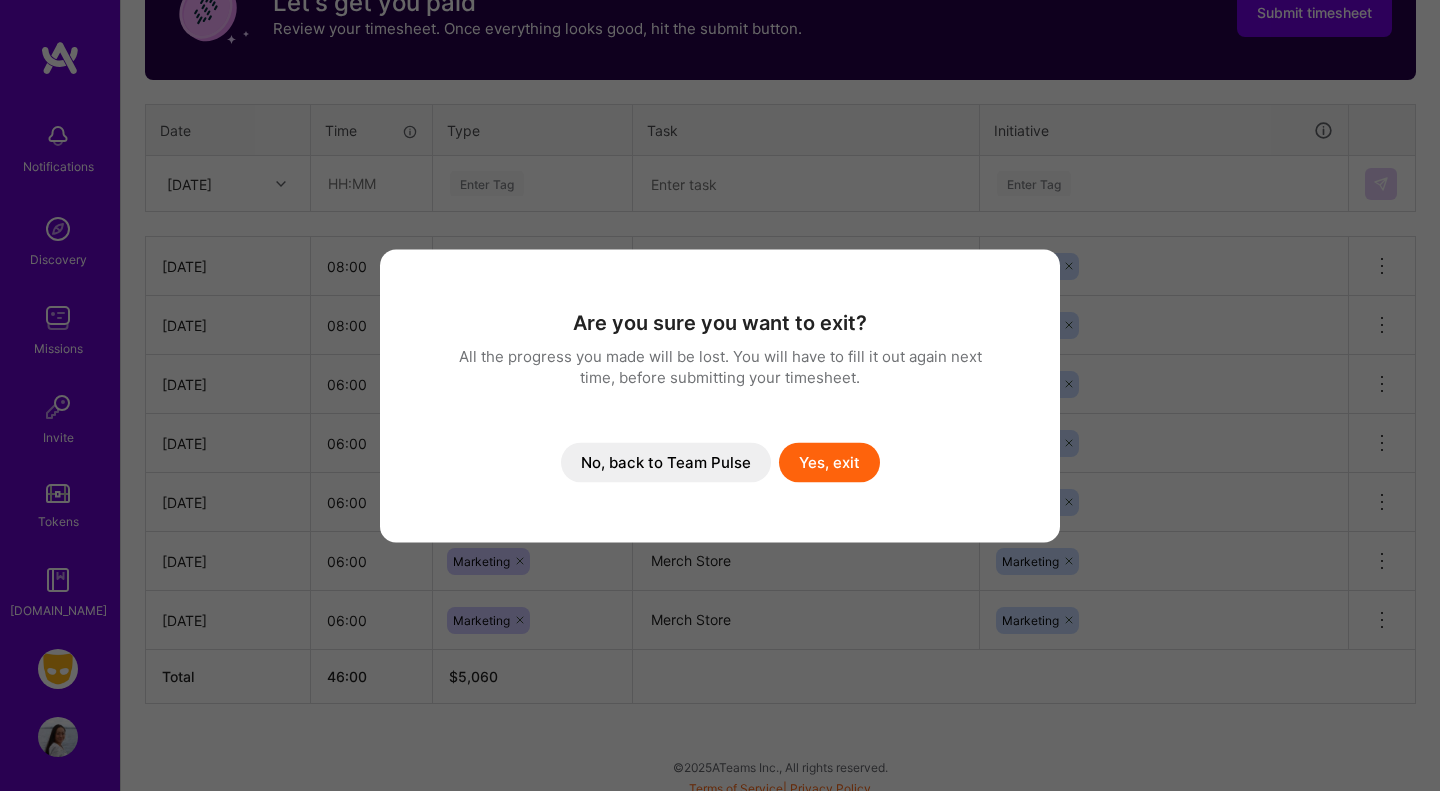 click on "Yes, exit" at bounding box center [829, 462] 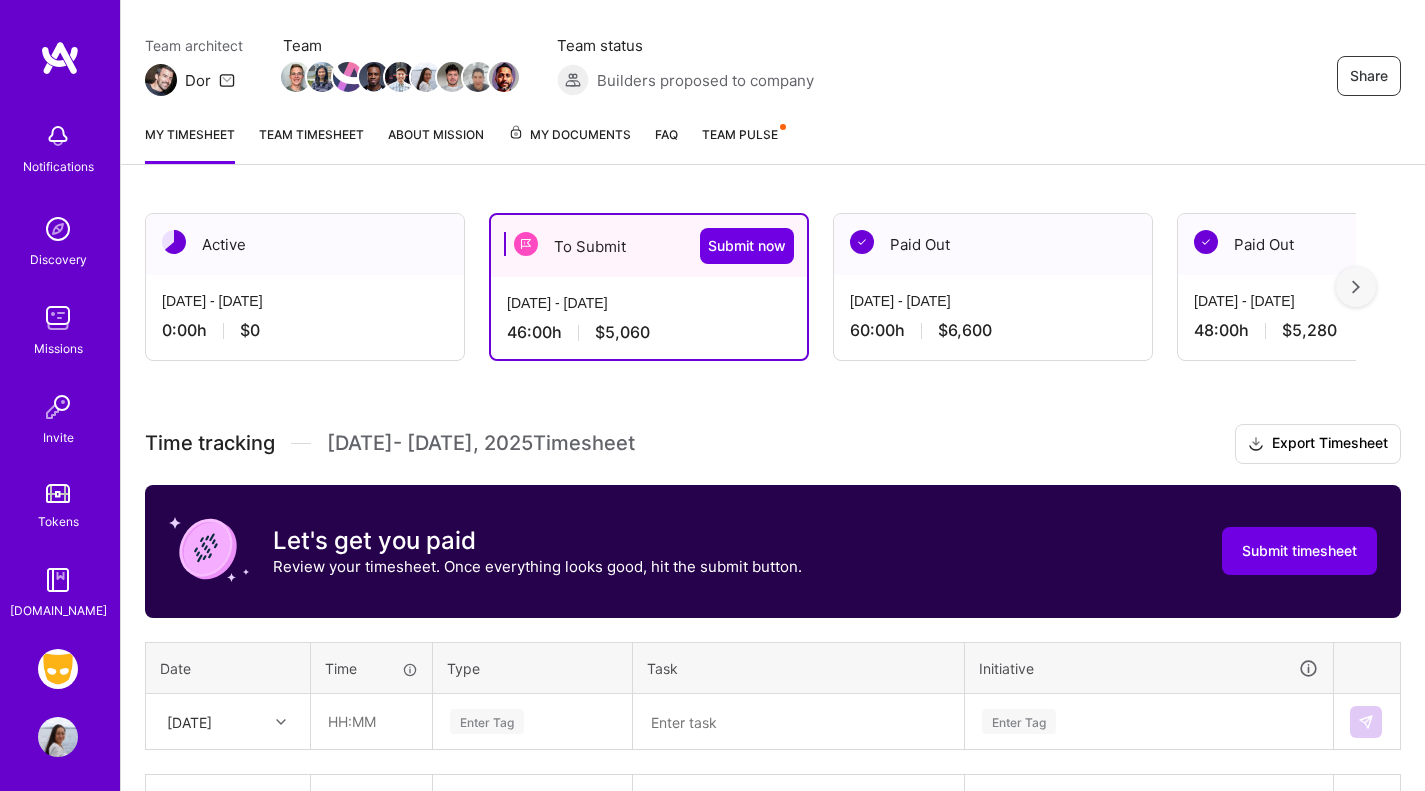 scroll, scrollTop: 62, scrollLeft: 0, axis: vertical 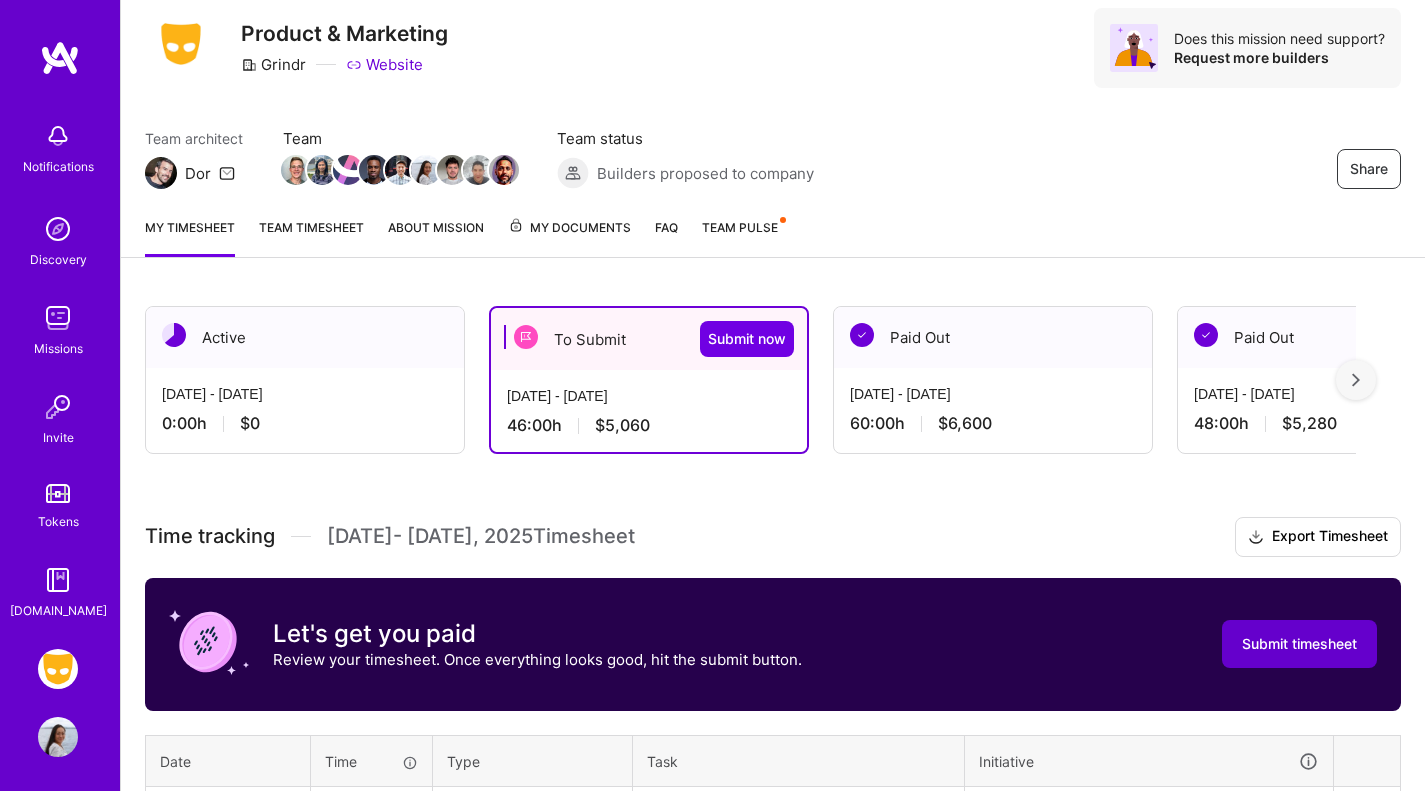 click on "Submit timesheet" at bounding box center [1299, 644] 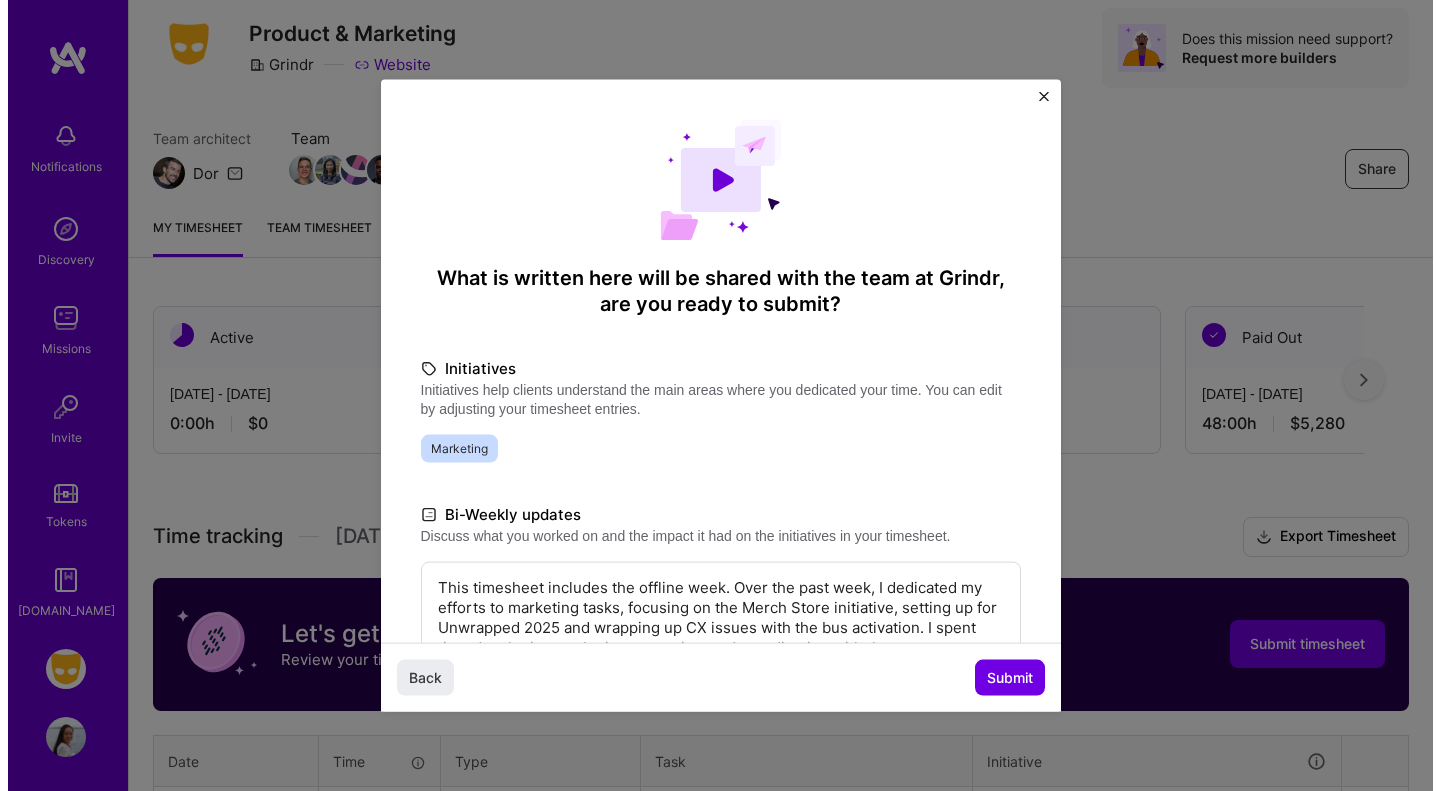 scroll, scrollTop: 180, scrollLeft: 0, axis: vertical 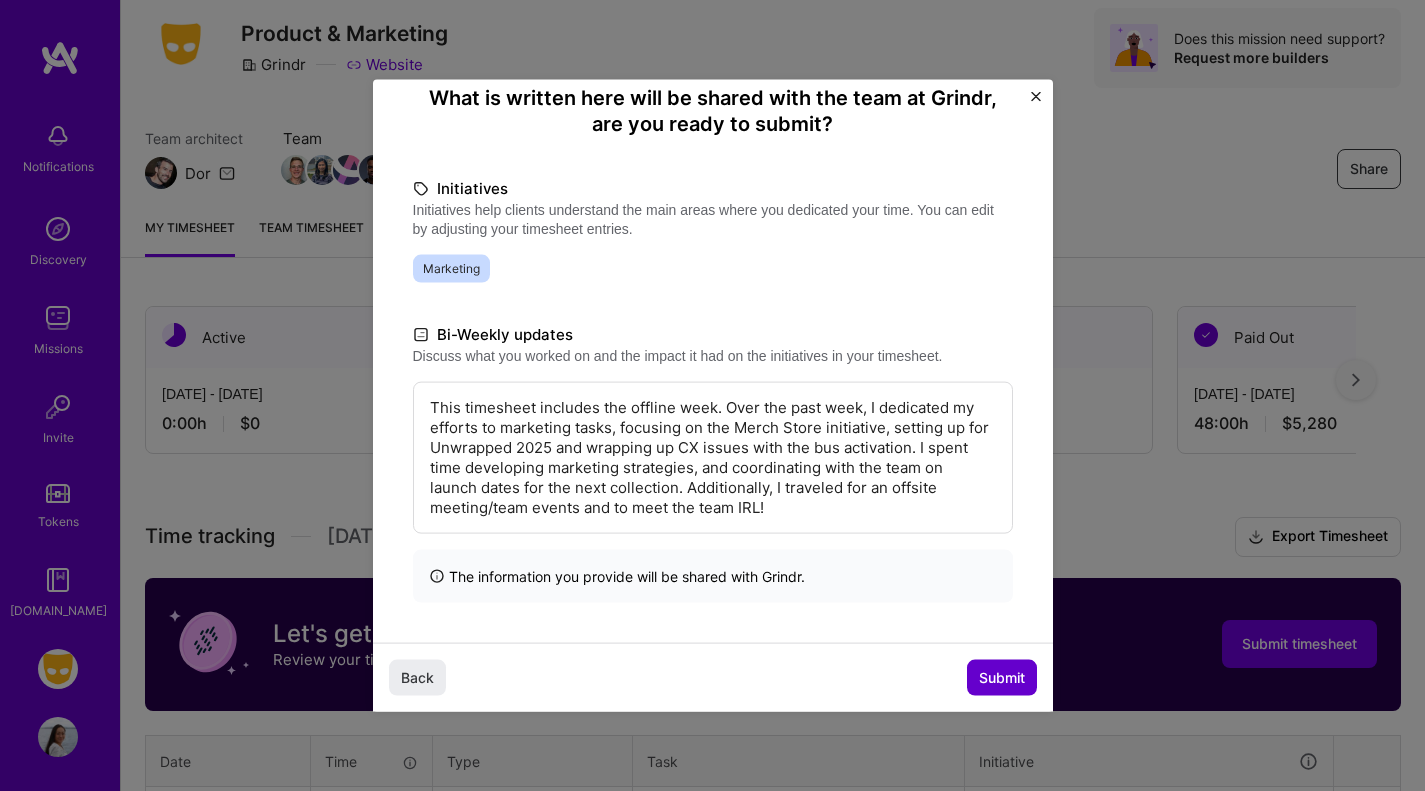 click on "Submit" at bounding box center (1002, 678) 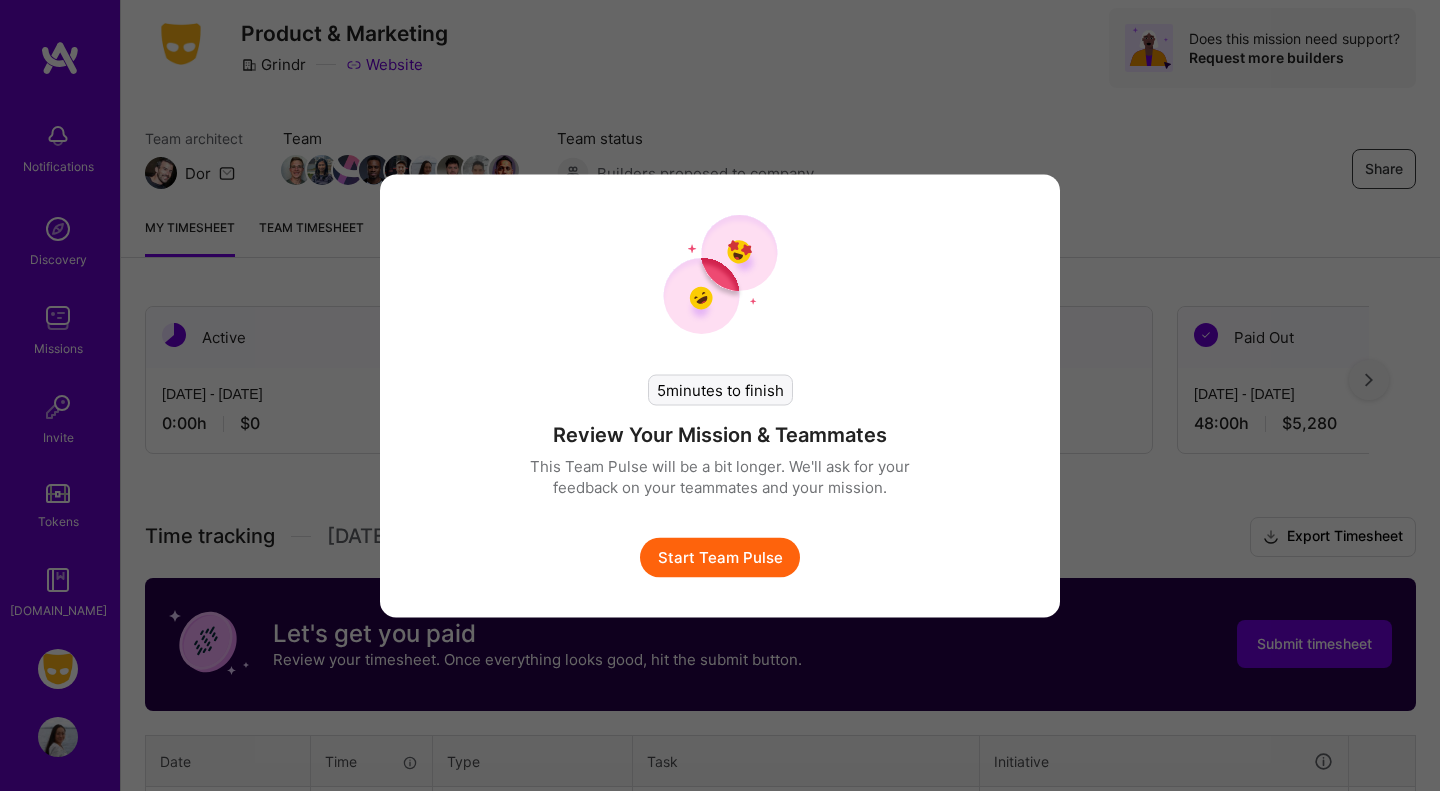 click on "Start Team Pulse" at bounding box center (720, 557) 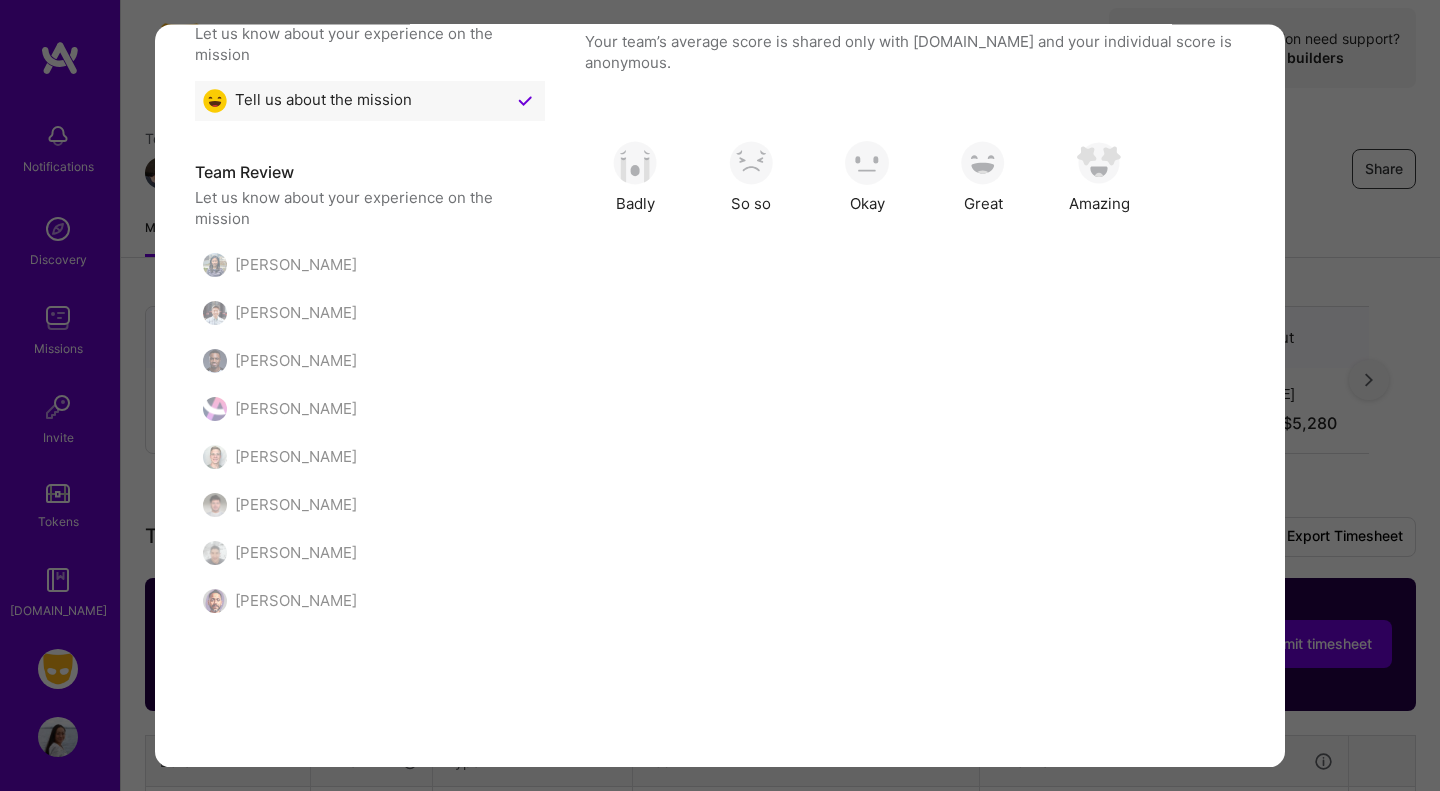 scroll, scrollTop: 0, scrollLeft: 0, axis: both 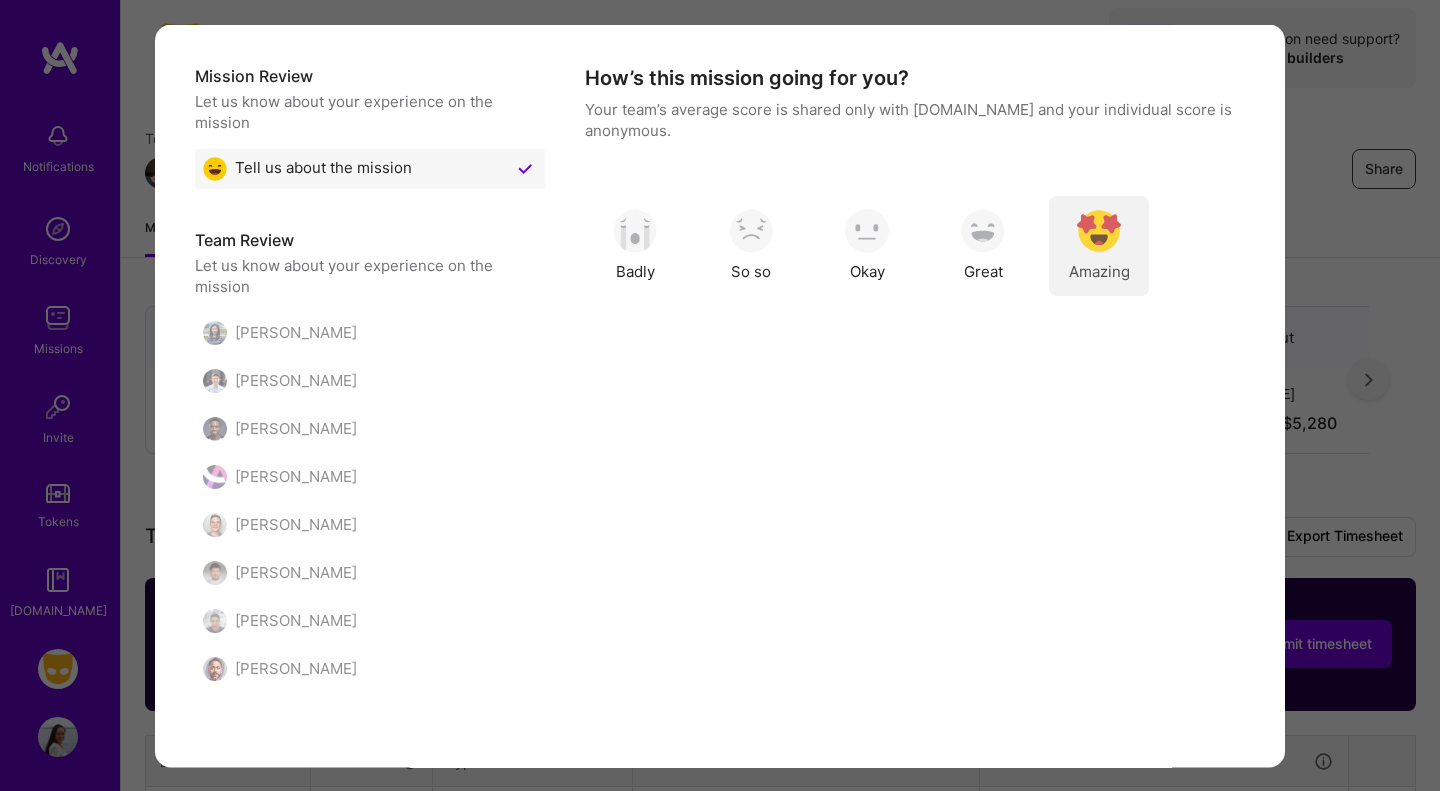 click at bounding box center [1099, 231] 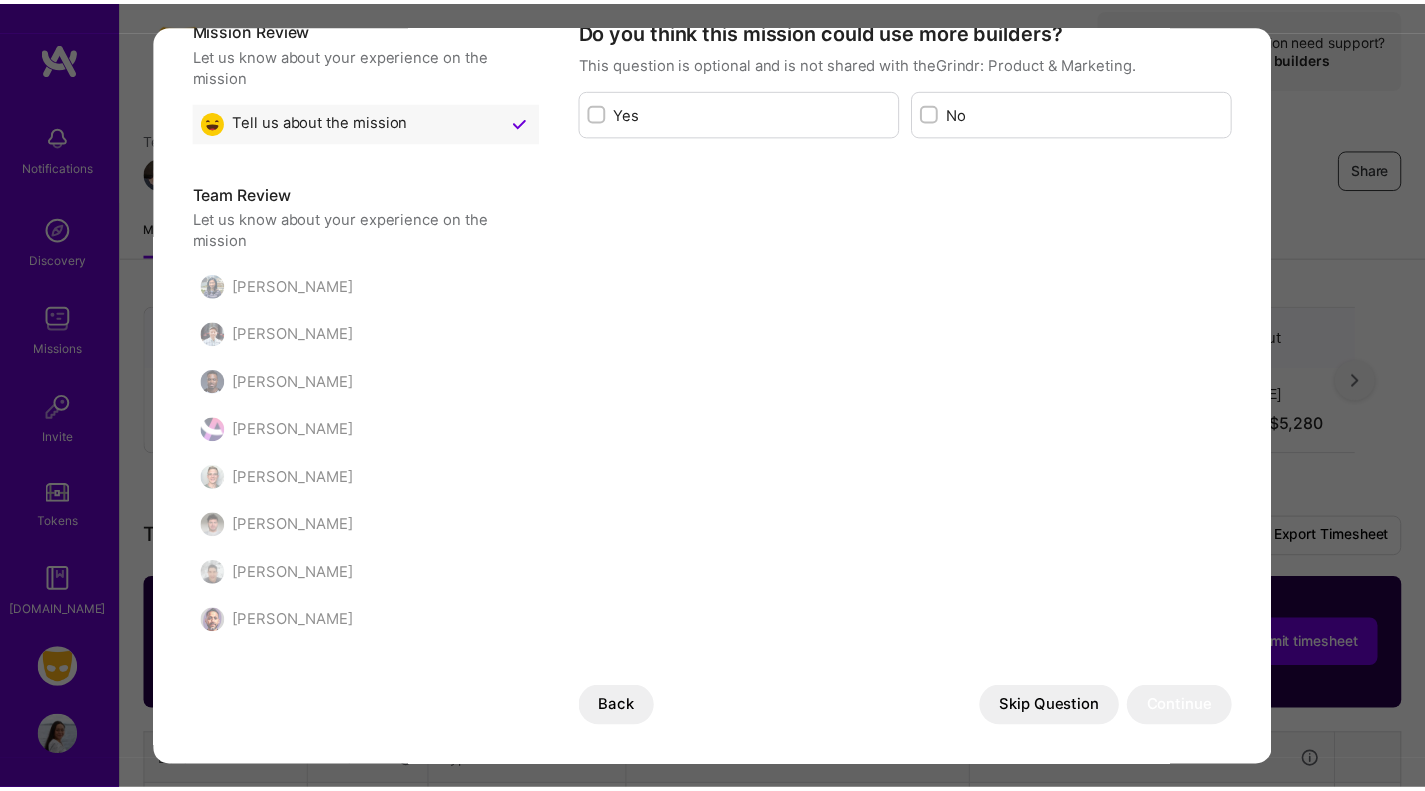 scroll, scrollTop: 0, scrollLeft: 0, axis: both 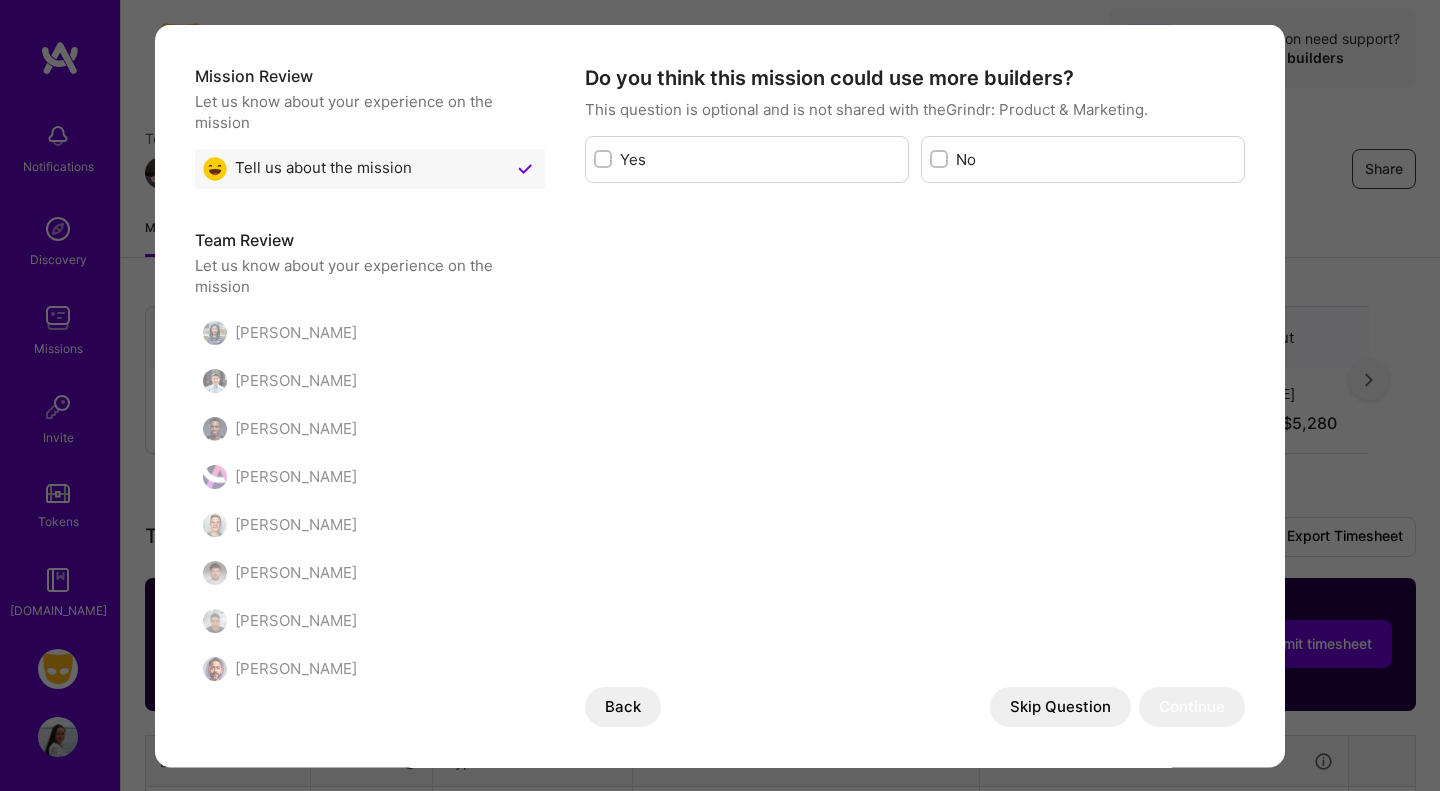 click at bounding box center [605, 160] 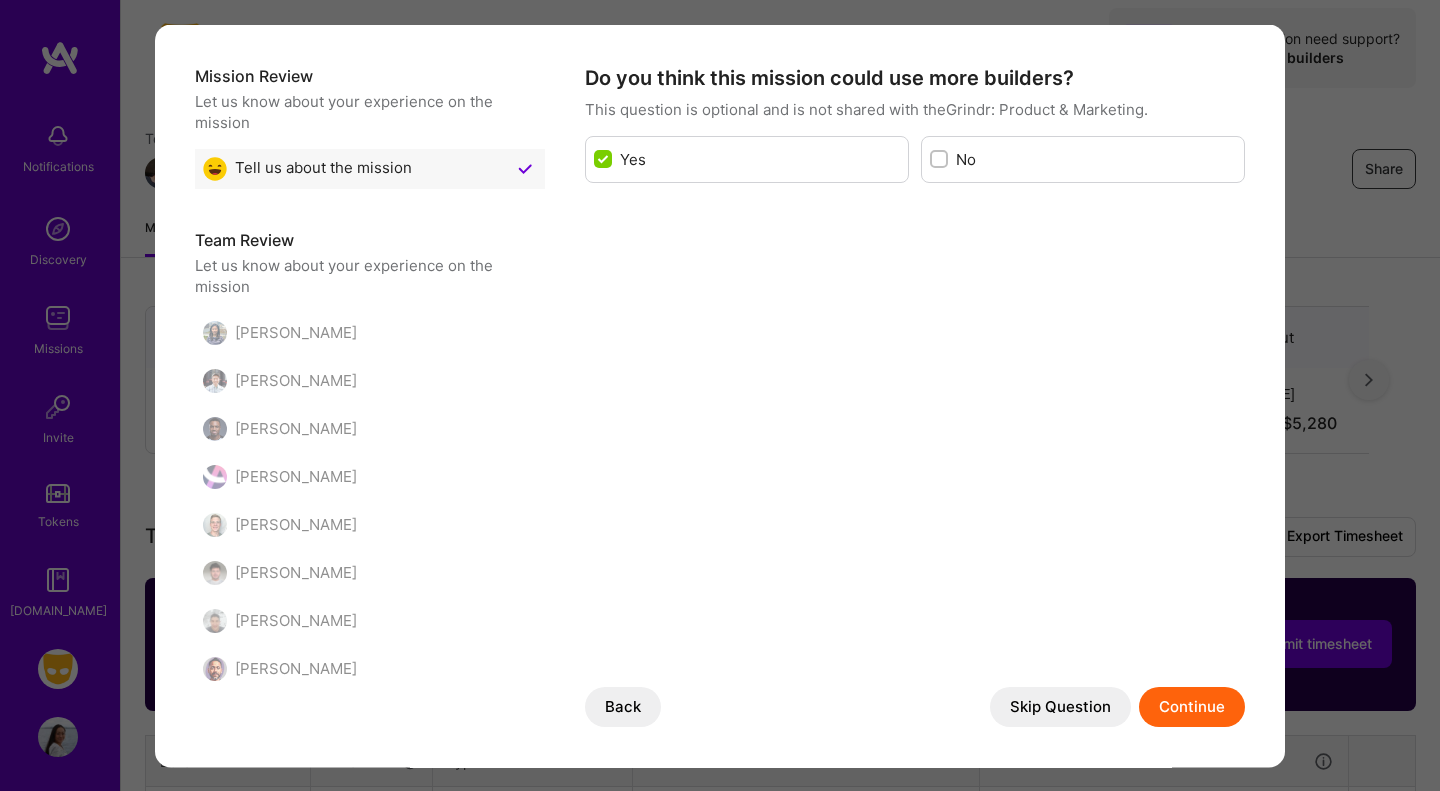 click on "Skip Question" at bounding box center (1060, 707) 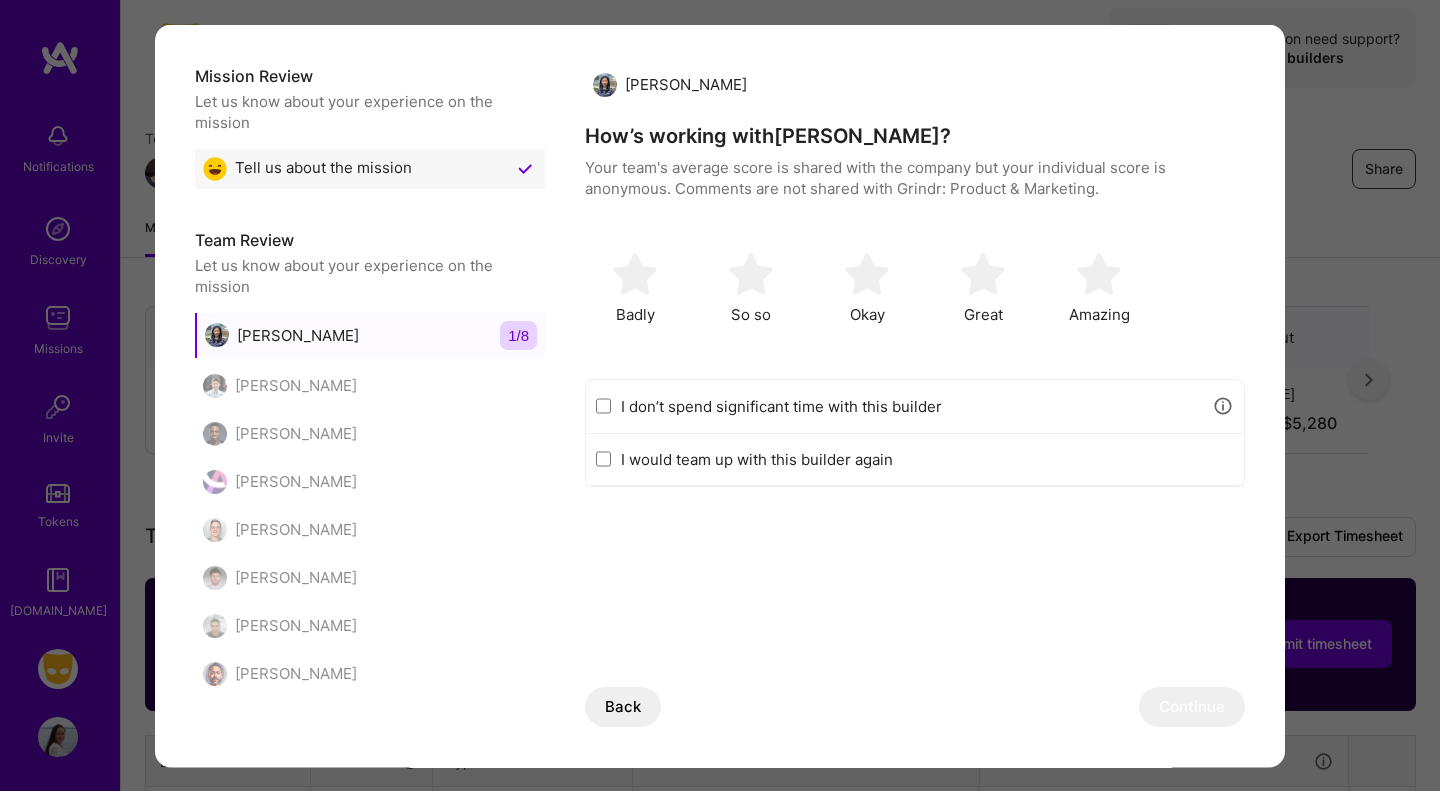 click on "I don’t spend significant time with this builder" at bounding box center [911, 405] 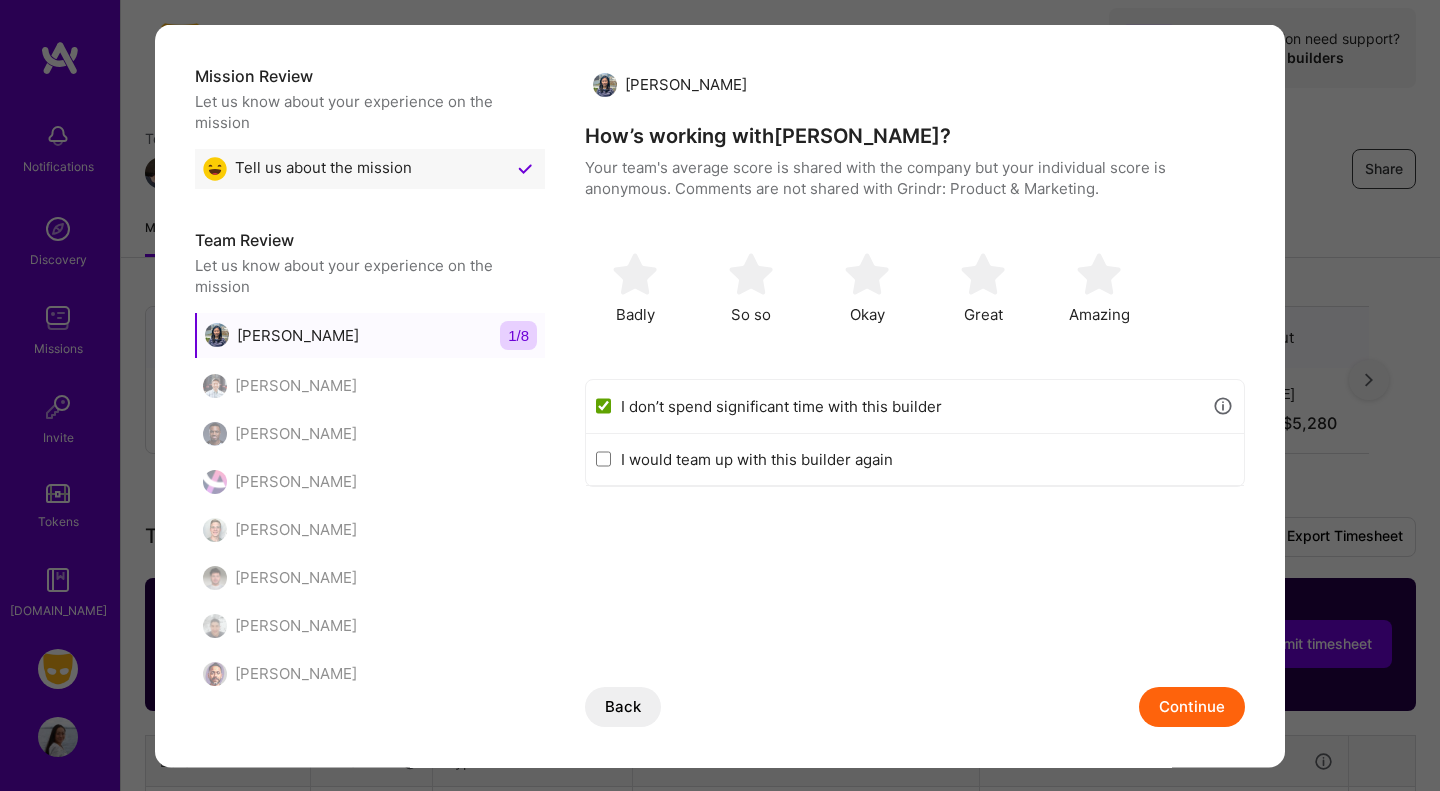 click on "Continue" at bounding box center (1192, 707) 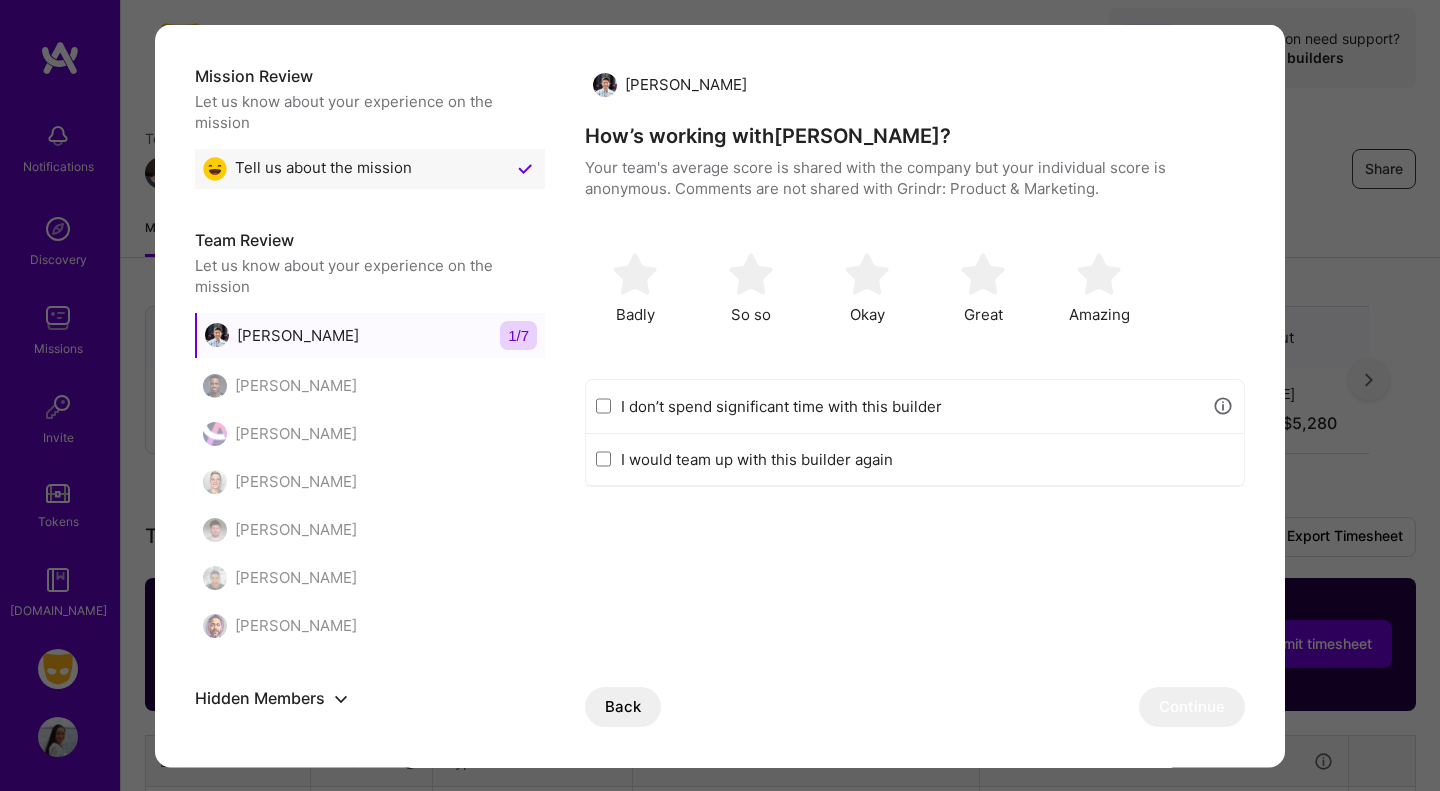 click on "I don’t spend significant time with this builder" at bounding box center (911, 405) 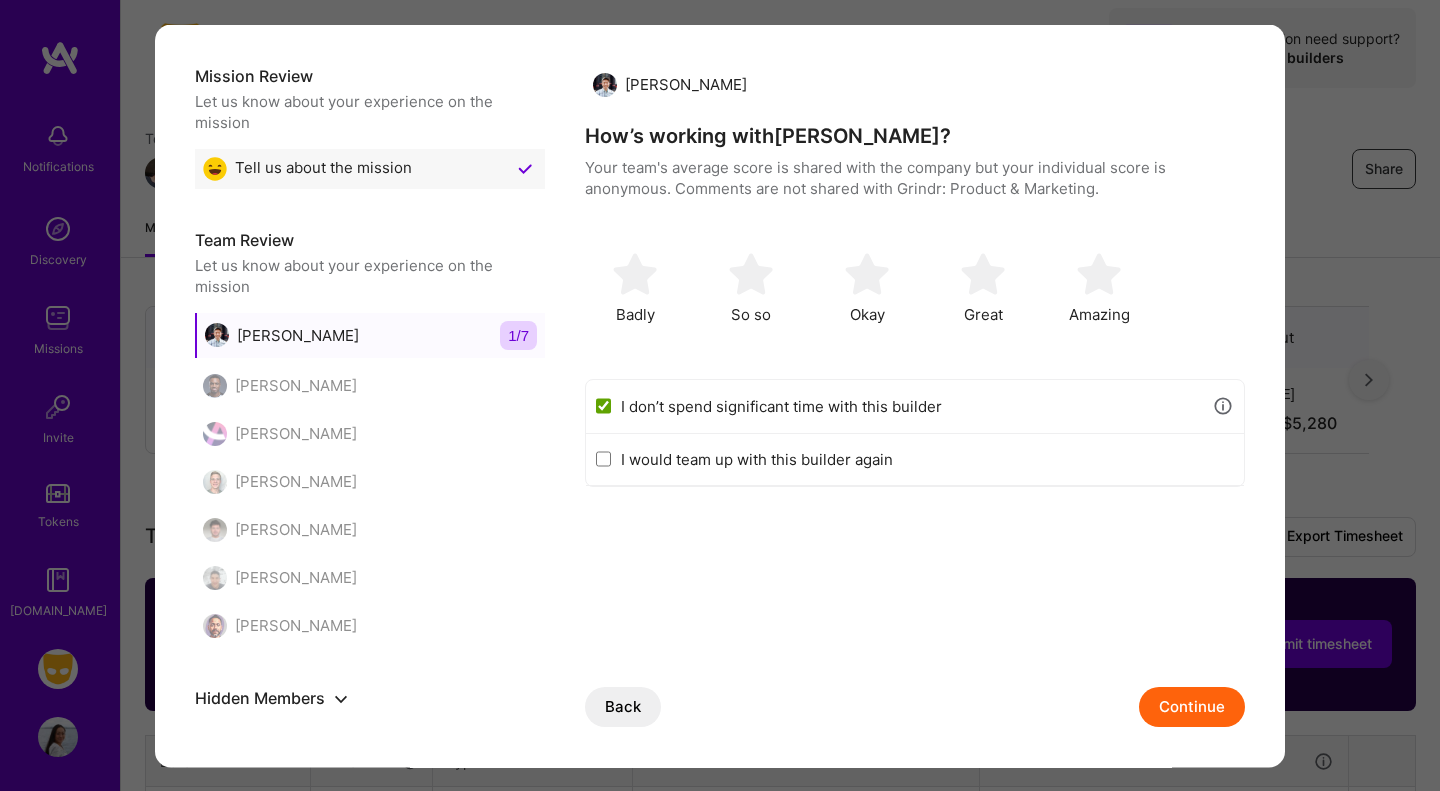 click on "Continue" at bounding box center [1192, 707] 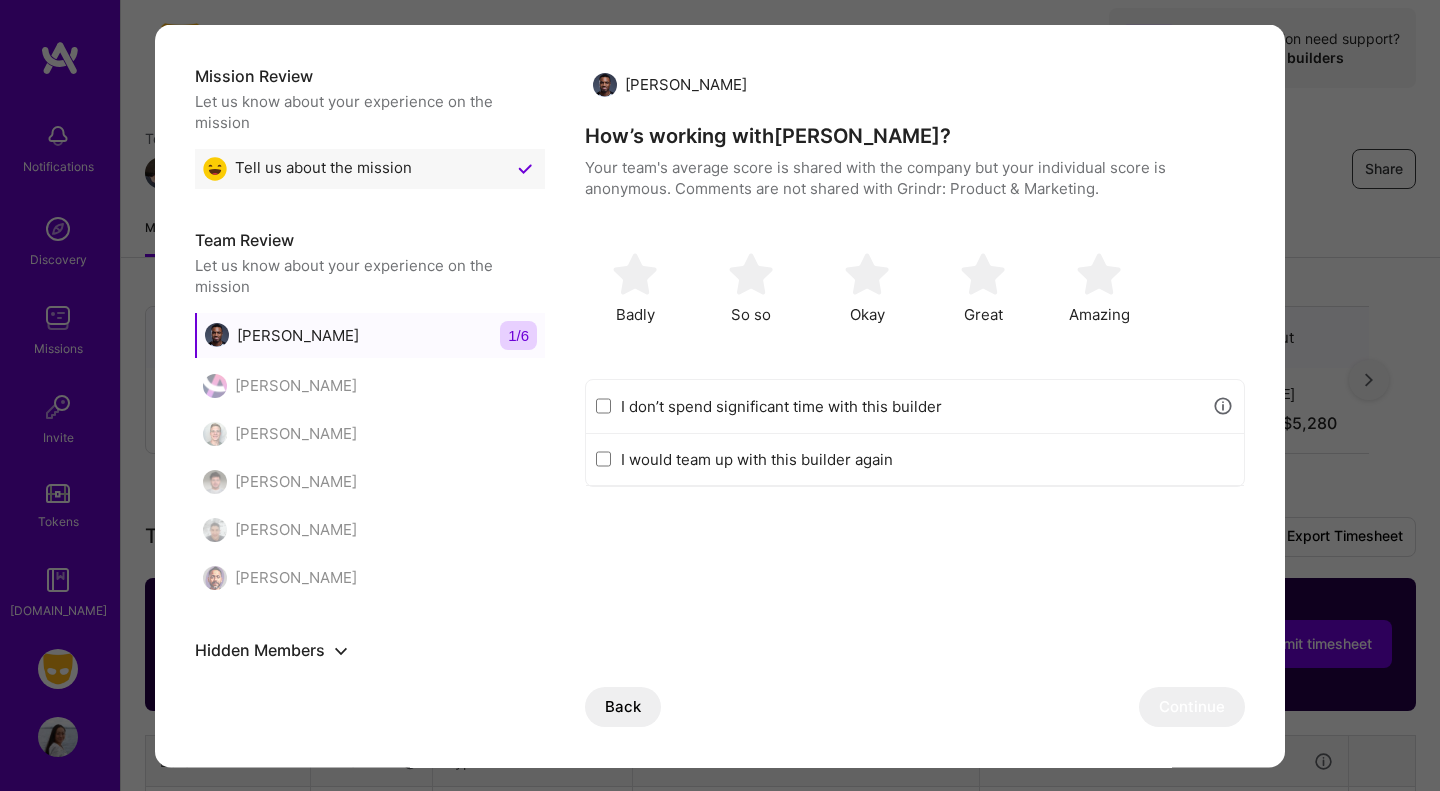 click on "I don’t spend significant time with this builder" at bounding box center [915, 406] 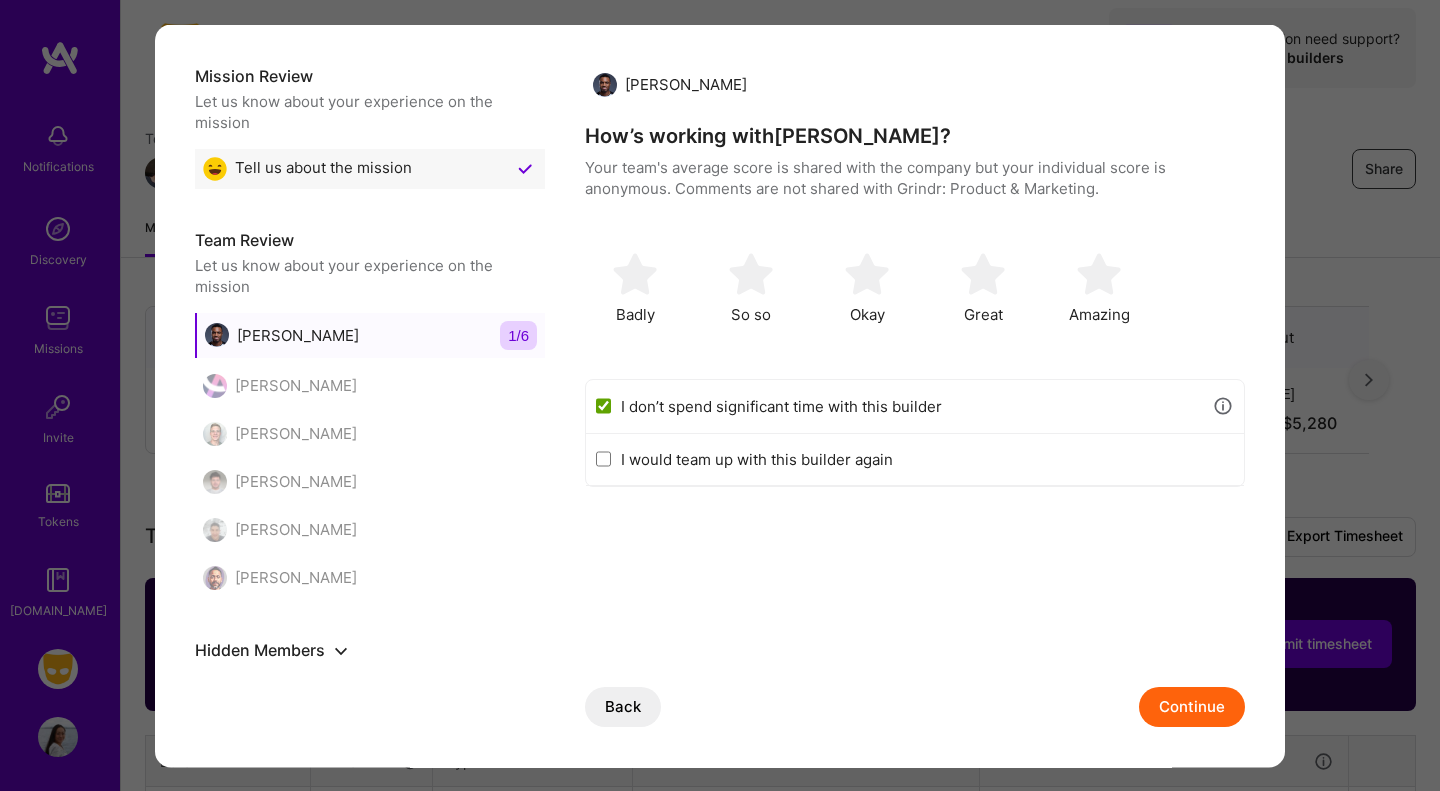 click on "Continue" at bounding box center (1192, 707) 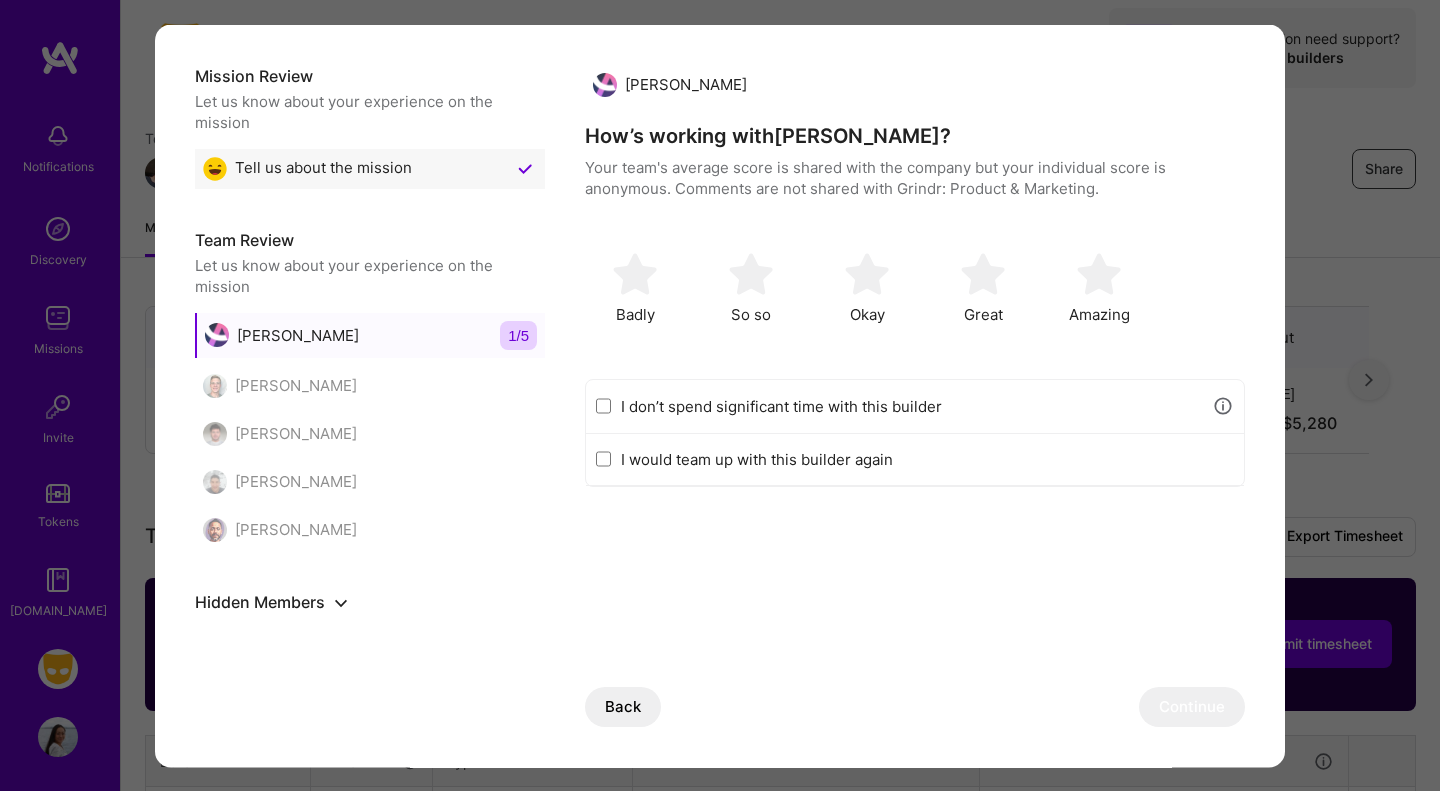 click on "I don’t spend significant time with this builder" at bounding box center (911, 405) 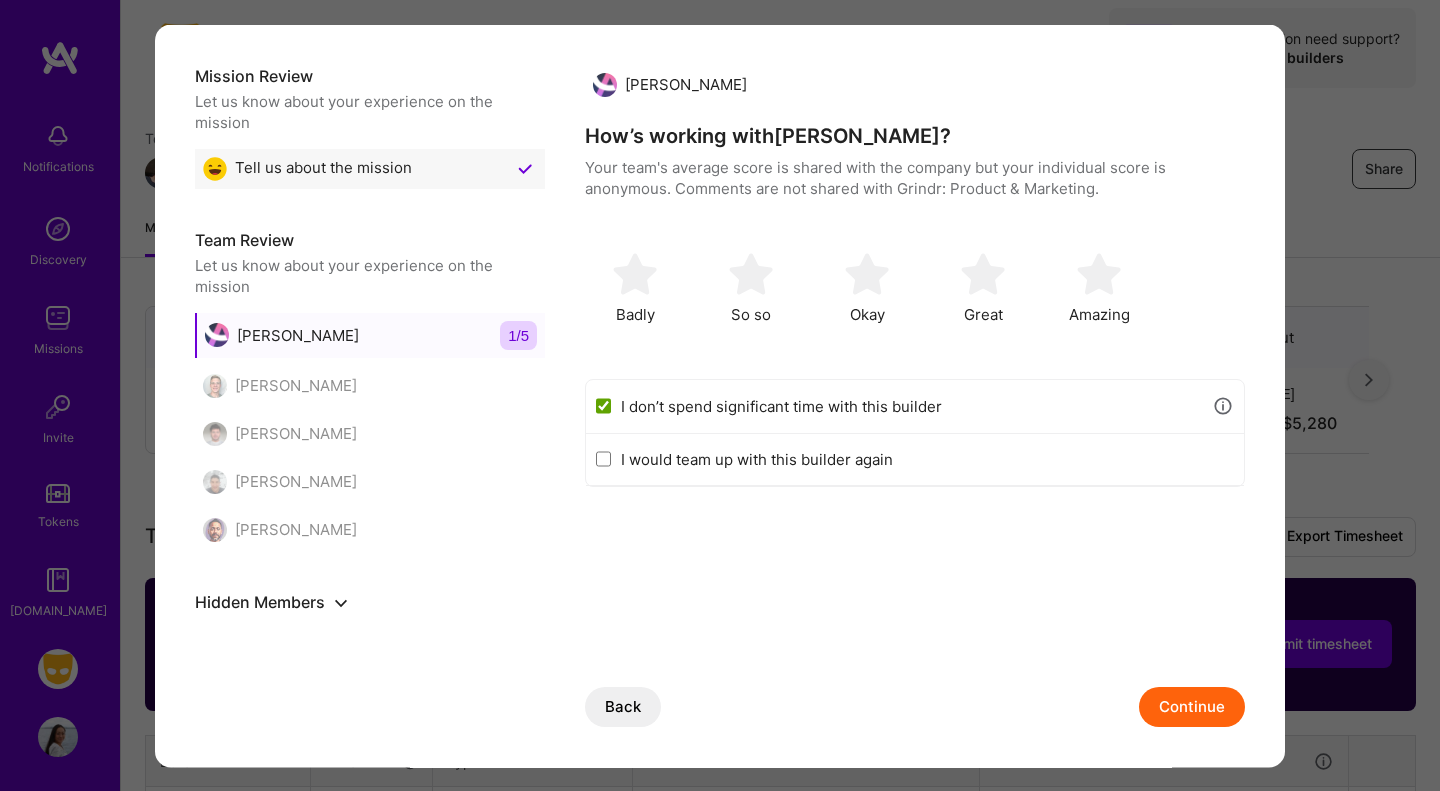 click on "Continue" at bounding box center (1192, 707) 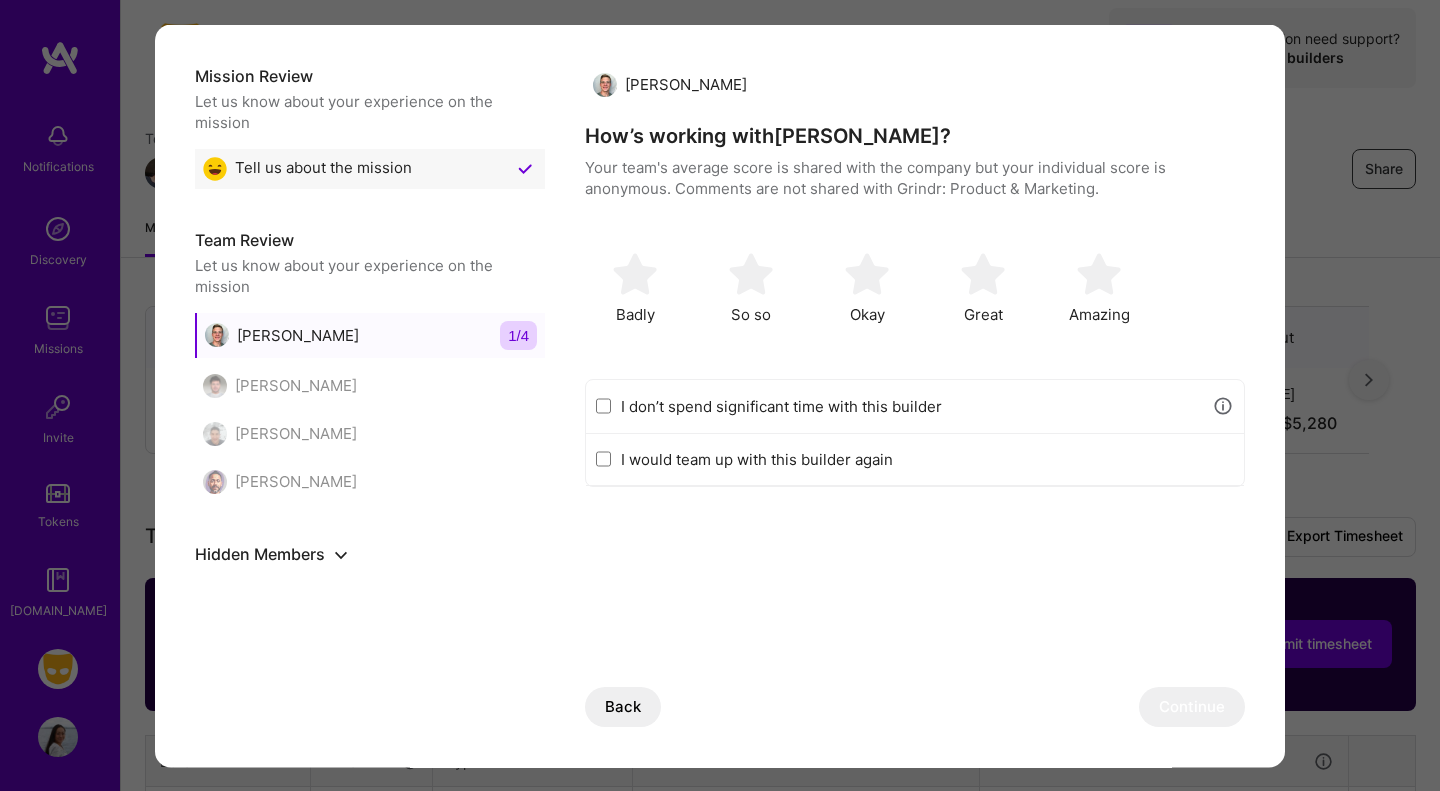 click on "I don’t spend significant time with this builder" at bounding box center (911, 405) 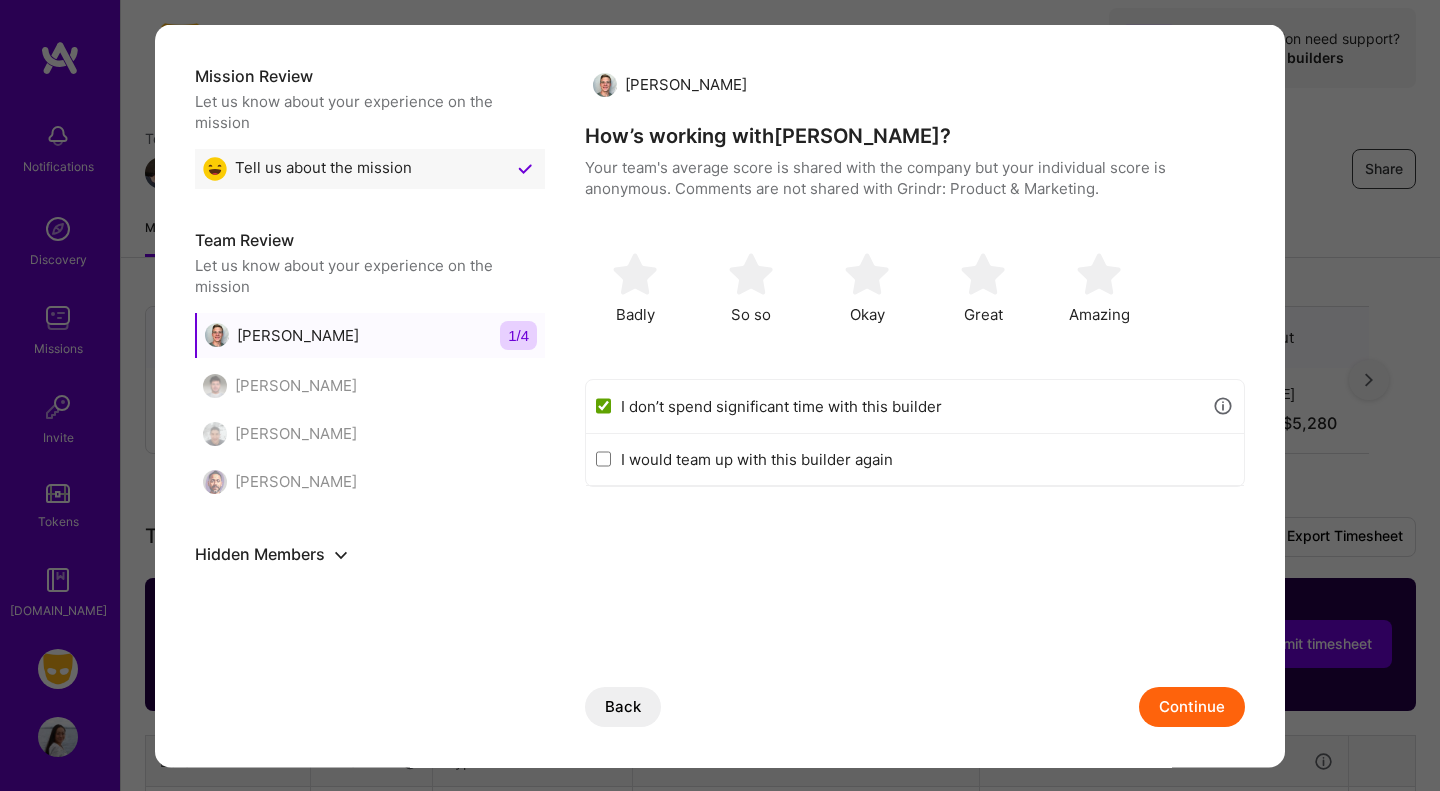 click on "Continue" at bounding box center (1192, 707) 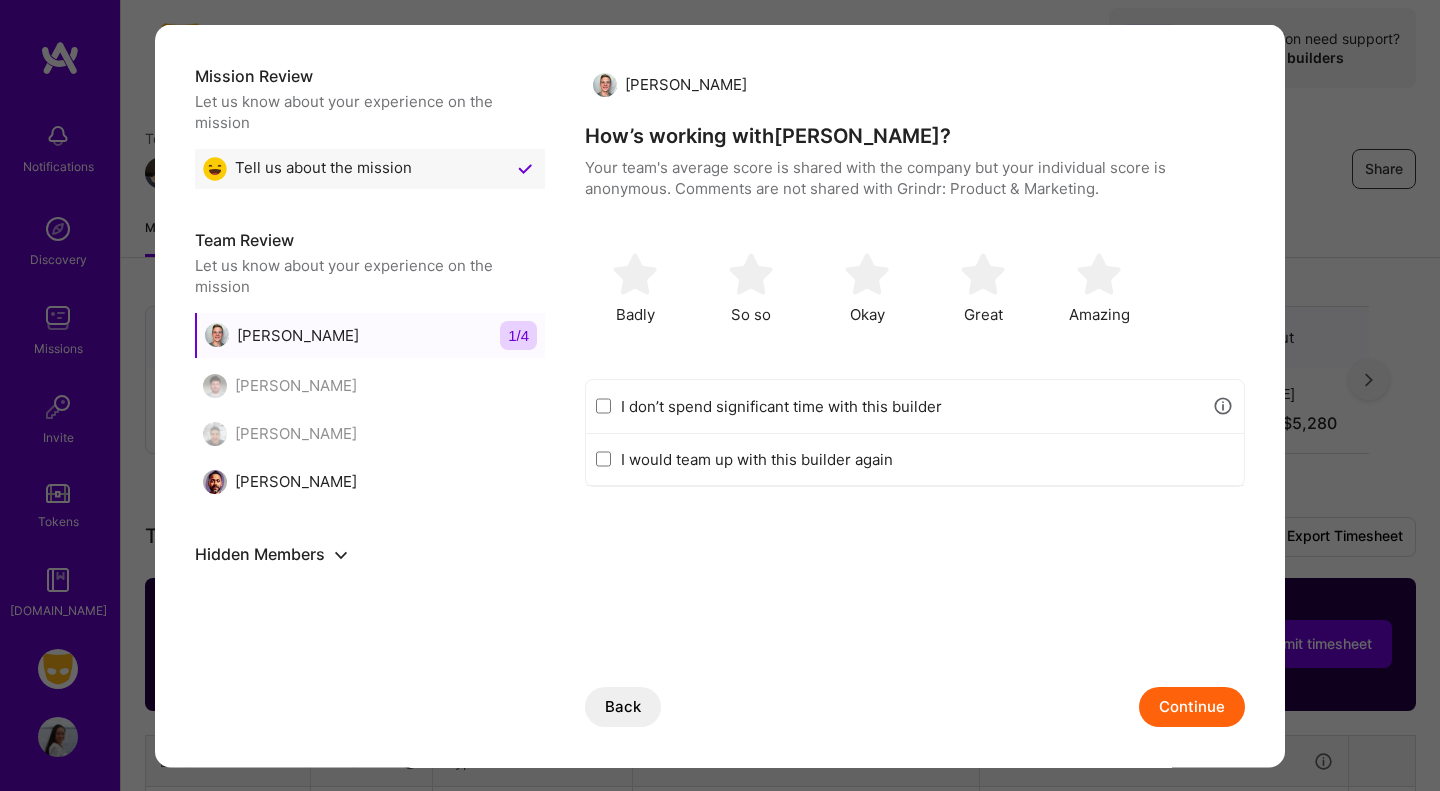 checkbox on "false" 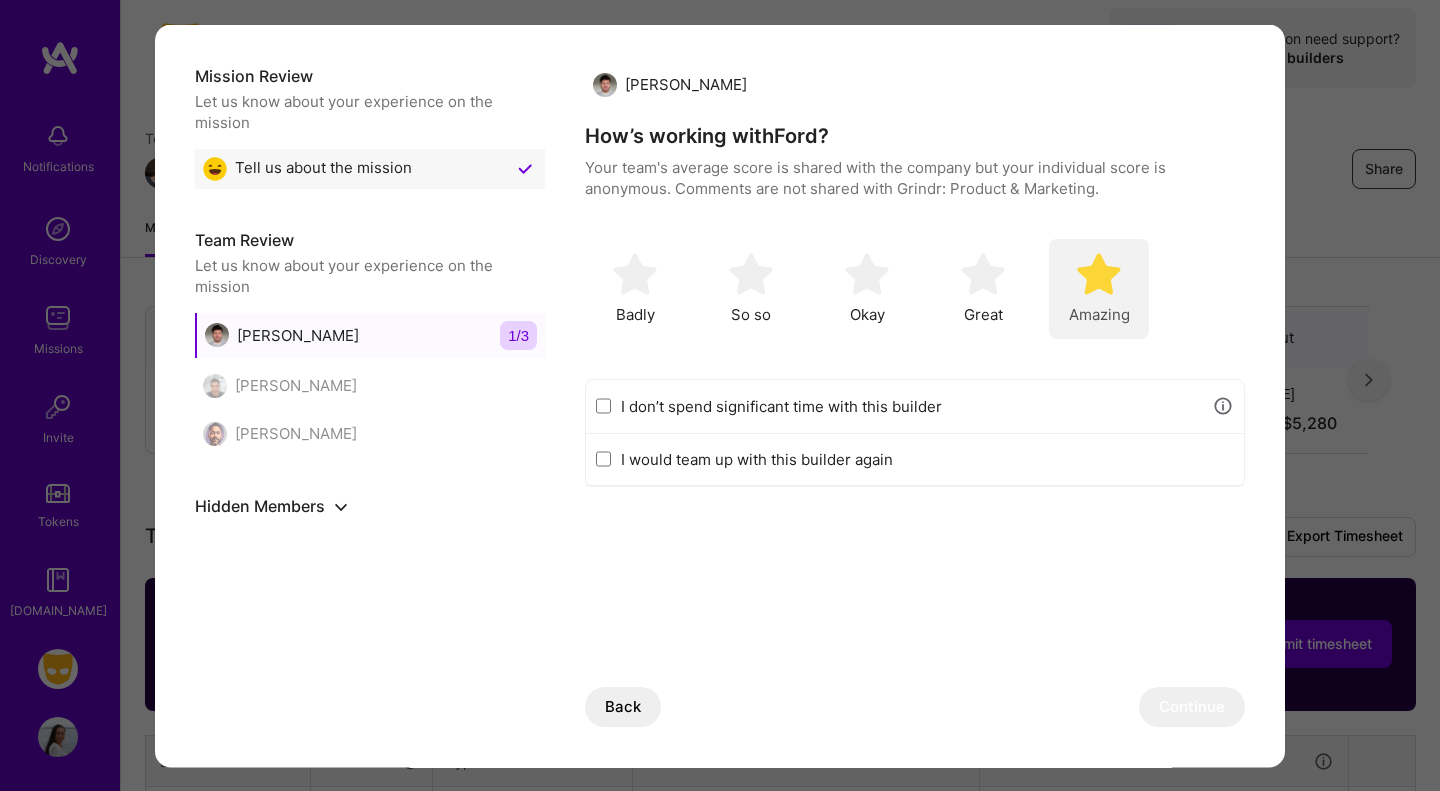 click at bounding box center (1099, 274) 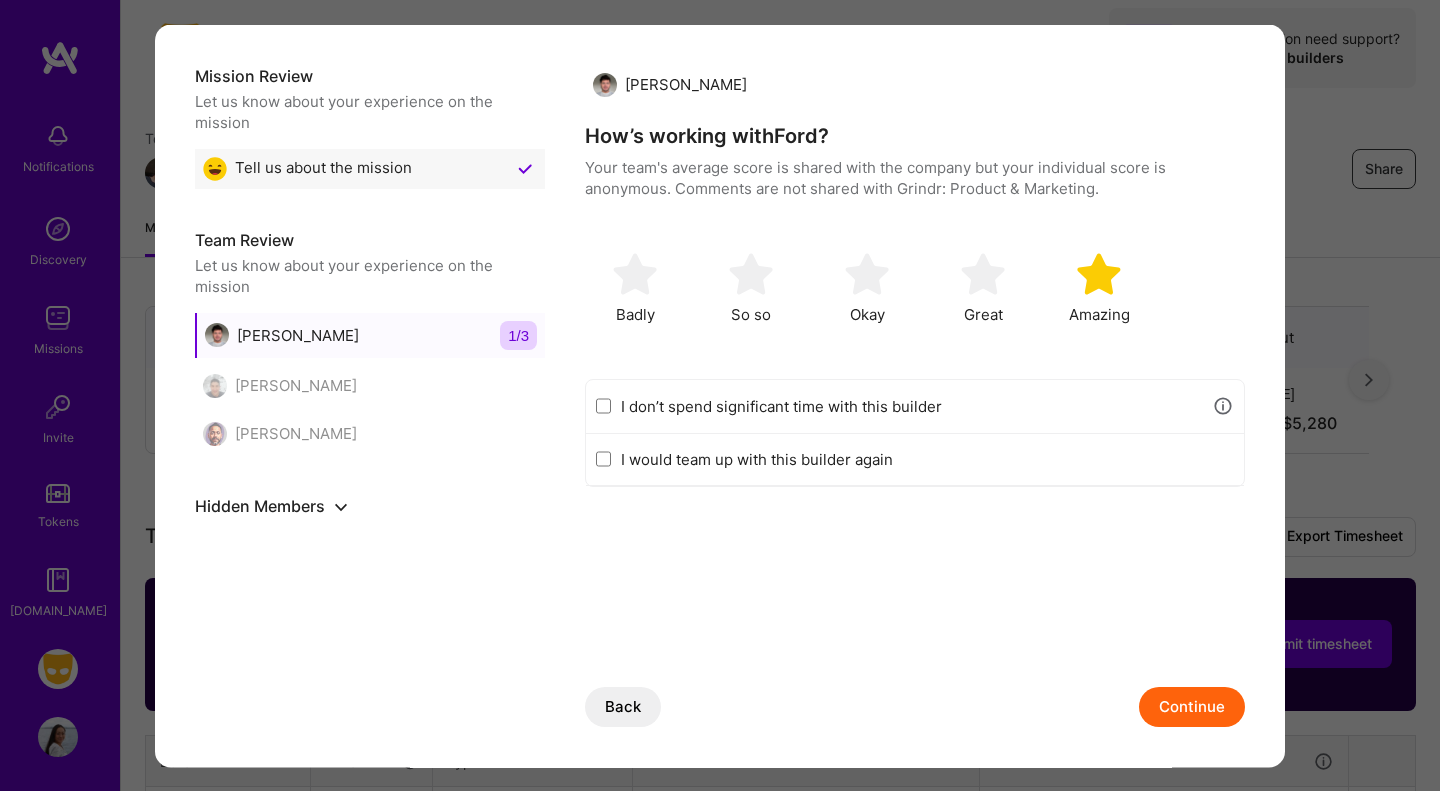 click on "Continue" at bounding box center [1192, 707] 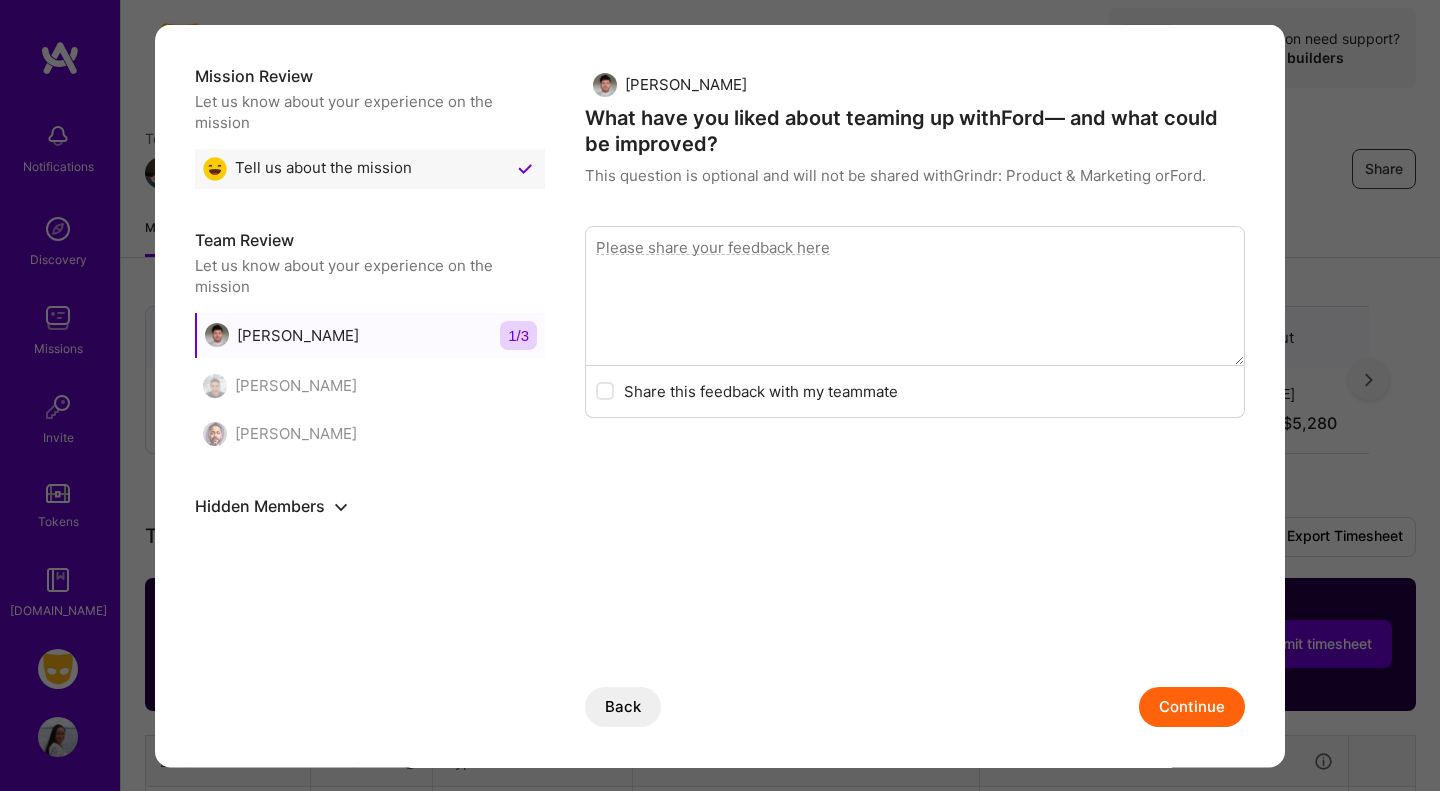 click on "Back" at bounding box center (623, 707) 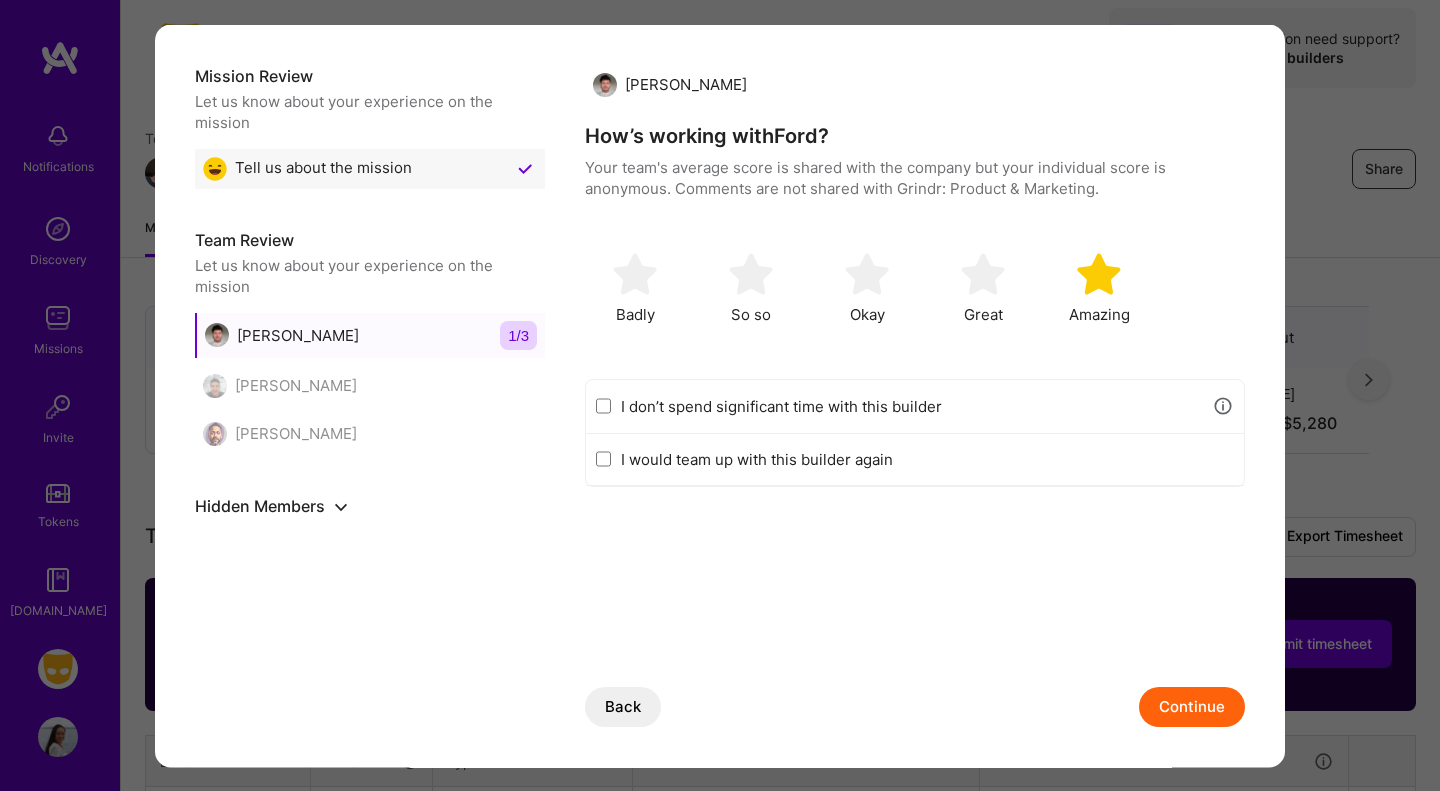 click on "I would team up with this builder again" at bounding box center [927, 458] 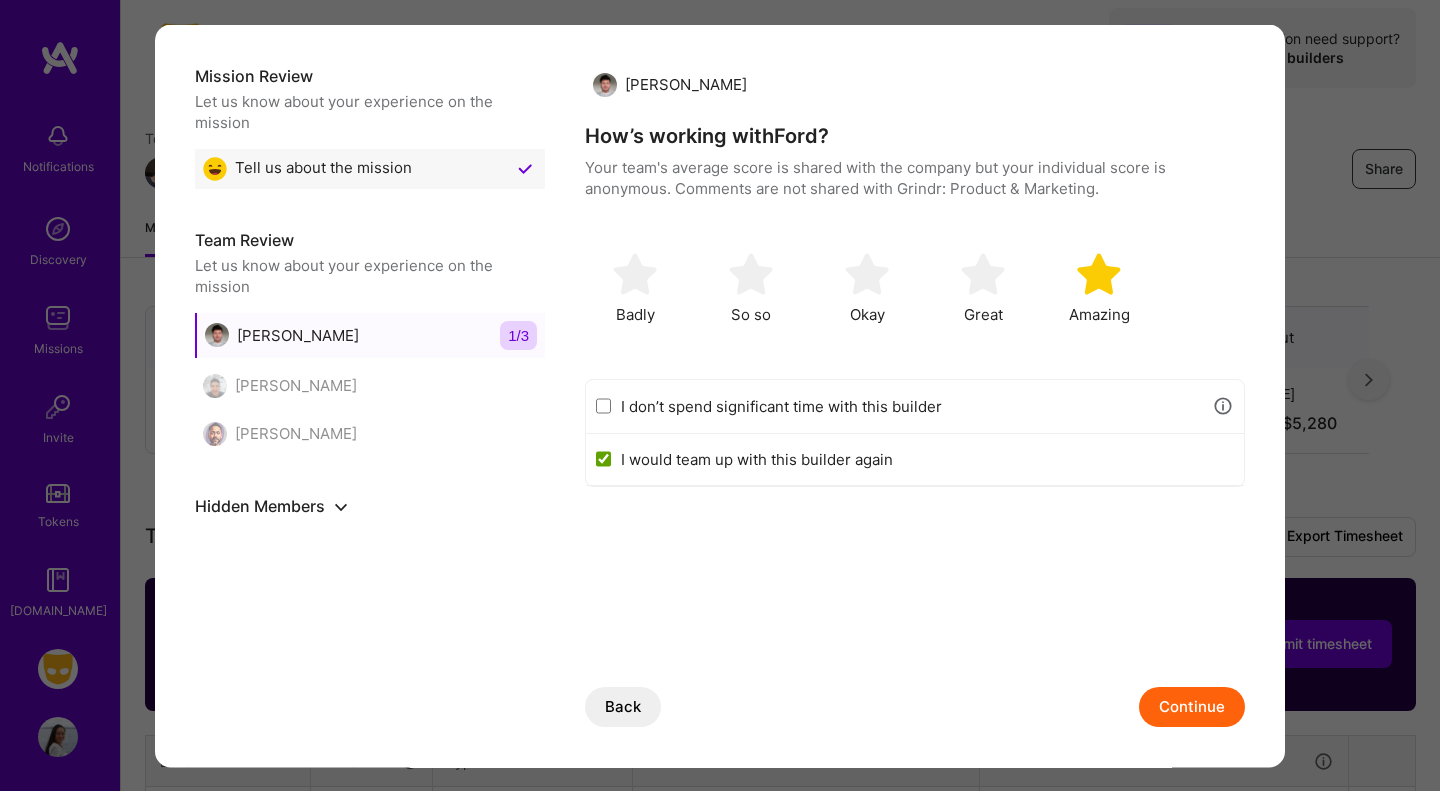checkbox on "true" 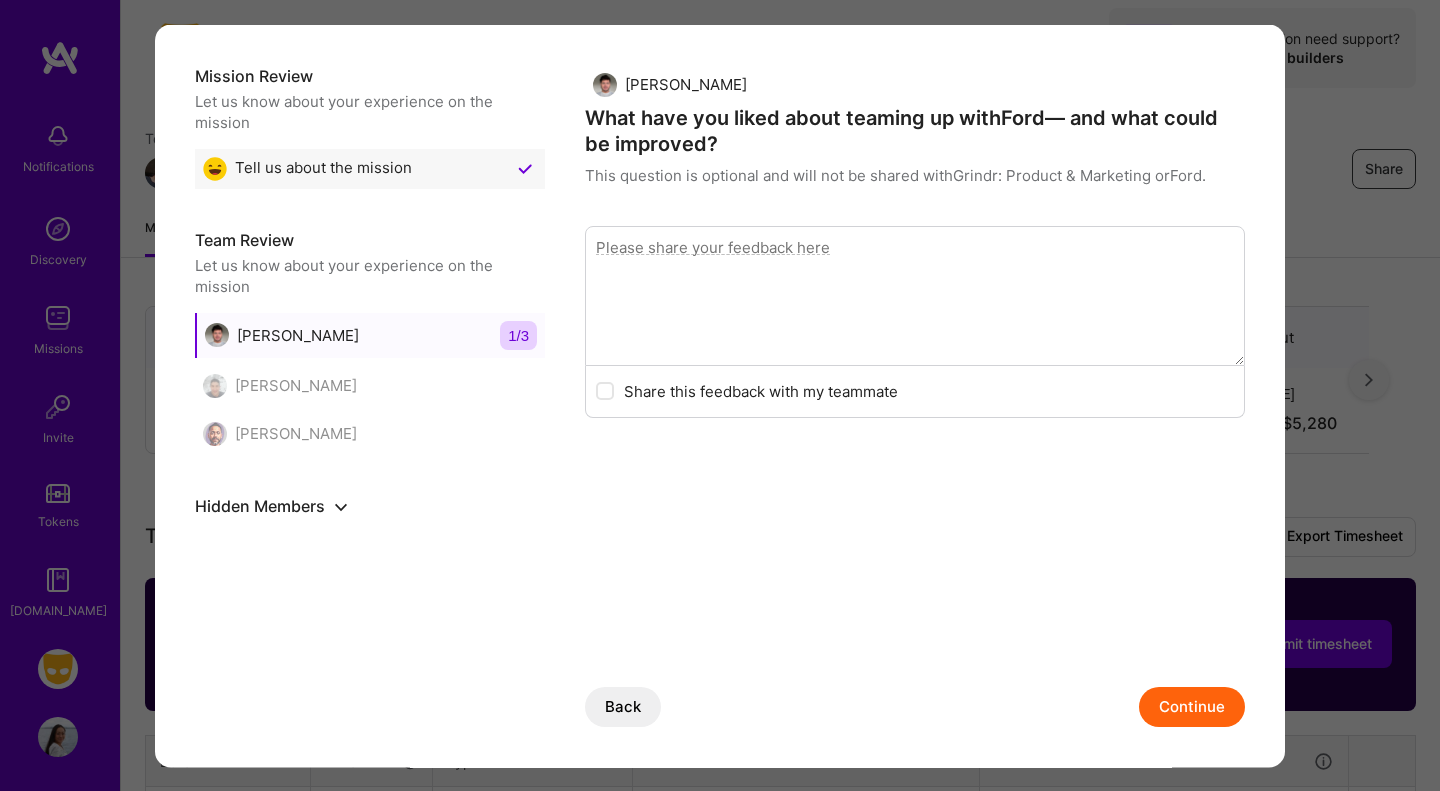 click at bounding box center [915, 295] 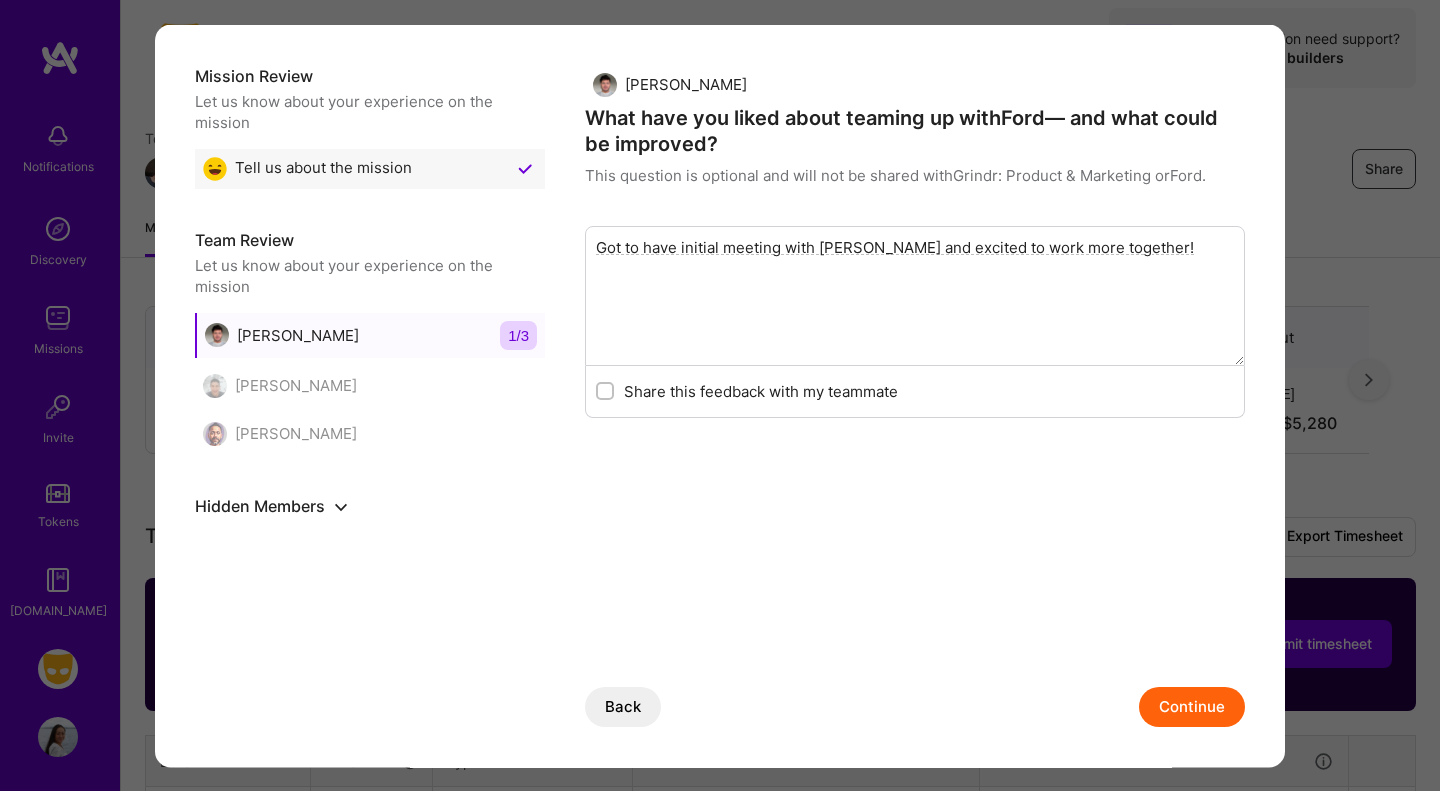 type on "Got to have initial meeting with [PERSON_NAME] and excited to work more together!" 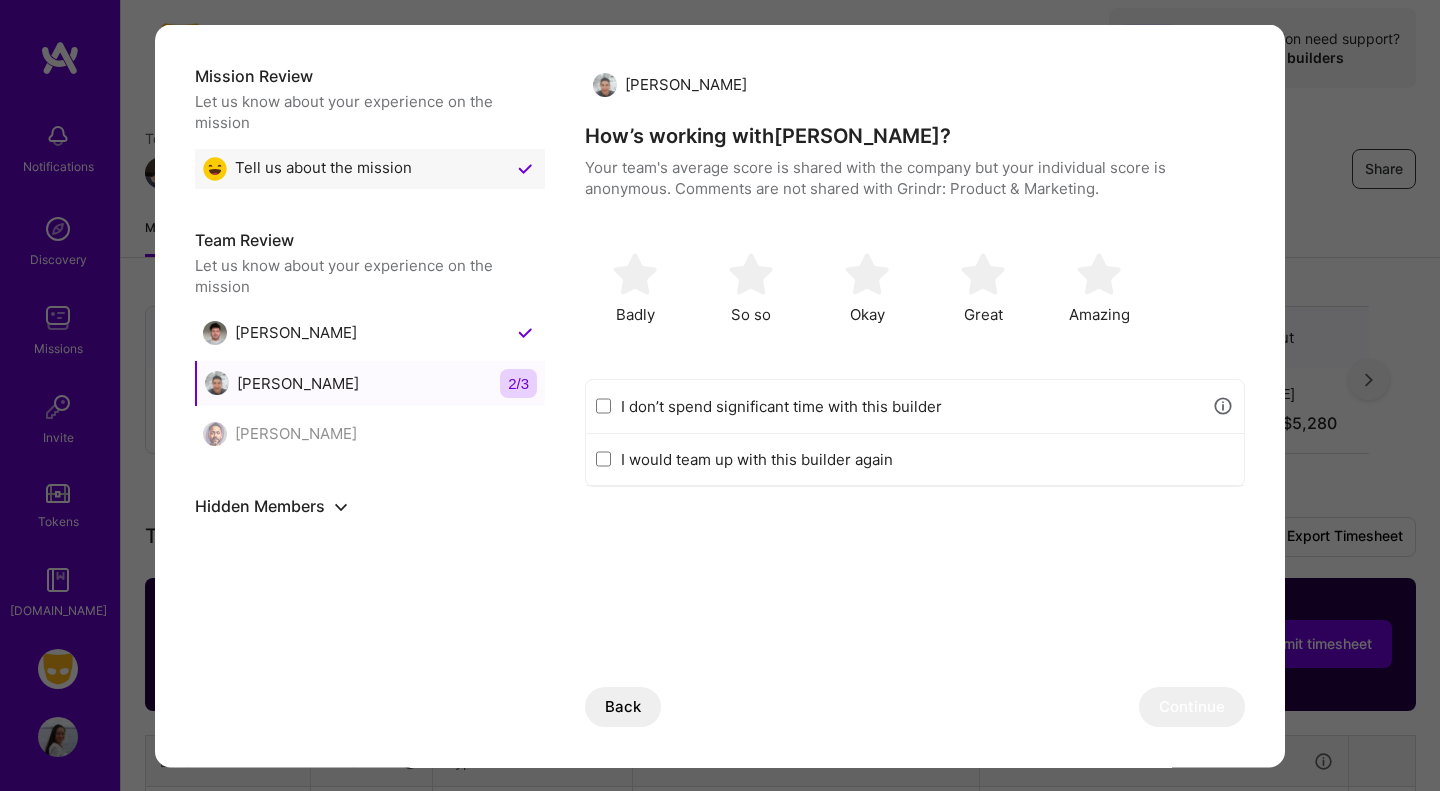 click on "I don’t spend significant time with this builder" at bounding box center [911, 405] 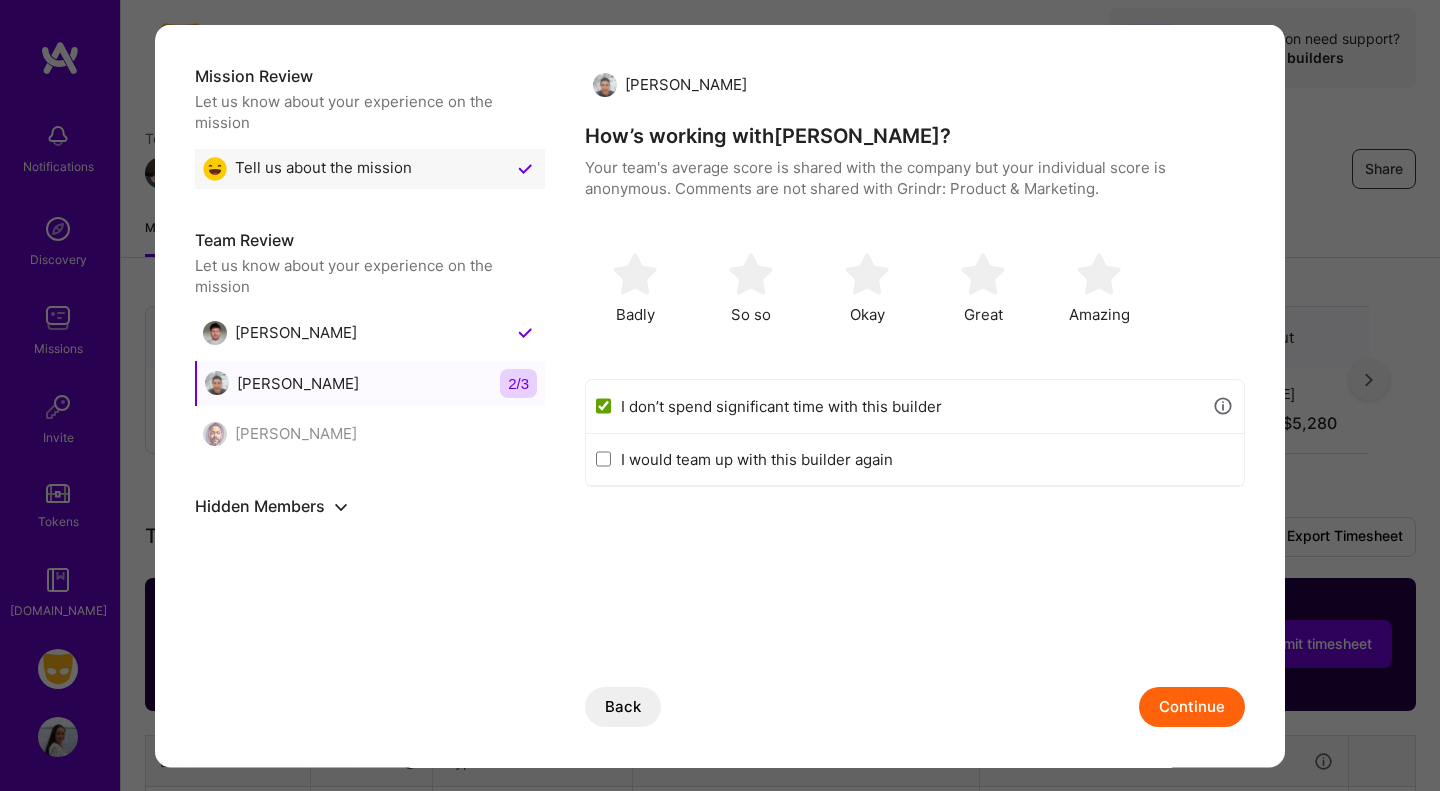 click on "Continue" at bounding box center [1192, 707] 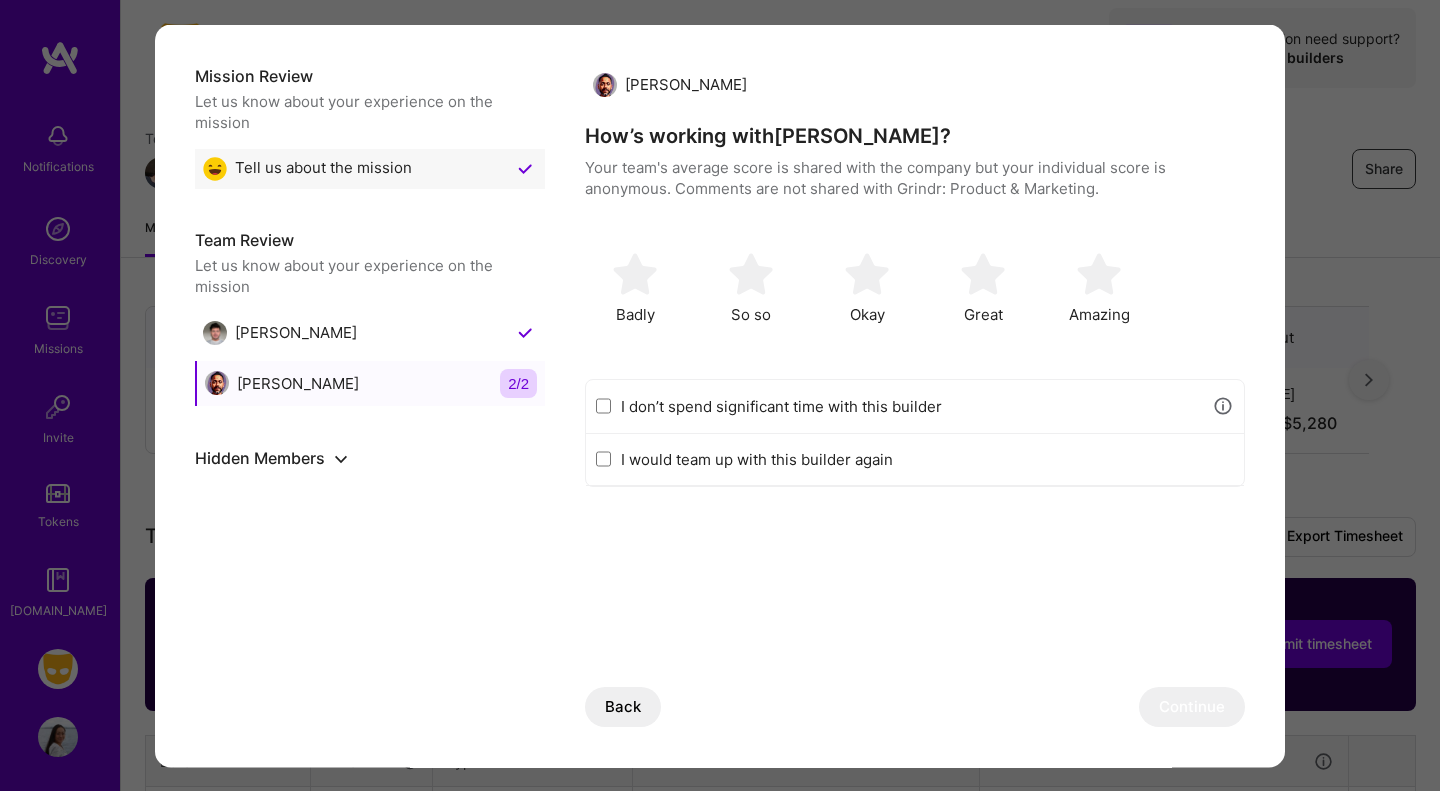 click on "I don’t spend significant time with this builder" at bounding box center [915, 406] 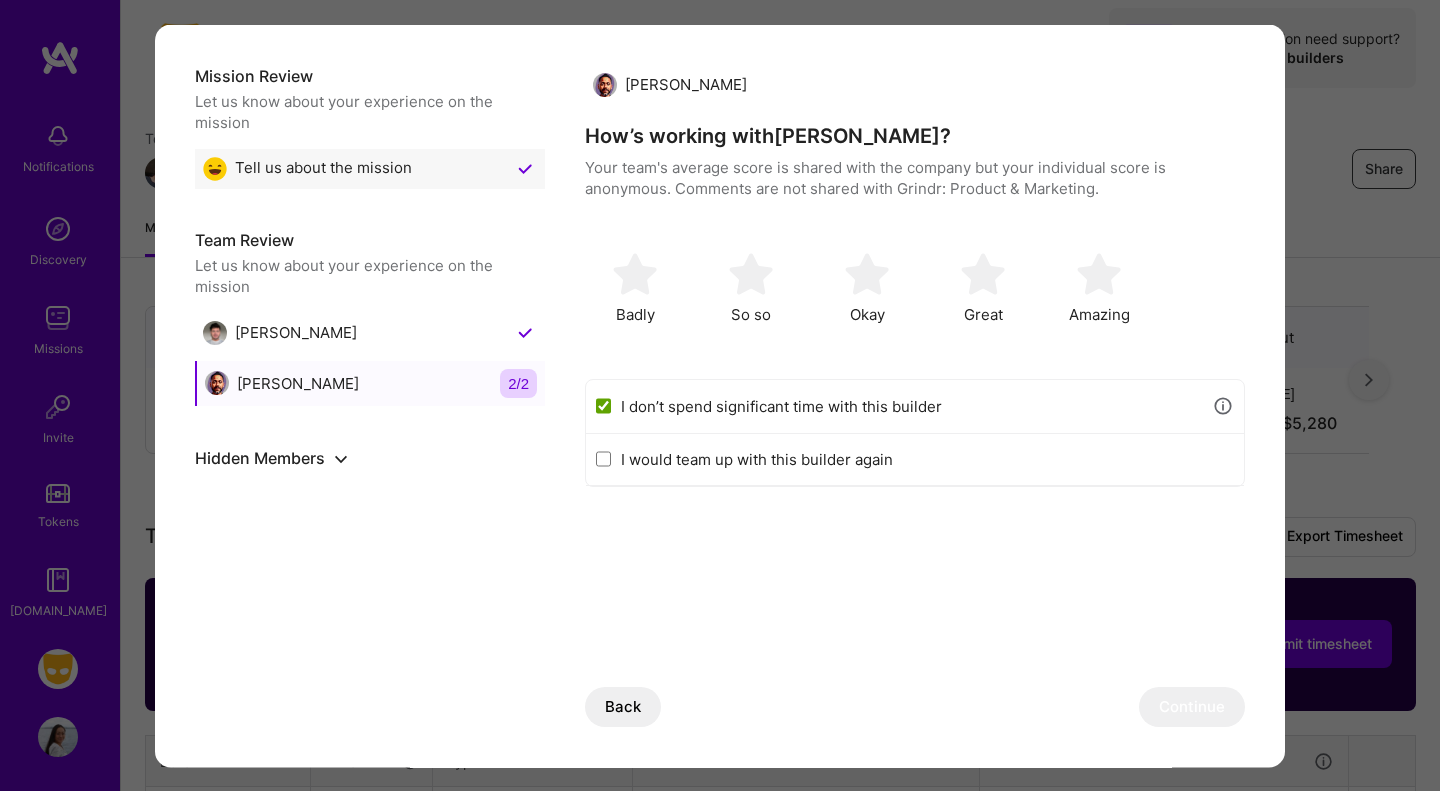 checkbox on "true" 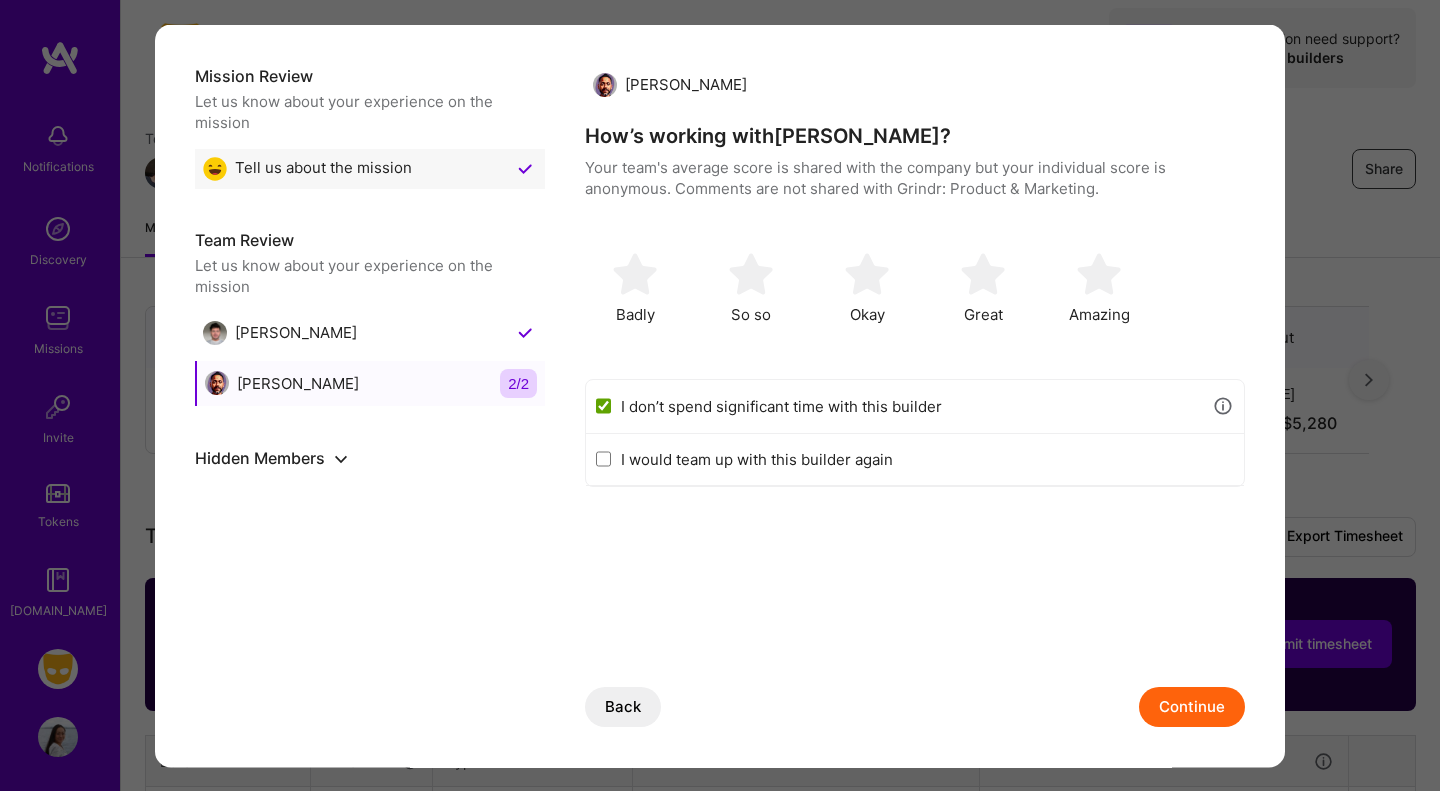 click on "Continue" at bounding box center [1192, 707] 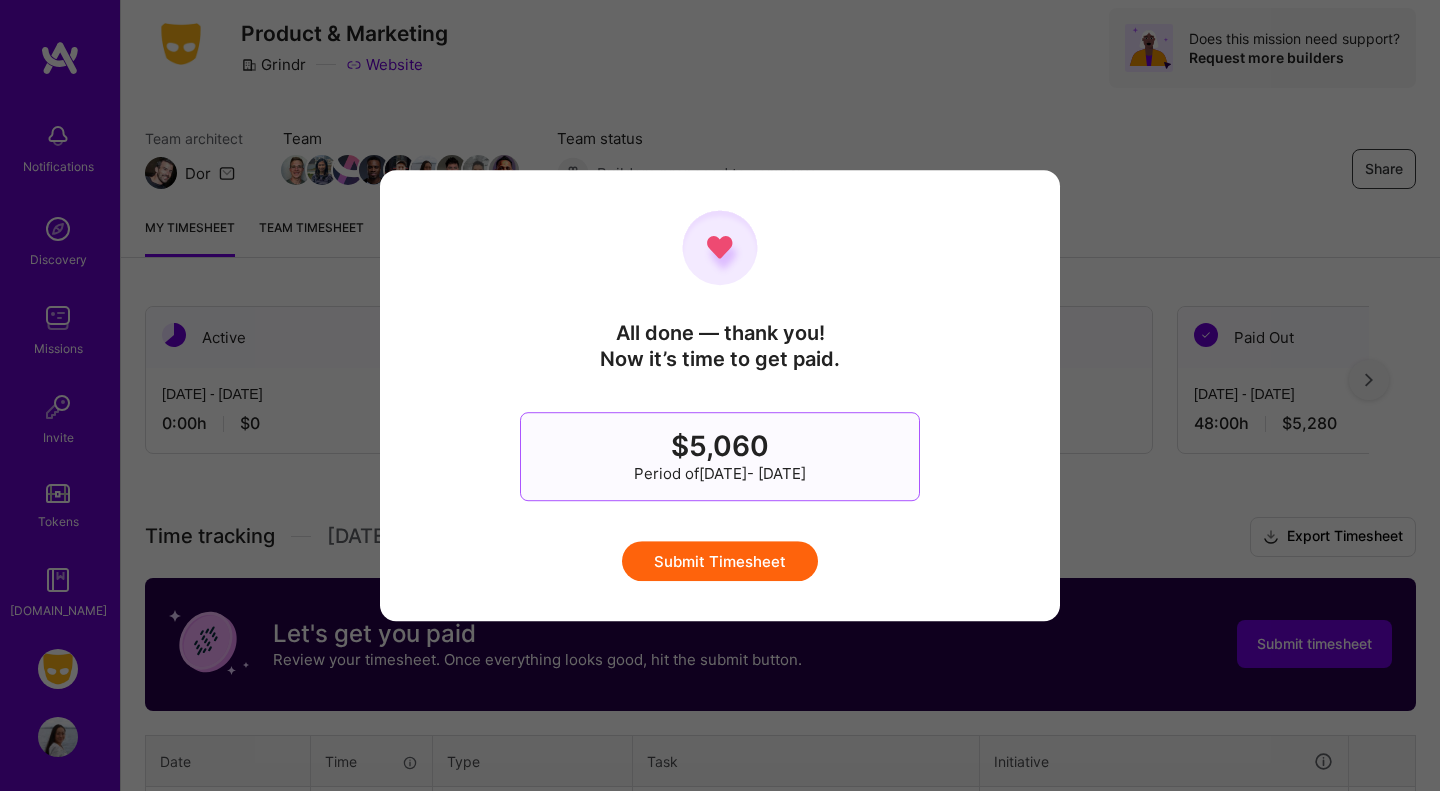click on "Submit Timesheet" at bounding box center (720, 561) 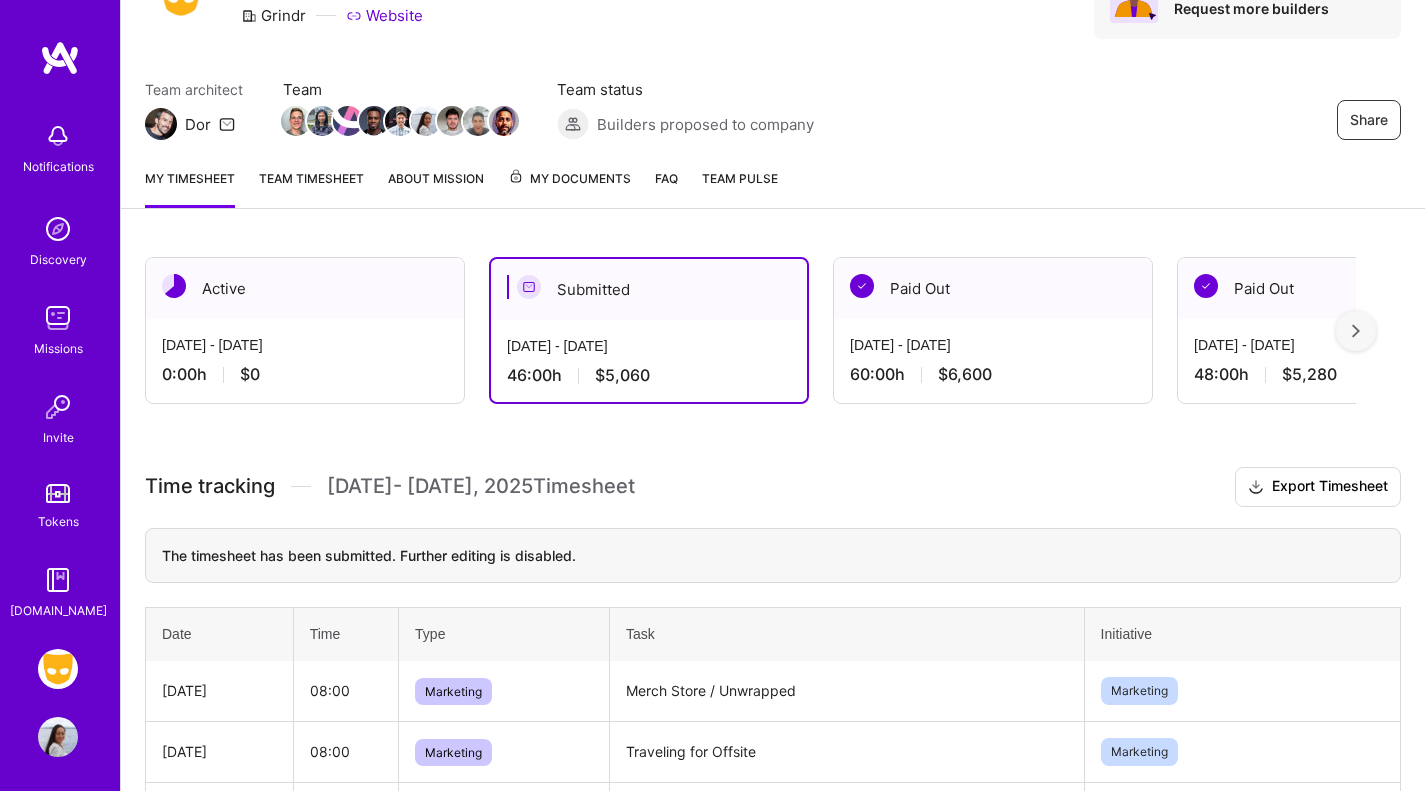 scroll, scrollTop: 112, scrollLeft: 0, axis: vertical 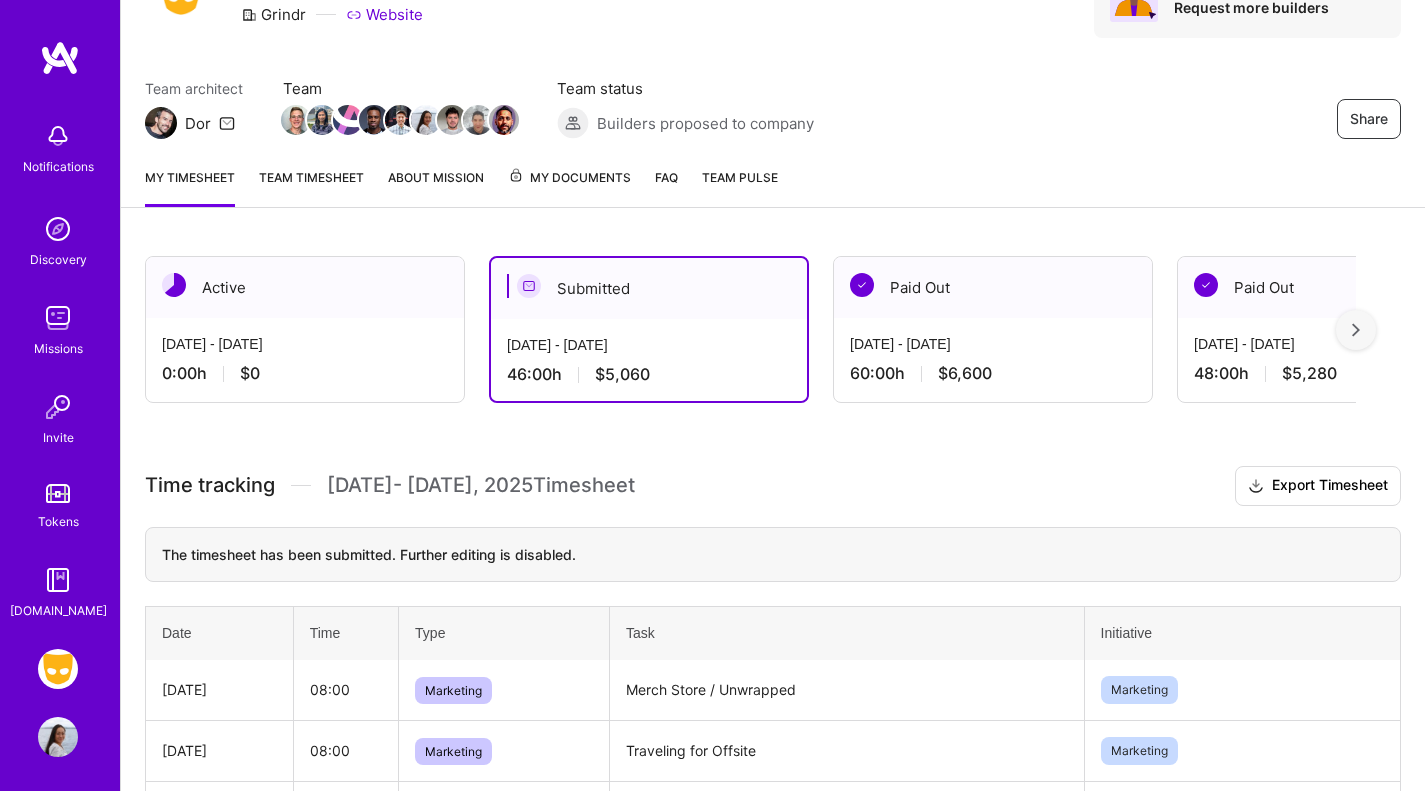 click at bounding box center (1356, 330) 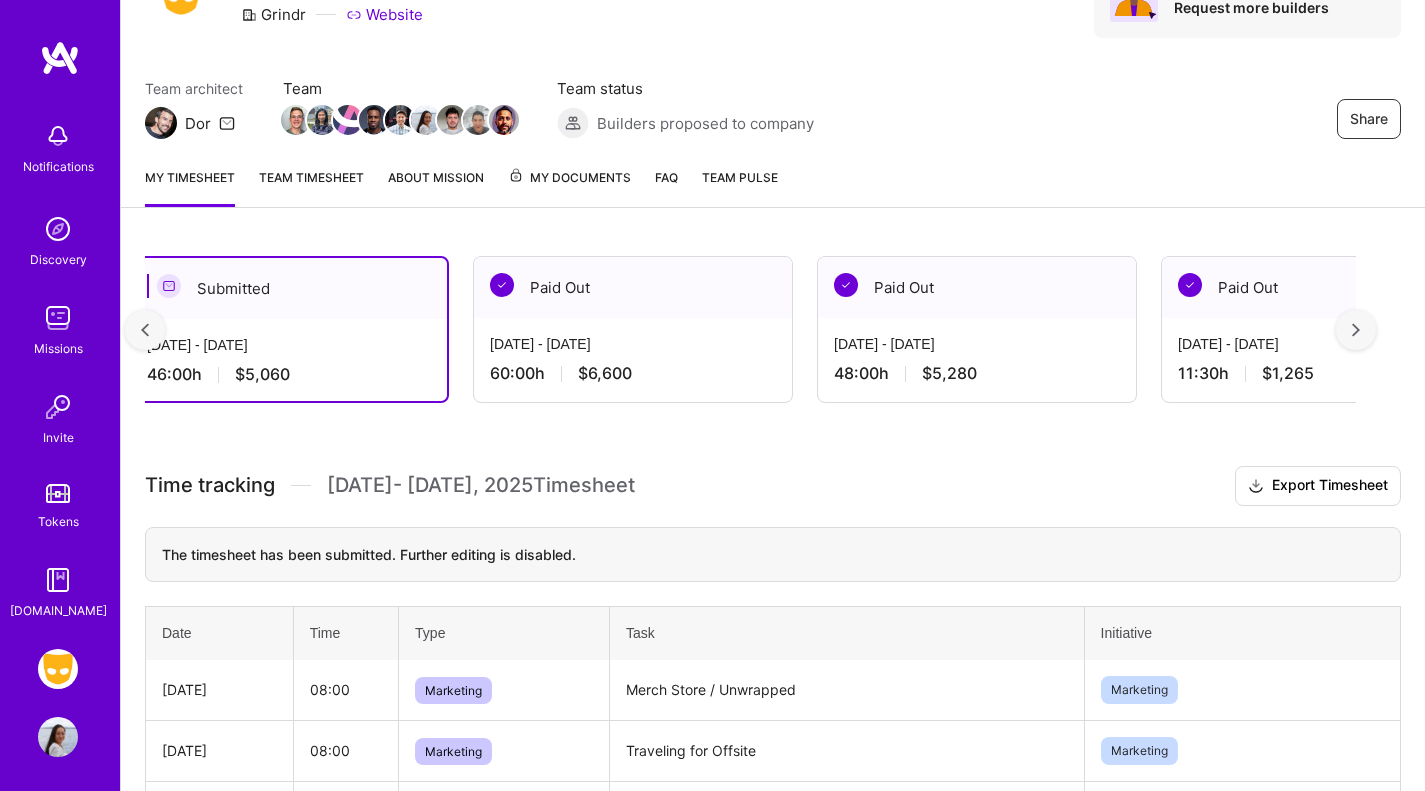 click at bounding box center (1356, 330) 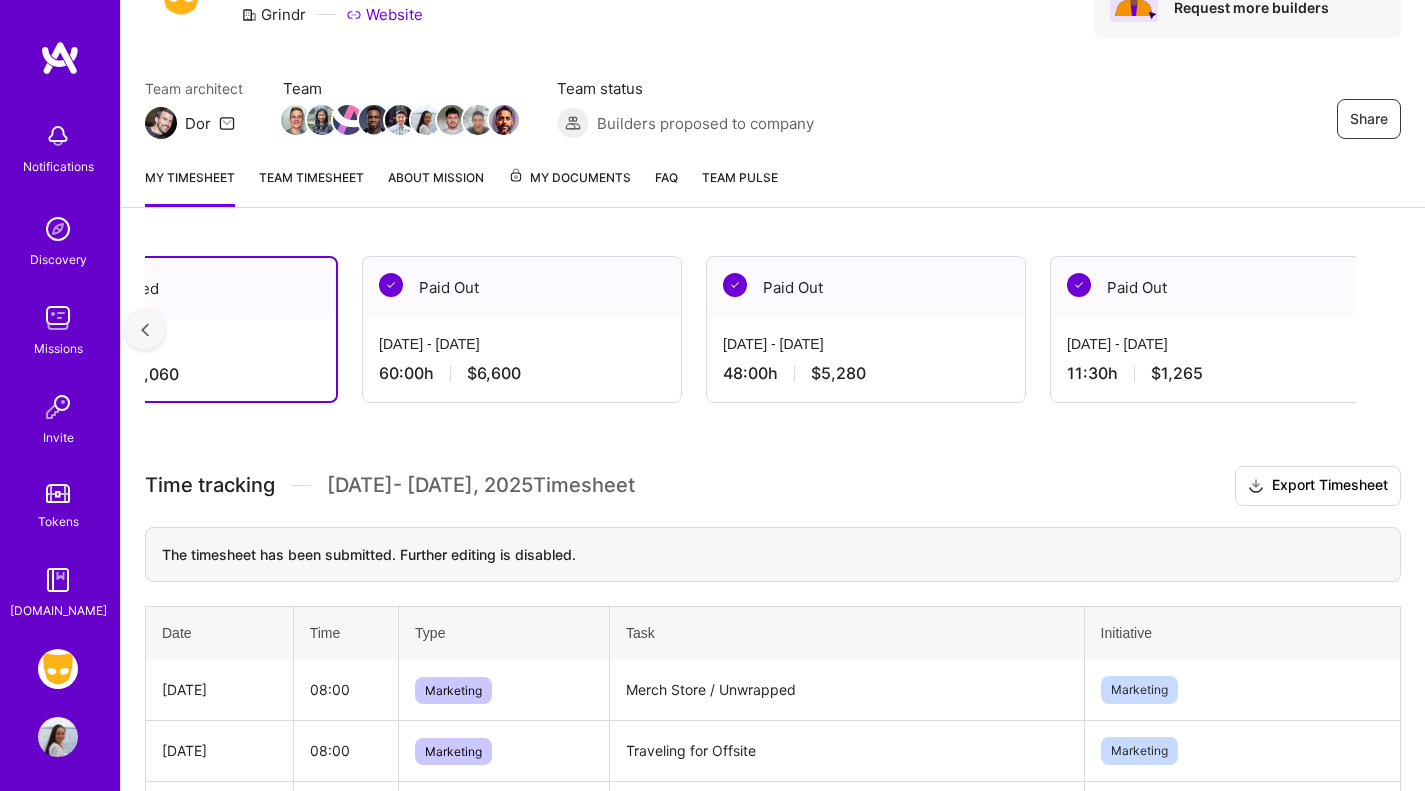 scroll, scrollTop: 0, scrollLeft: 472, axis: horizontal 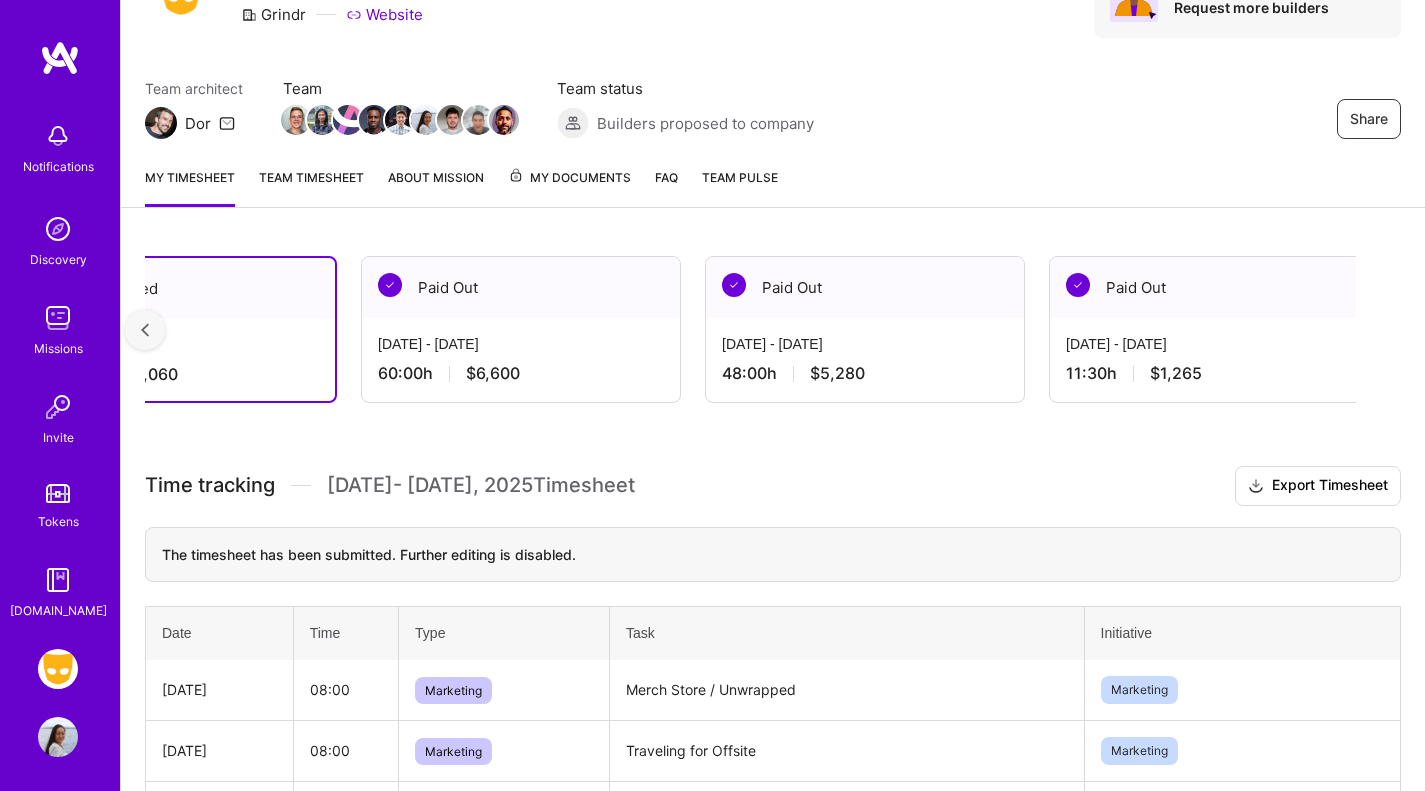 click at bounding box center (145, 330) 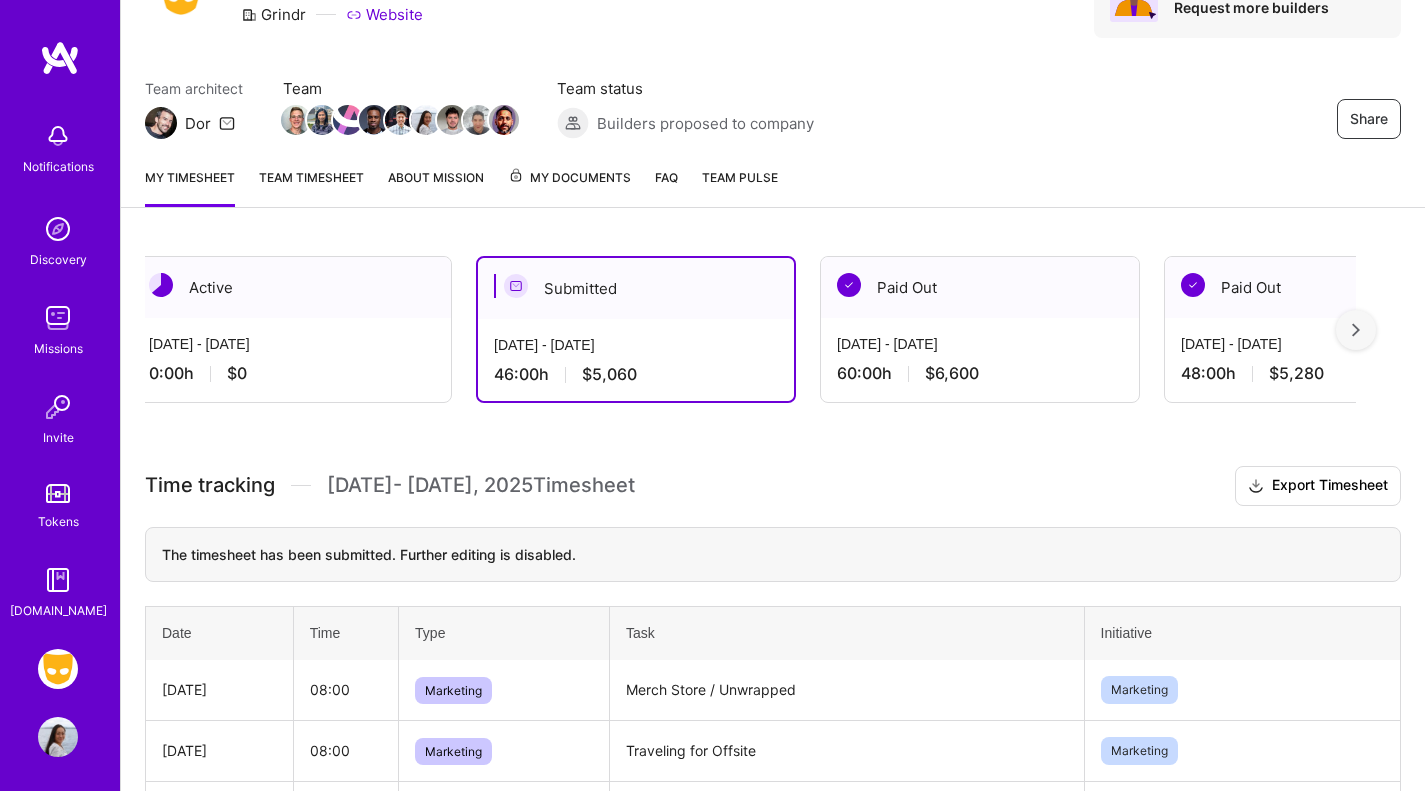 scroll, scrollTop: 0, scrollLeft: 0, axis: both 